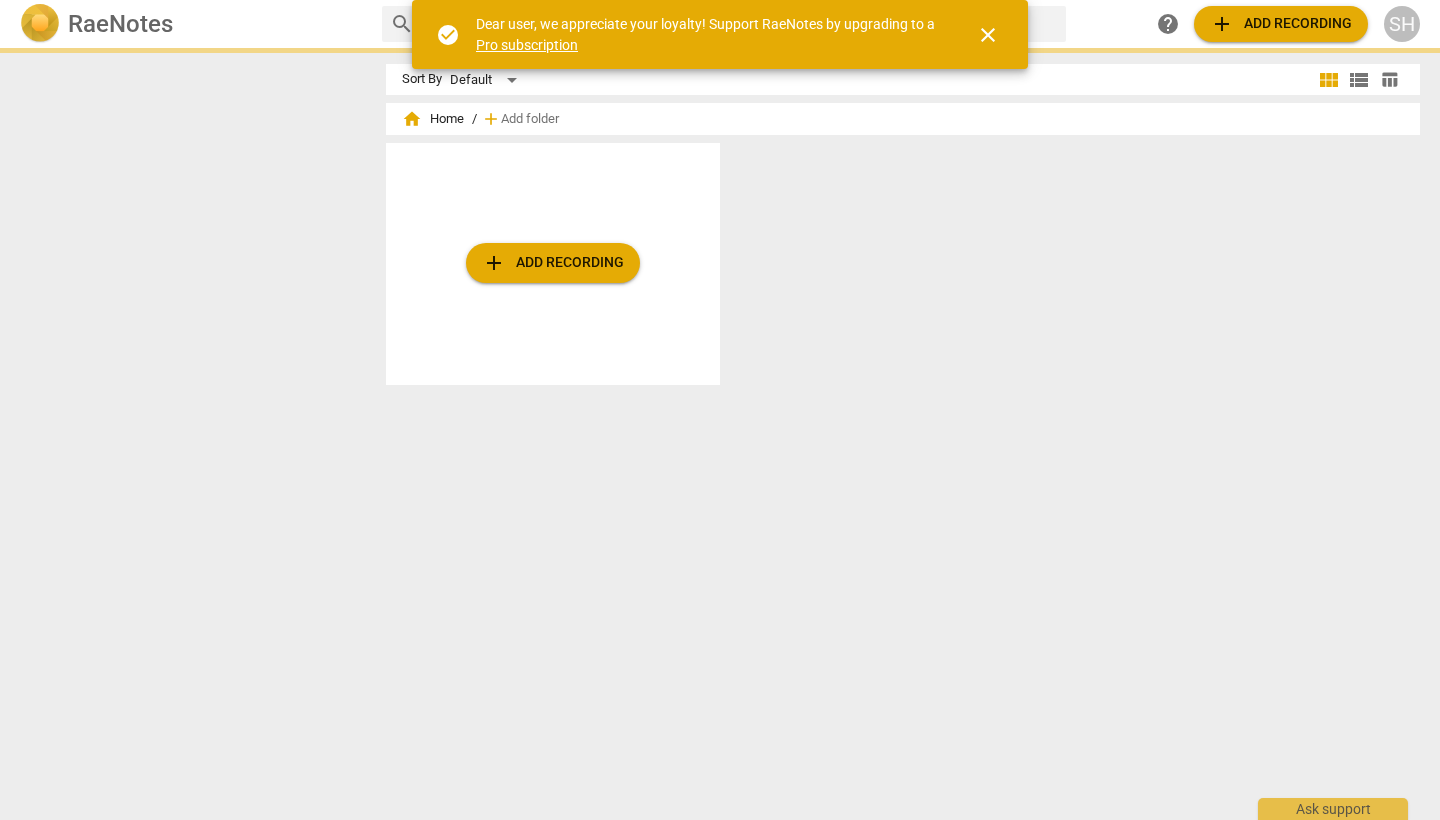 scroll, scrollTop: 0, scrollLeft: 0, axis: both 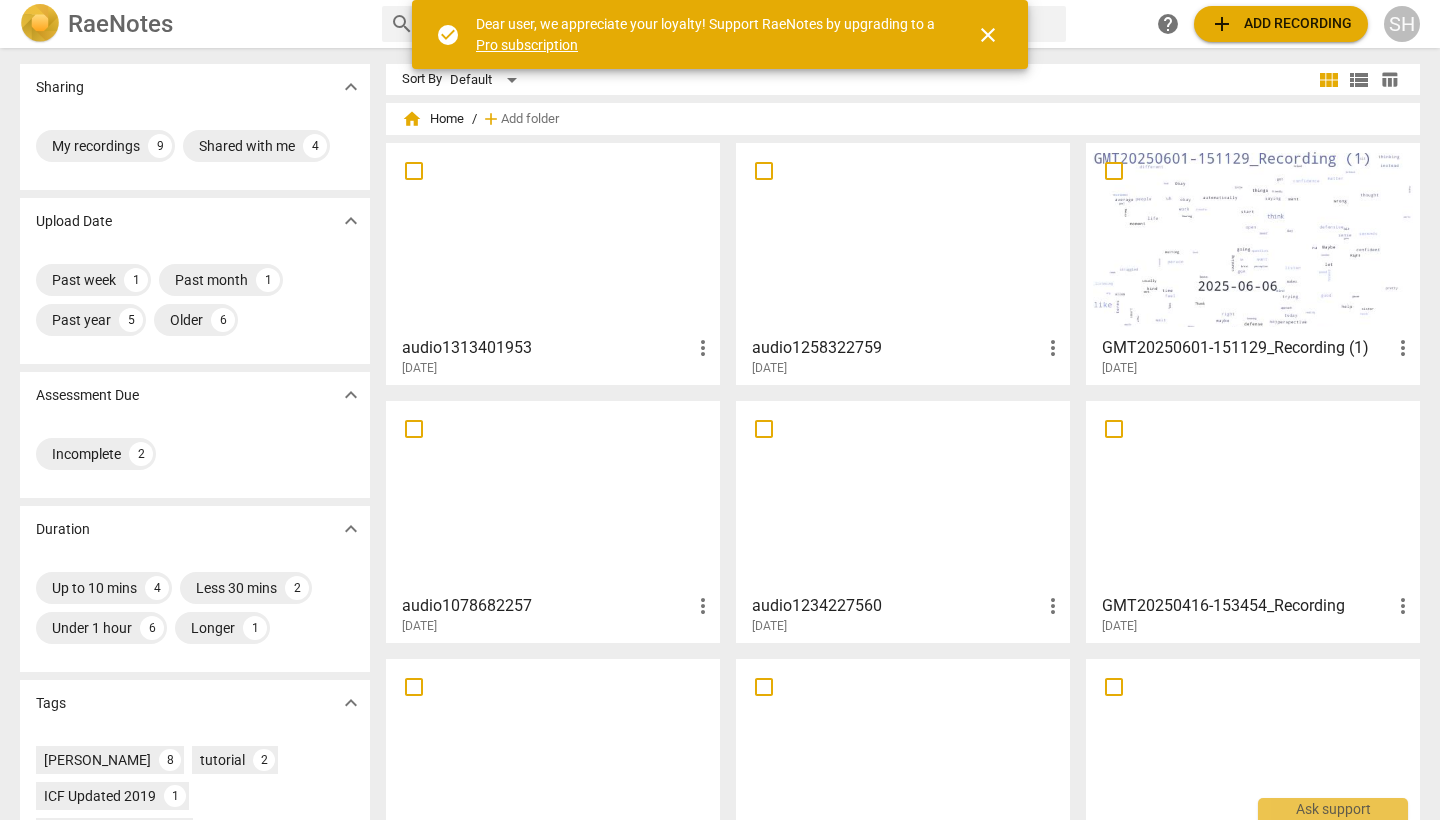 click on "add" at bounding box center (1222, 24) 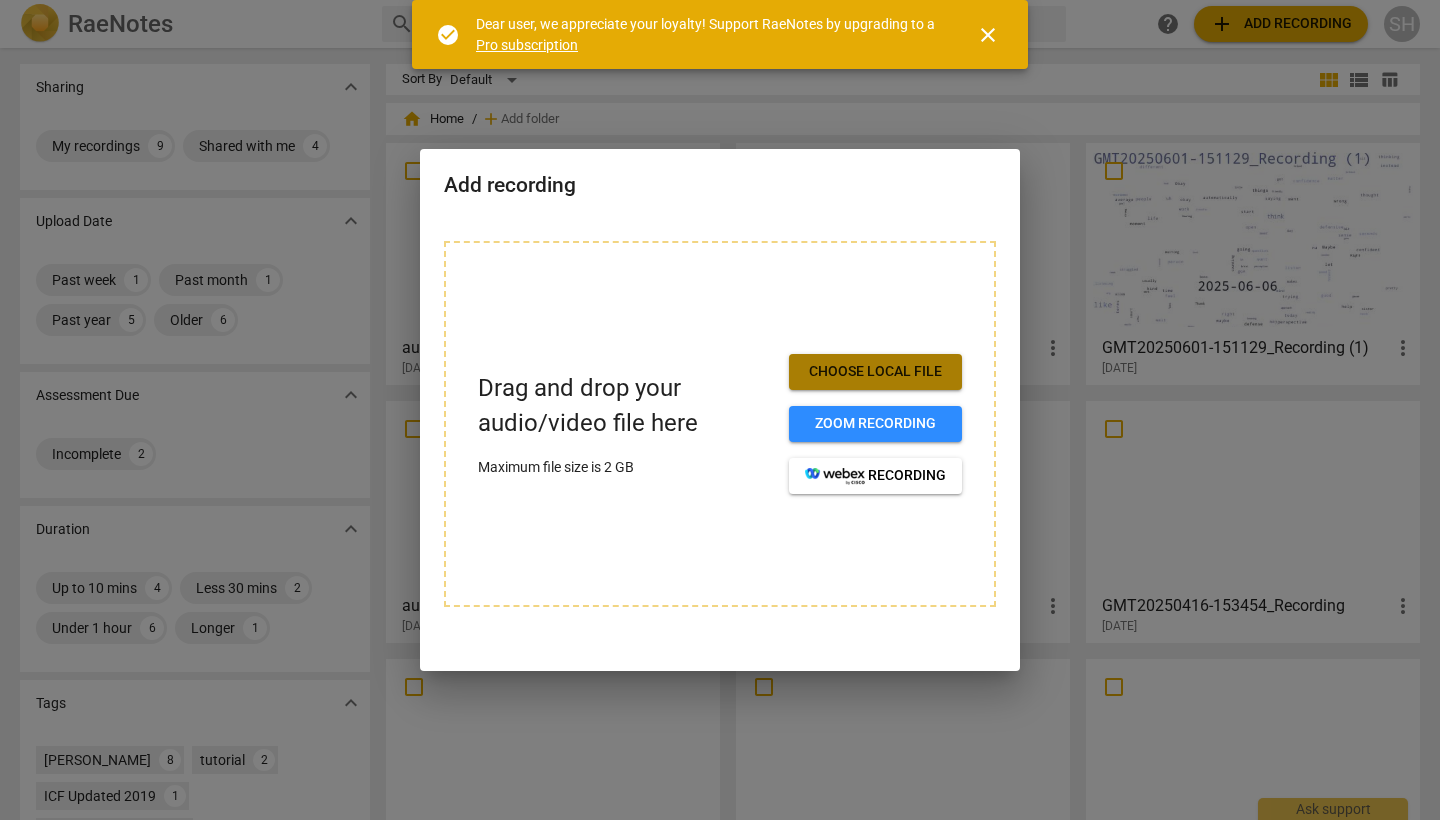 click on "Choose local file" at bounding box center (875, 372) 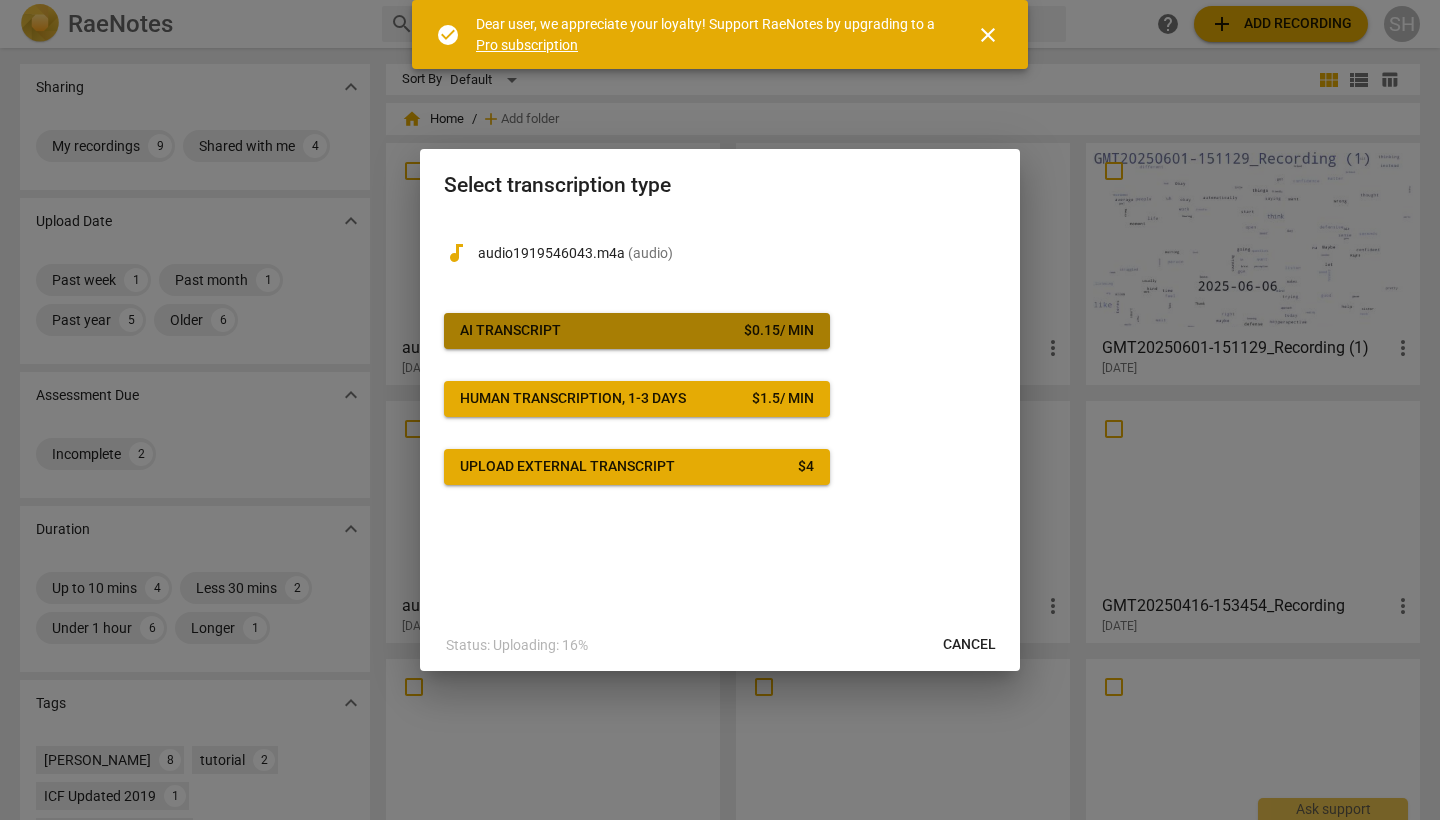 click on "AI Transcript $ 0.15  / min" at bounding box center [637, 331] 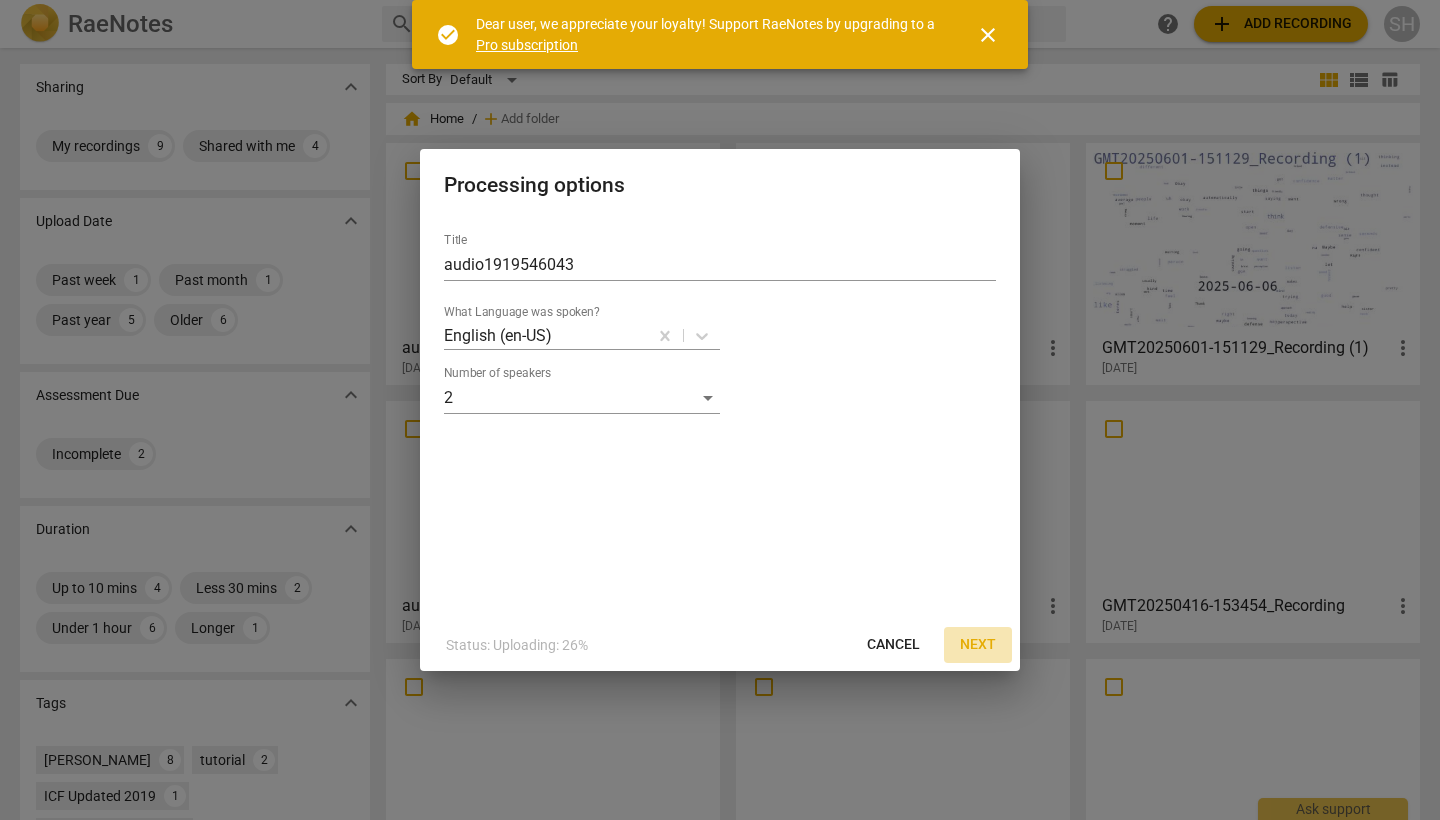 click on "Next" at bounding box center (978, 645) 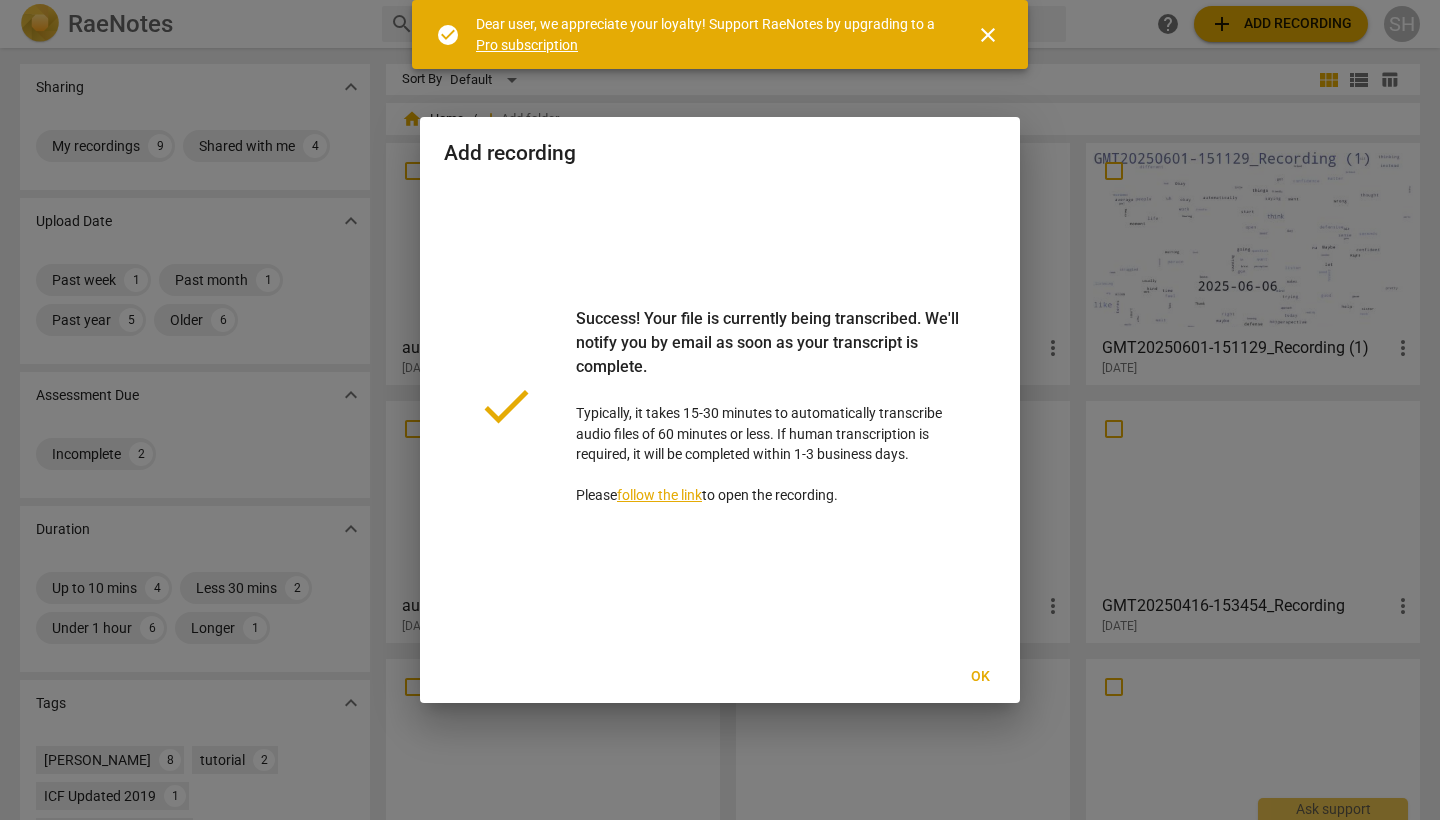 click on "Ok" at bounding box center [980, 677] 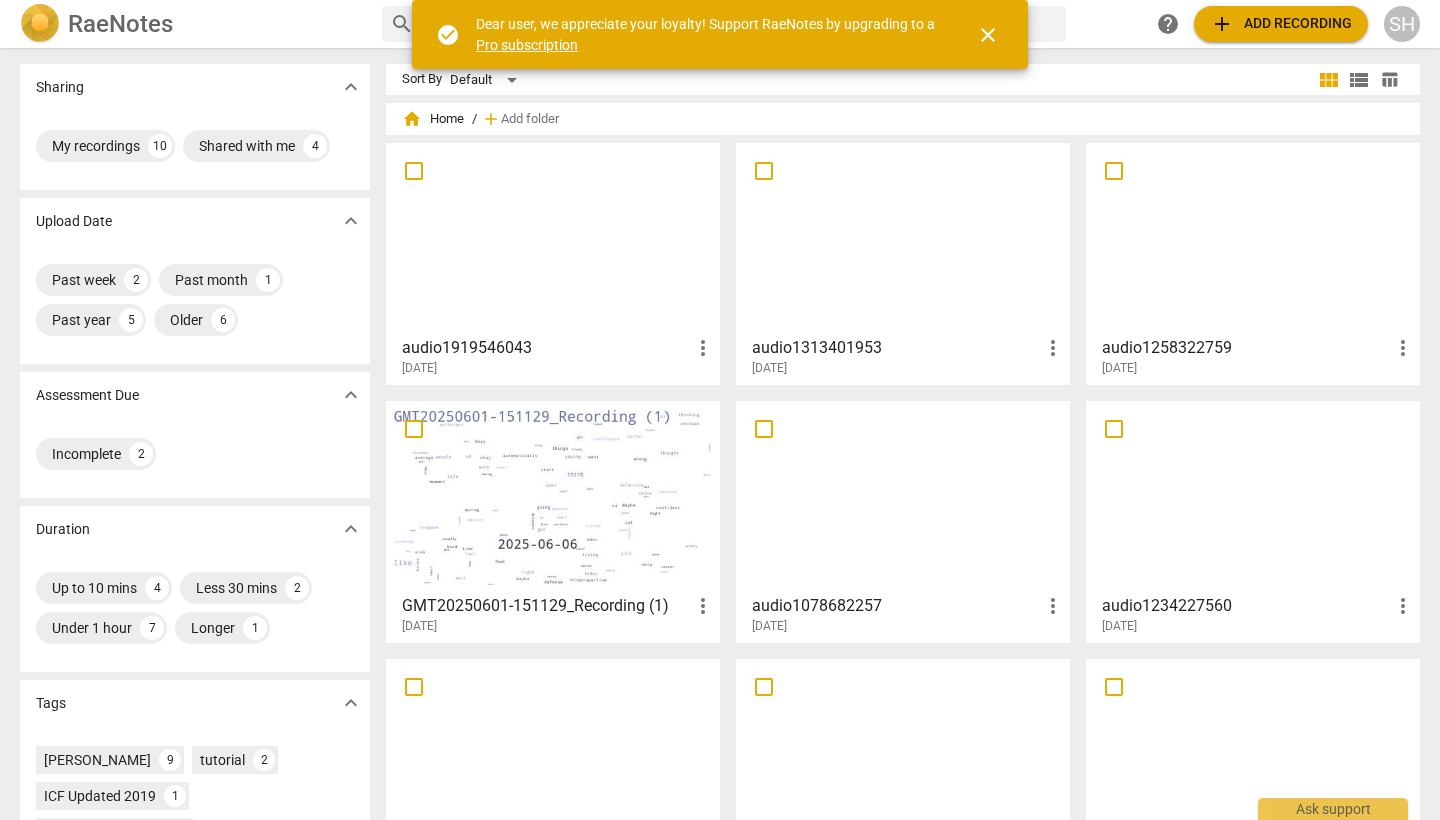 click at bounding box center (553, 238) 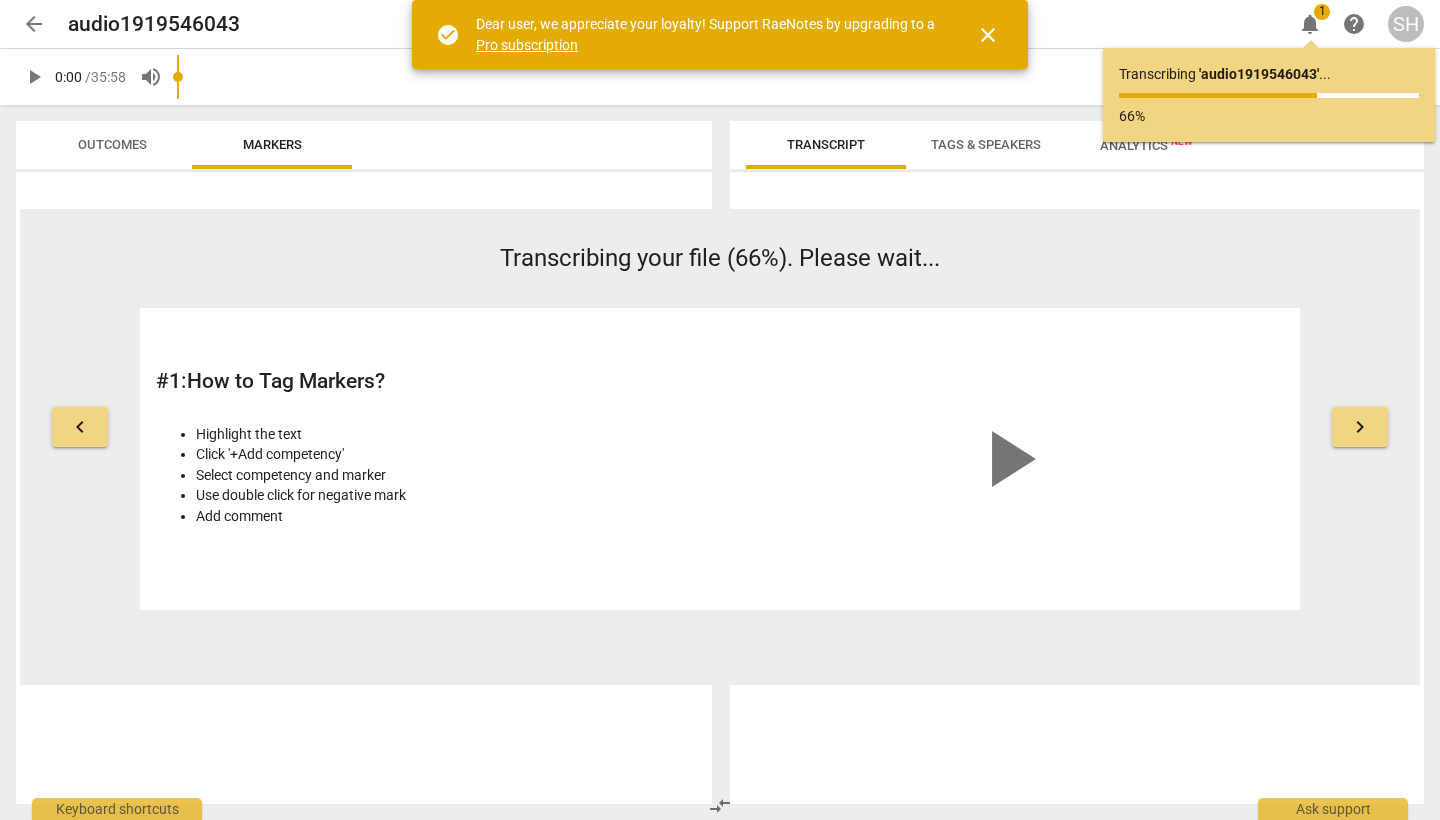 click on "Transcript" at bounding box center (826, 144) 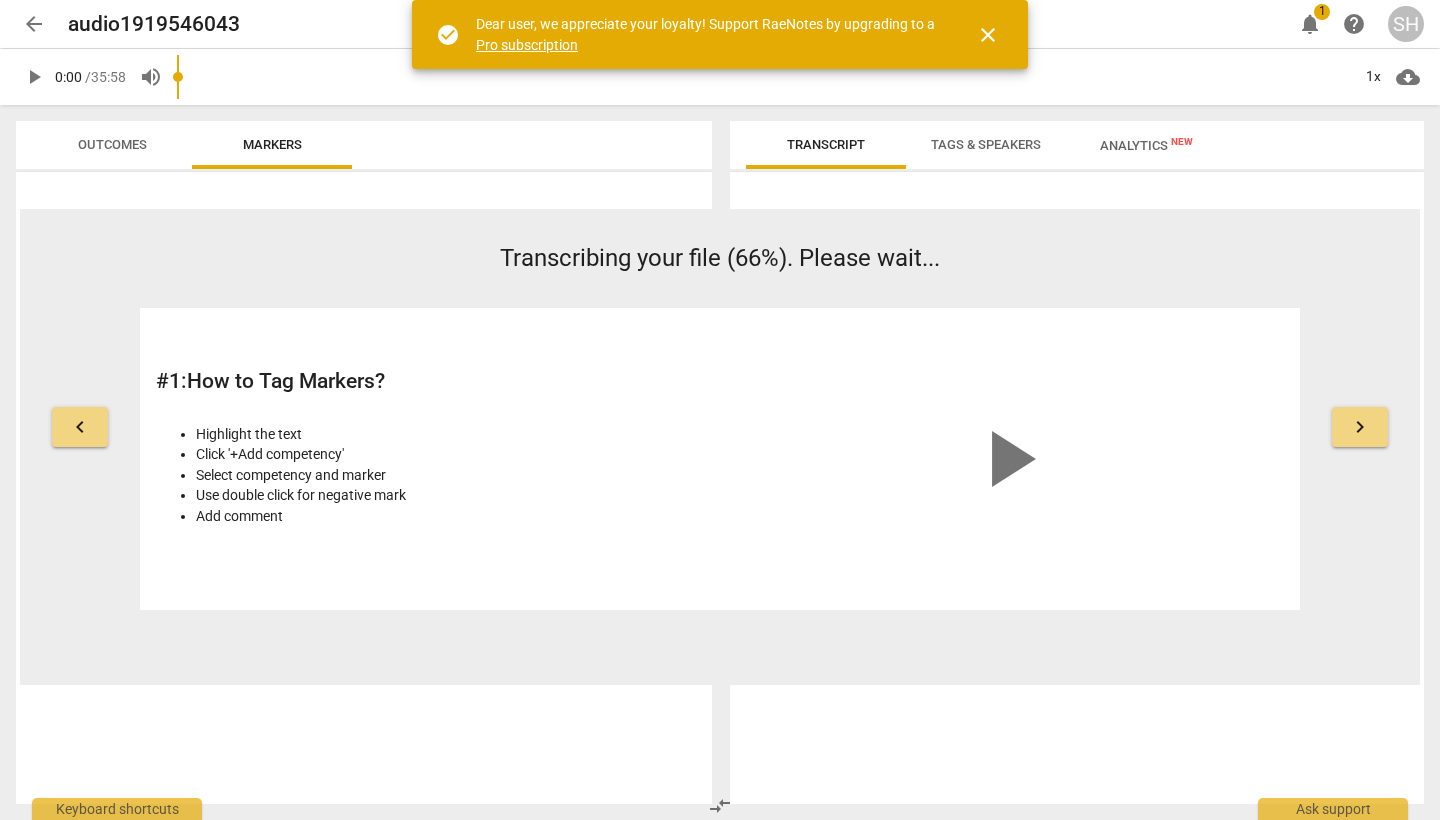 click on "Transcript" at bounding box center (826, 144) 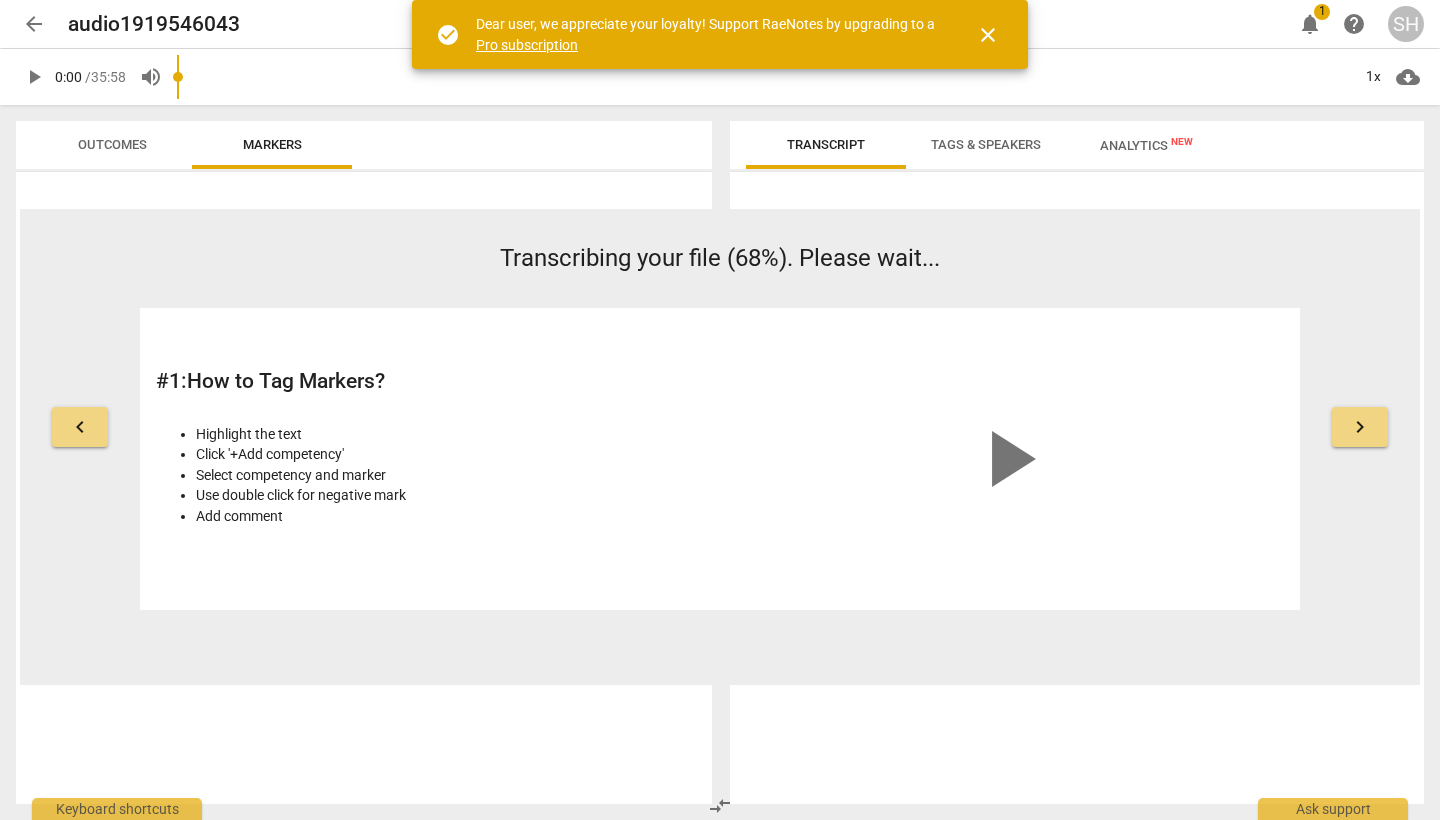 scroll, scrollTop: 0, scrollLeft: 0, axis: both 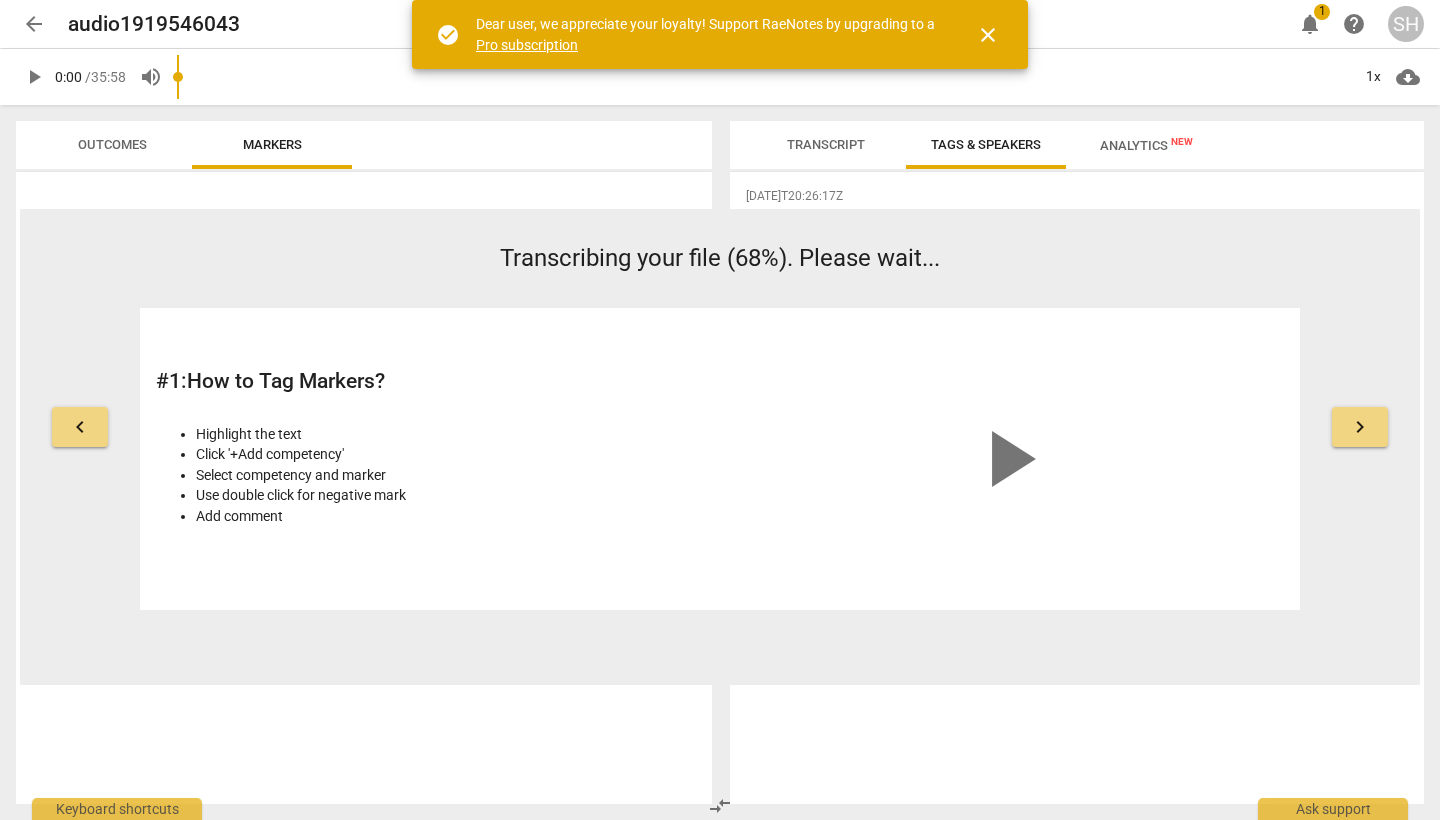 click on "arrow_back" at bounding box center [34, 24] 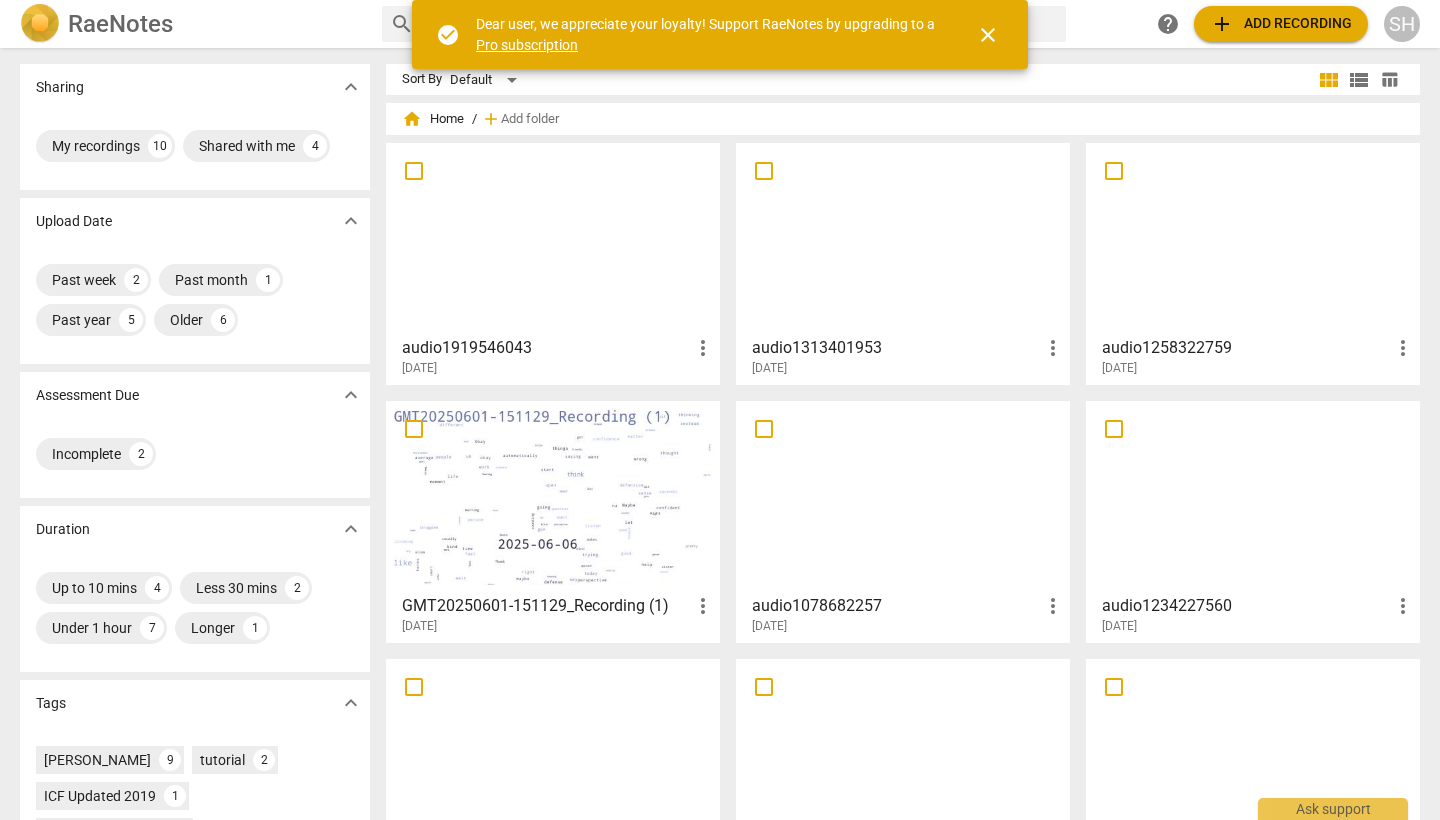 click on "audio1919546043" at bounding box center [546, 348] 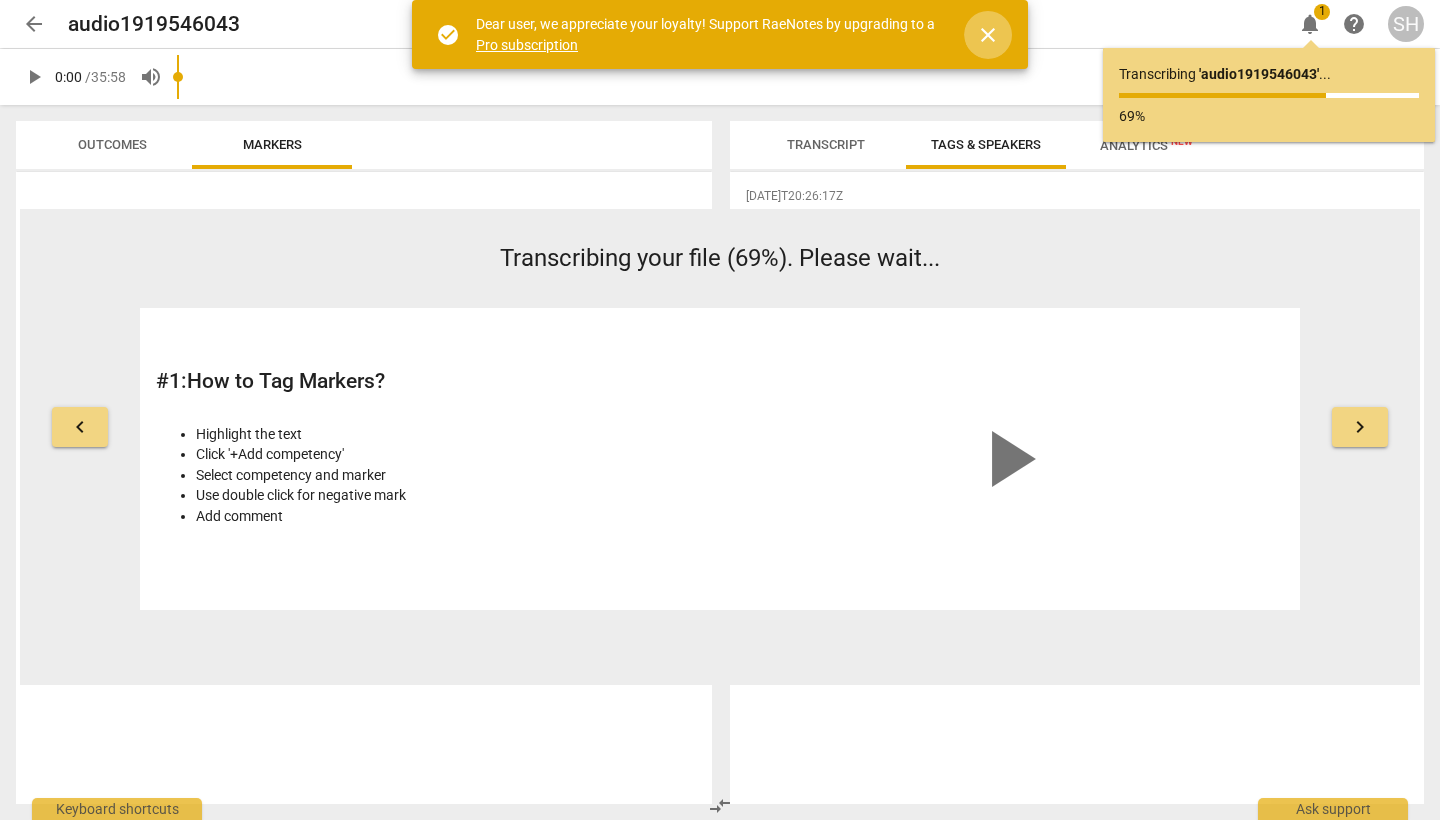 click on "close" at bounding box center (988, 35) 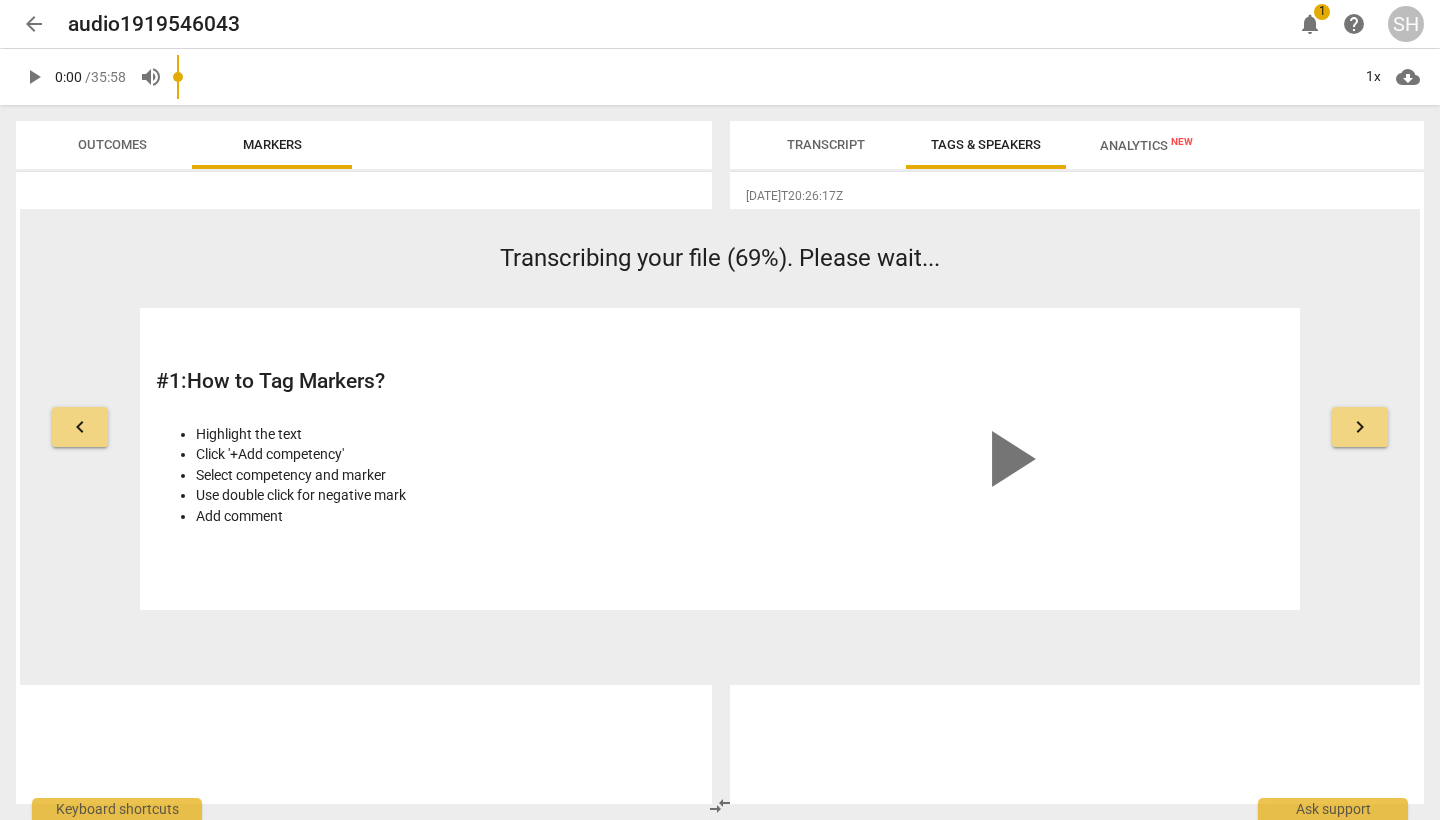click on "Transcript" at bounding box center [826, 144] 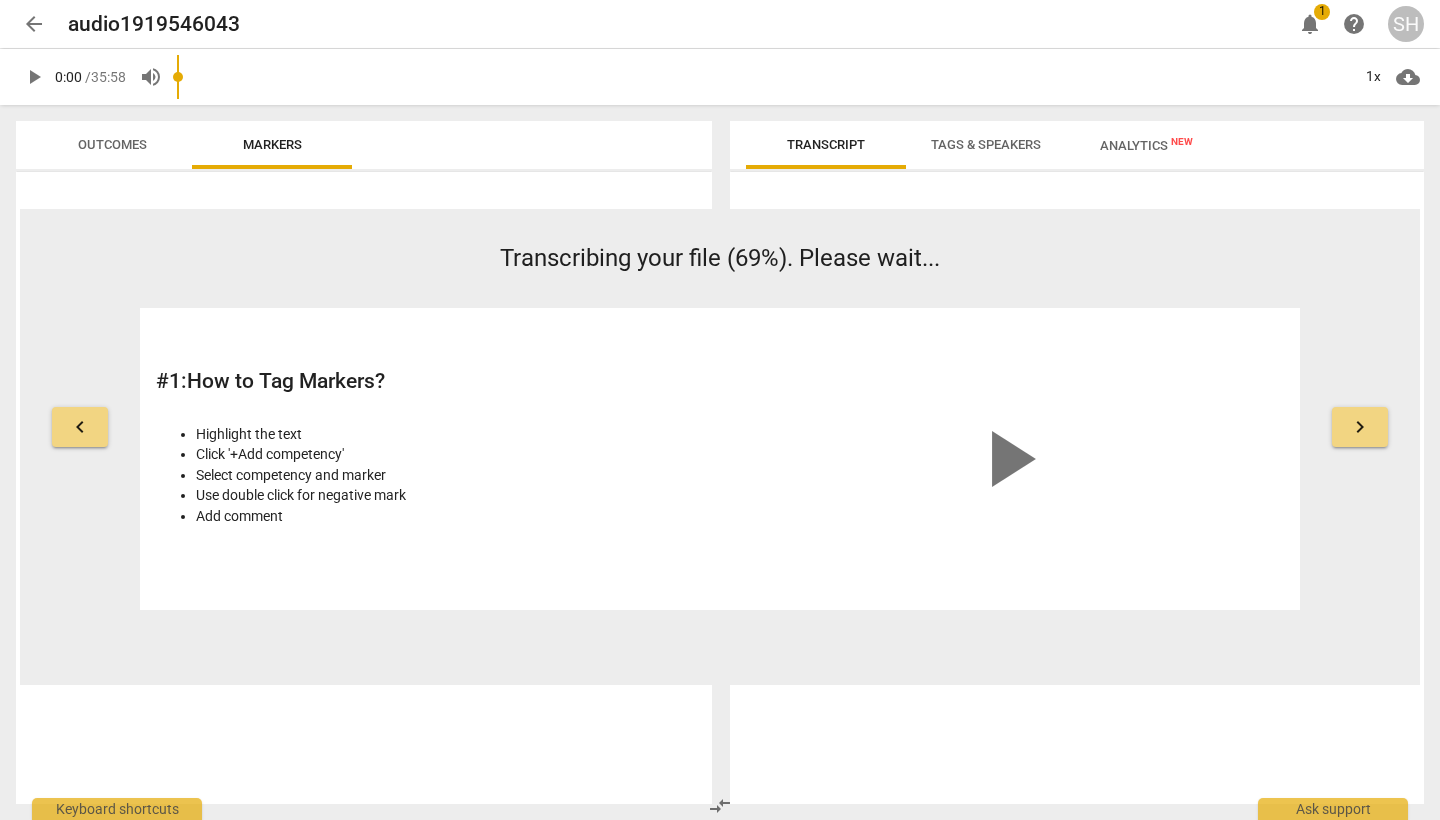scroll, scrollTop: 0, scrollLeft: 0, axis: both 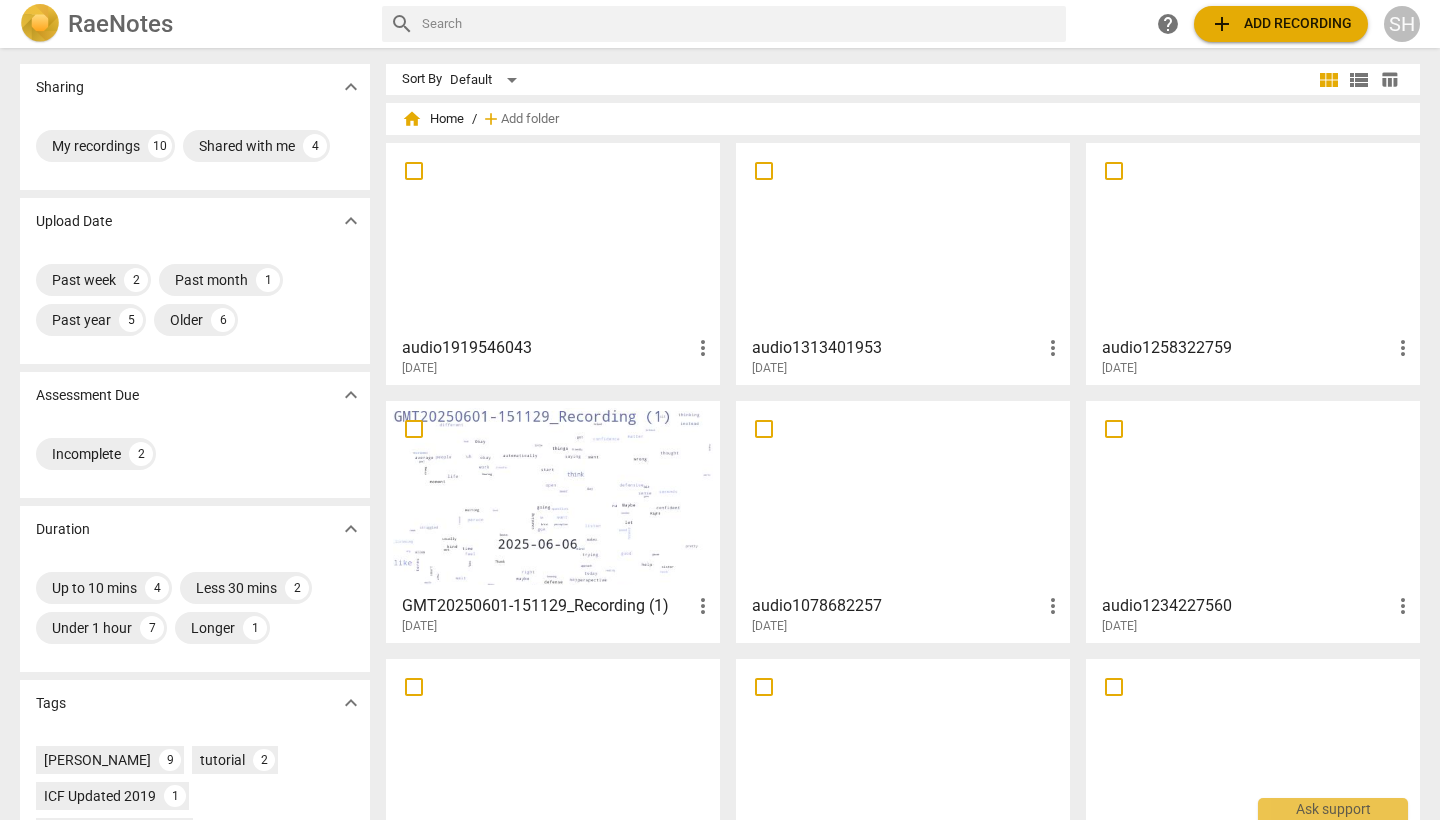 click at bounding box center [553, 238] 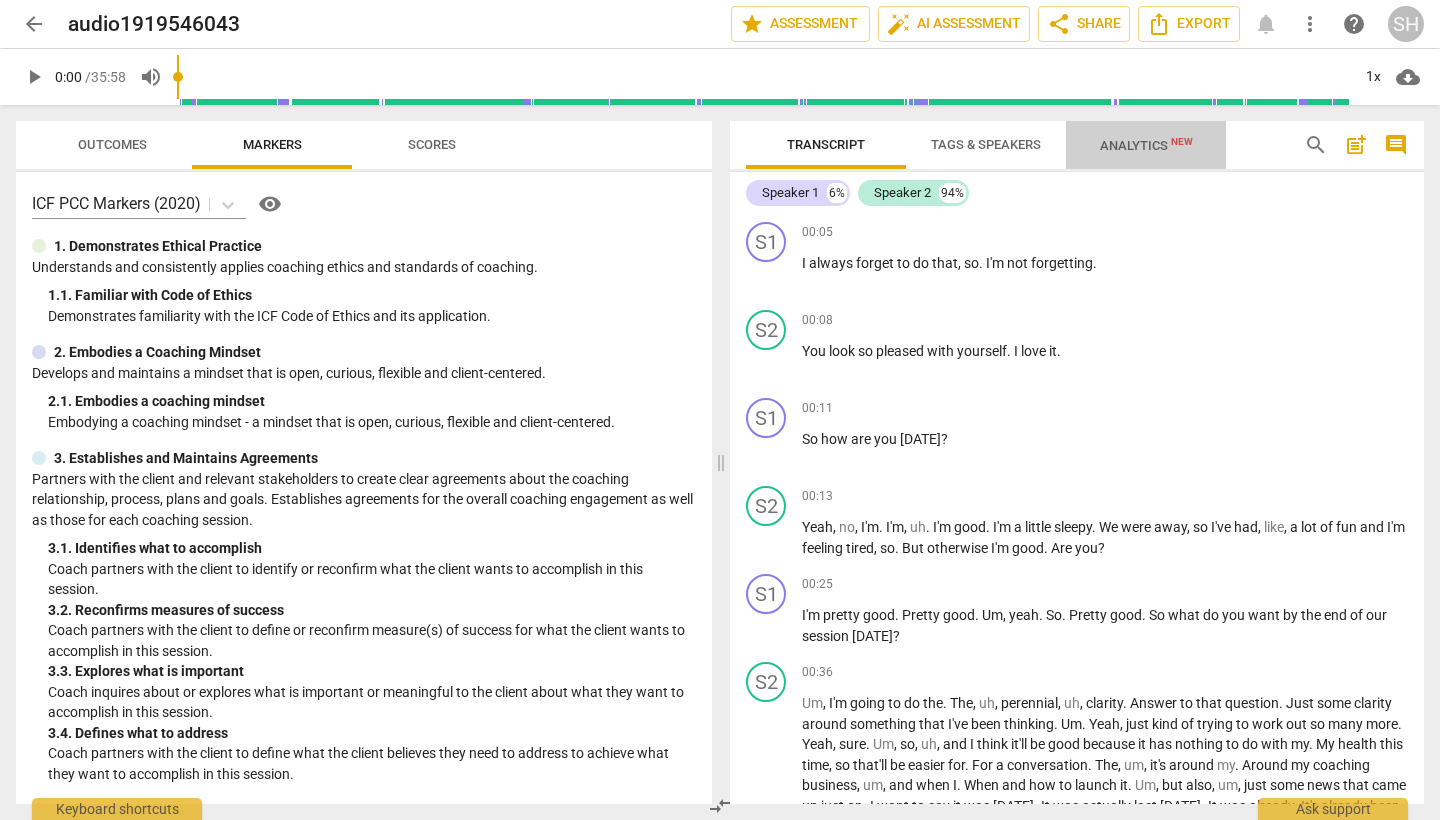click on "Analytics   New" at bounding box center [1146, 145] 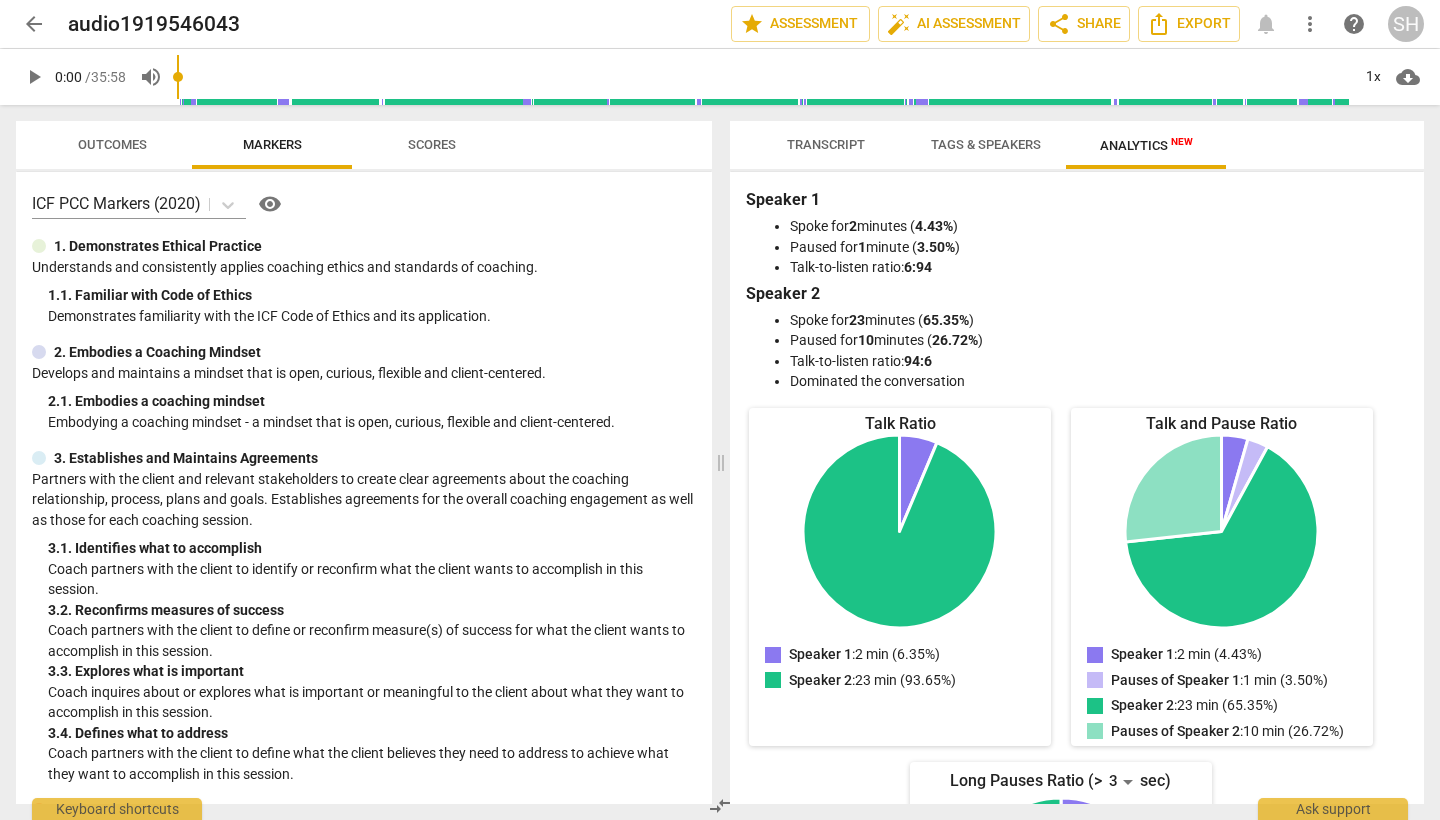 click on "Tags & Speakers" at bounding box center (986, 144) 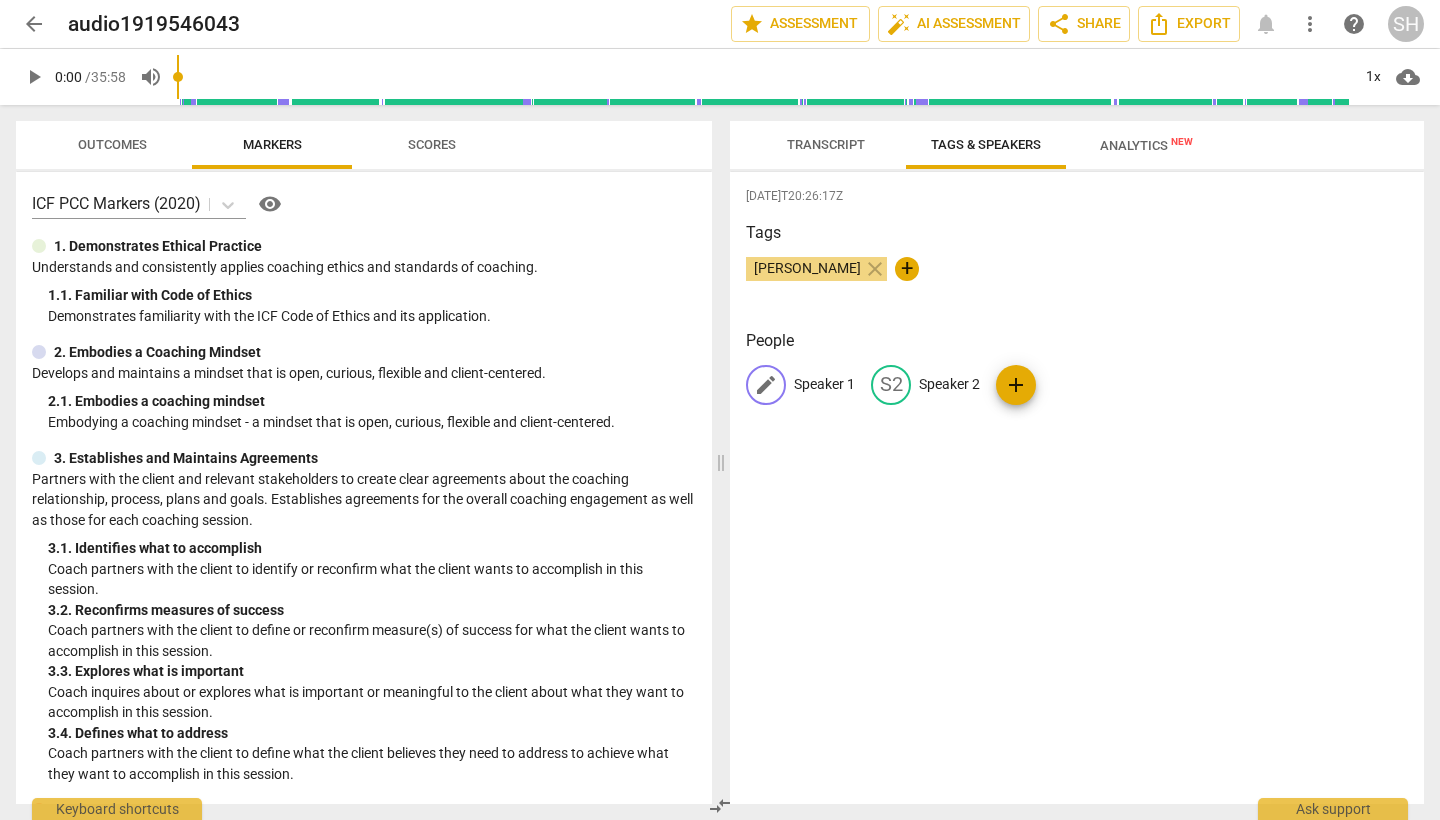 click on "Speaker 1" at bounding box center (824, 384) 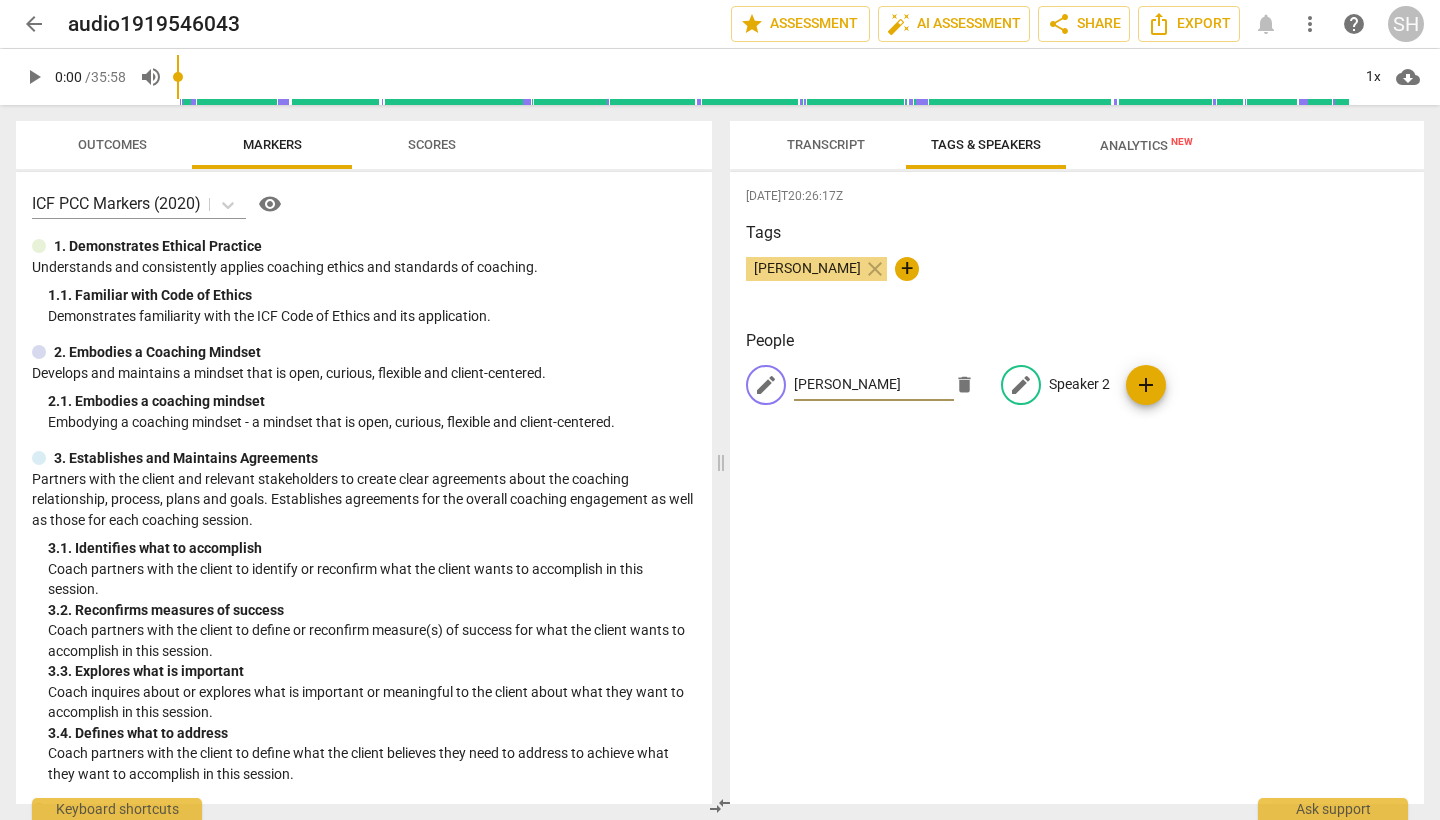 type on "[PERSON_NAME]" 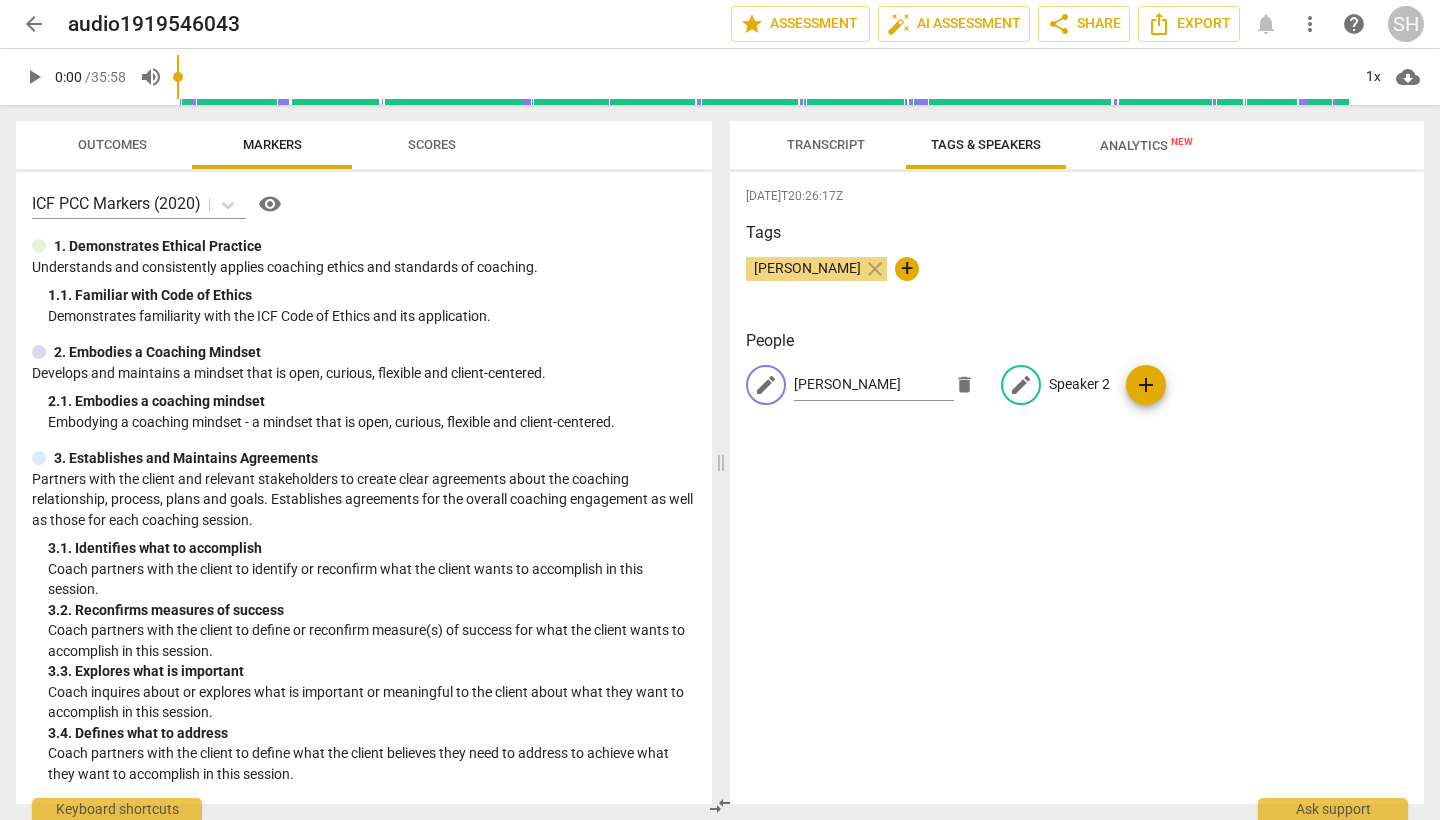 click on "Speaker 2" at bounding box center (1079, 384) 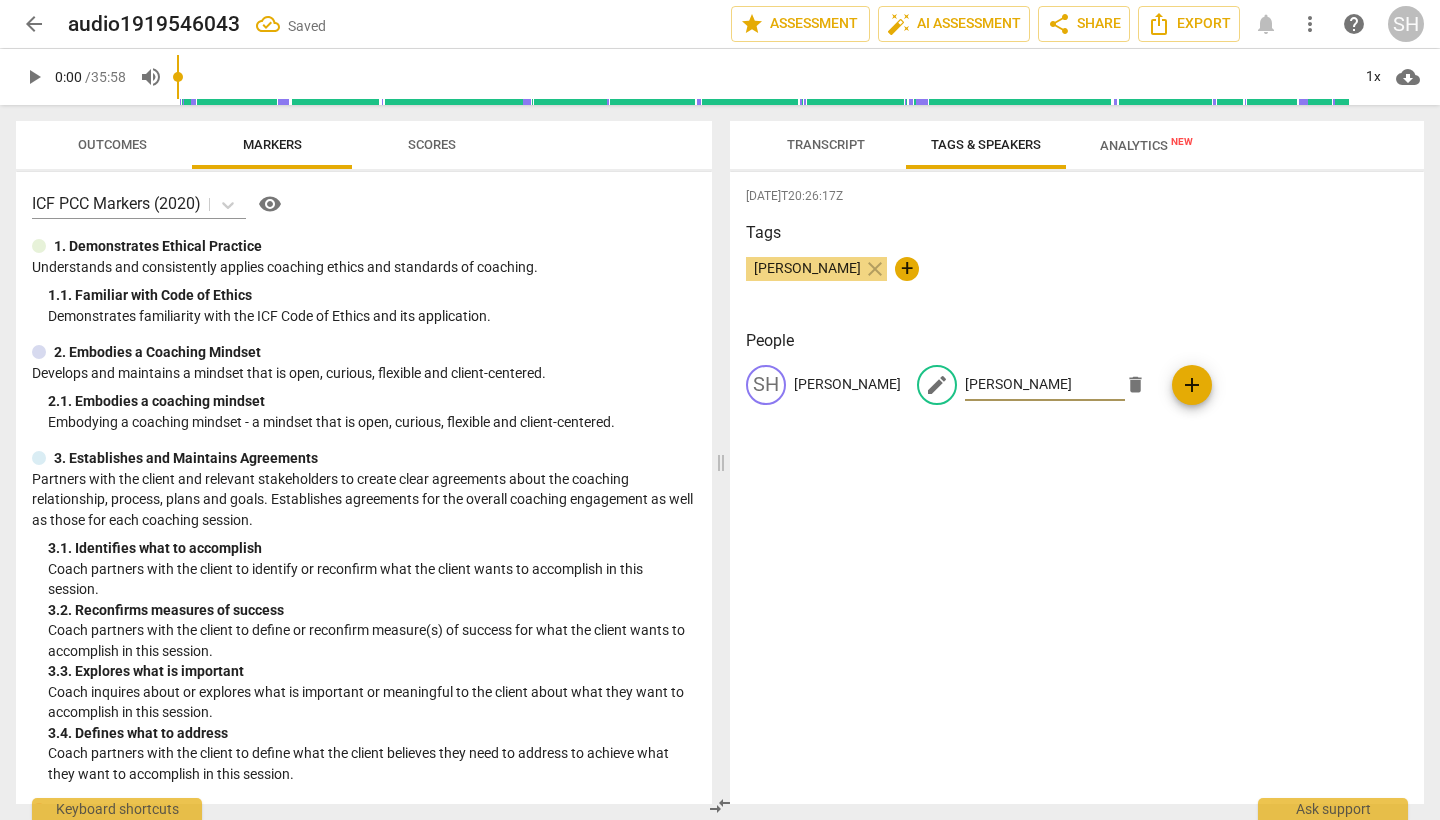 type on "[PERSON_NAME]" 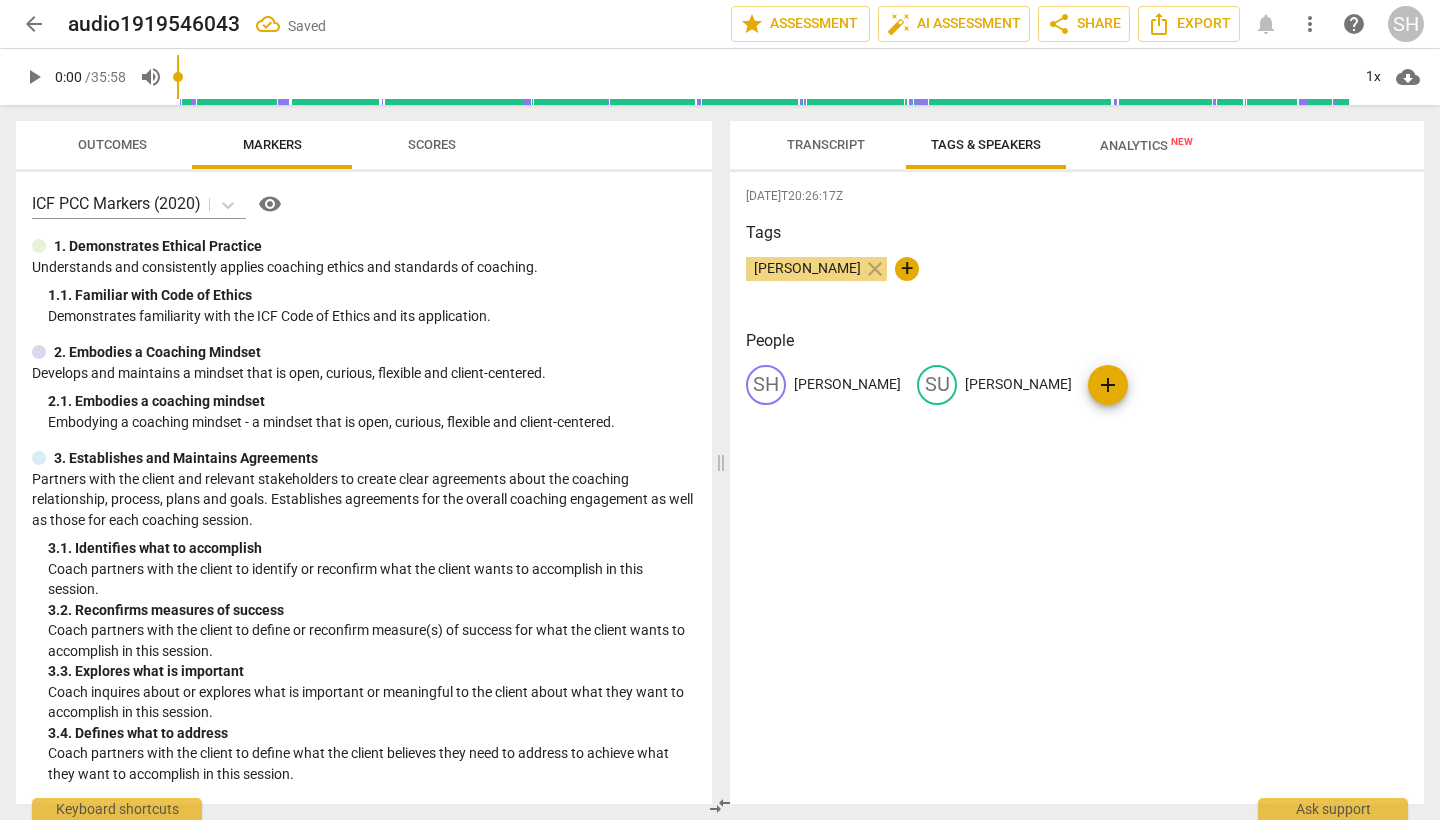 scroll, scrollTop: 0, scrollLeft: 0, axis: both 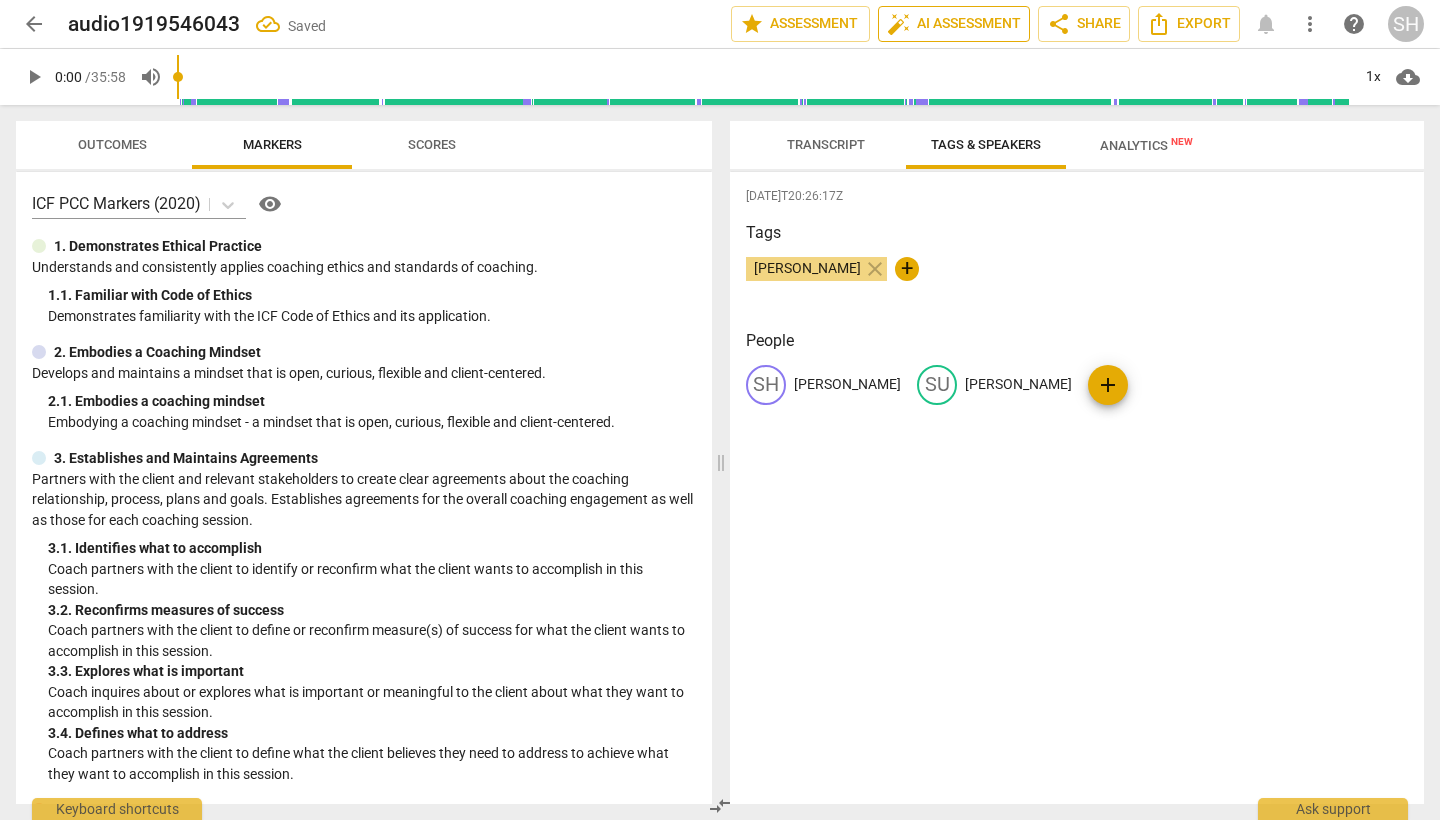 click on "auto_fix_high    AI Assessment" at bounding box center [954, 24] 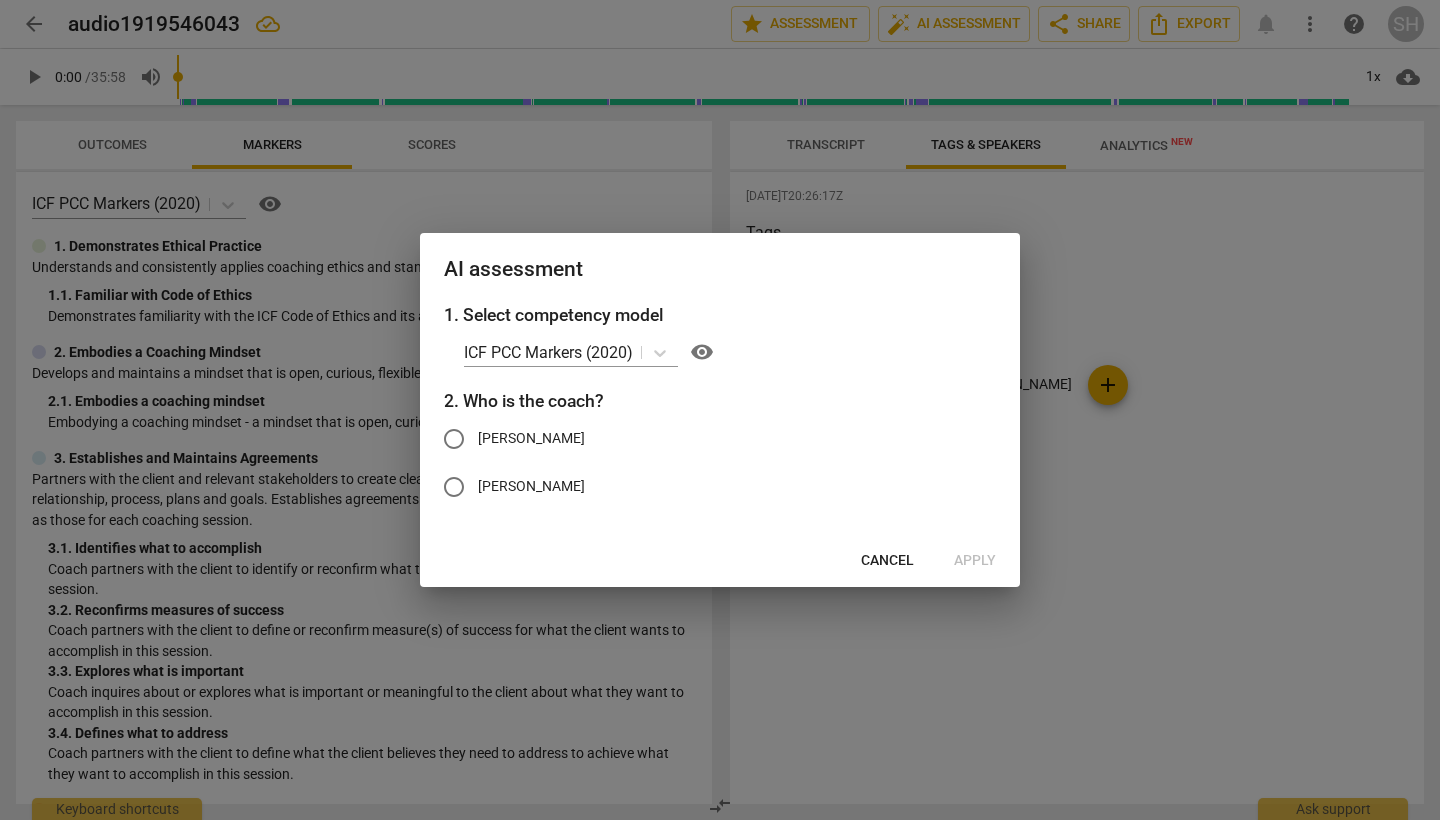 click on "[PERSON_NAME]" at bounding box center (531, 438) 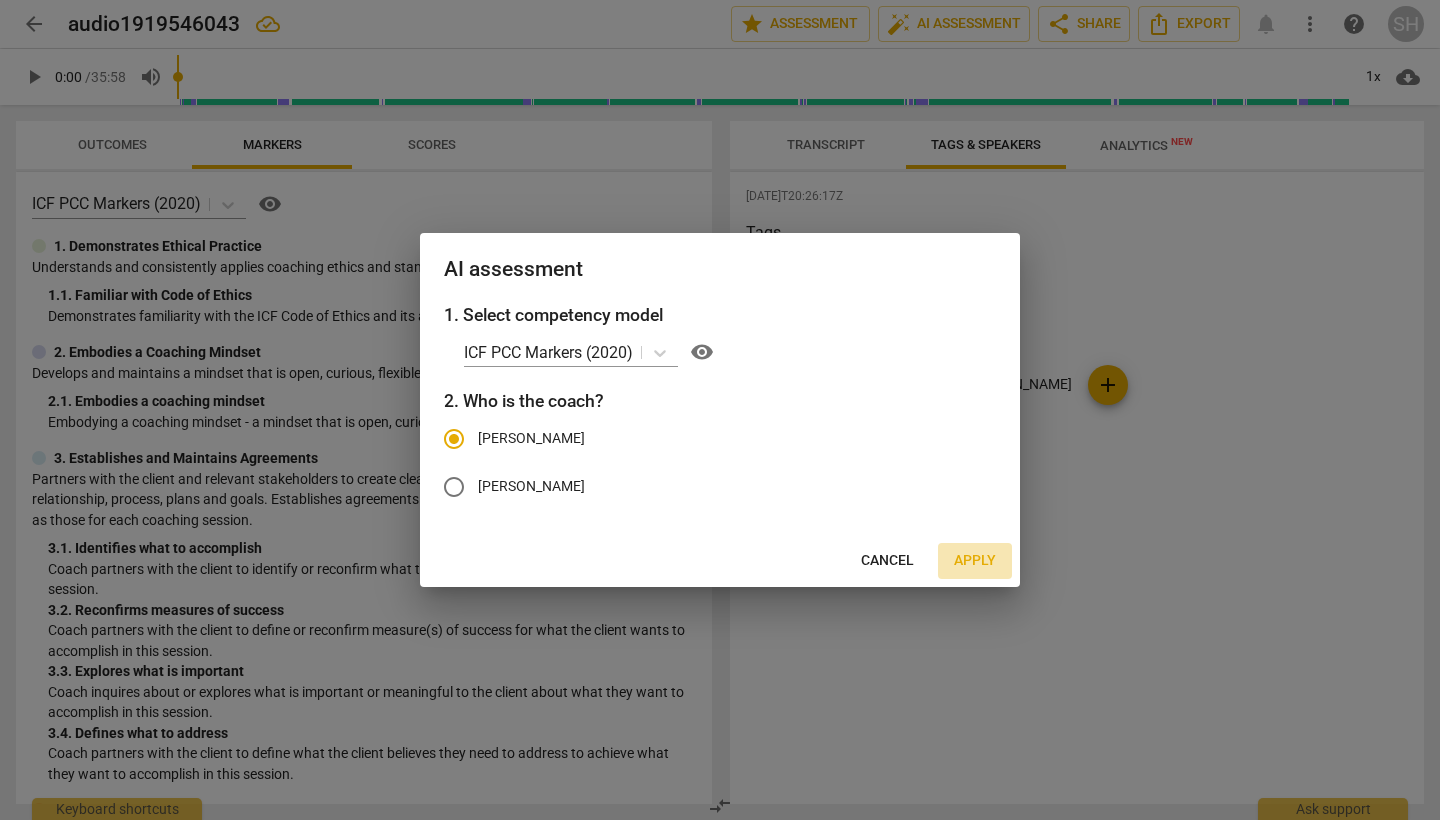 click on "Apply" at bounding box center (975, 561) 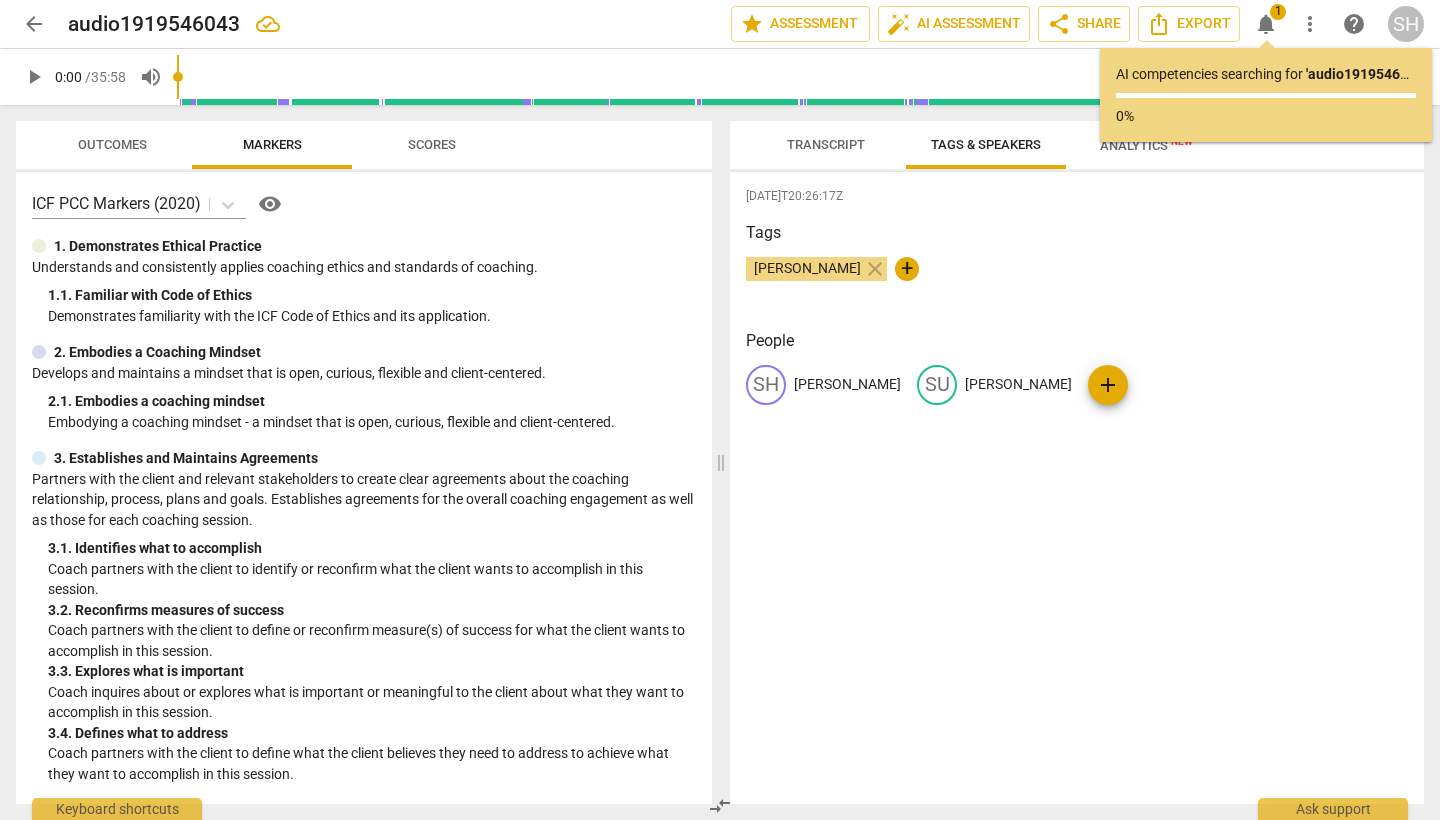 click on "arrow_back" at bounding box center [34, 24] 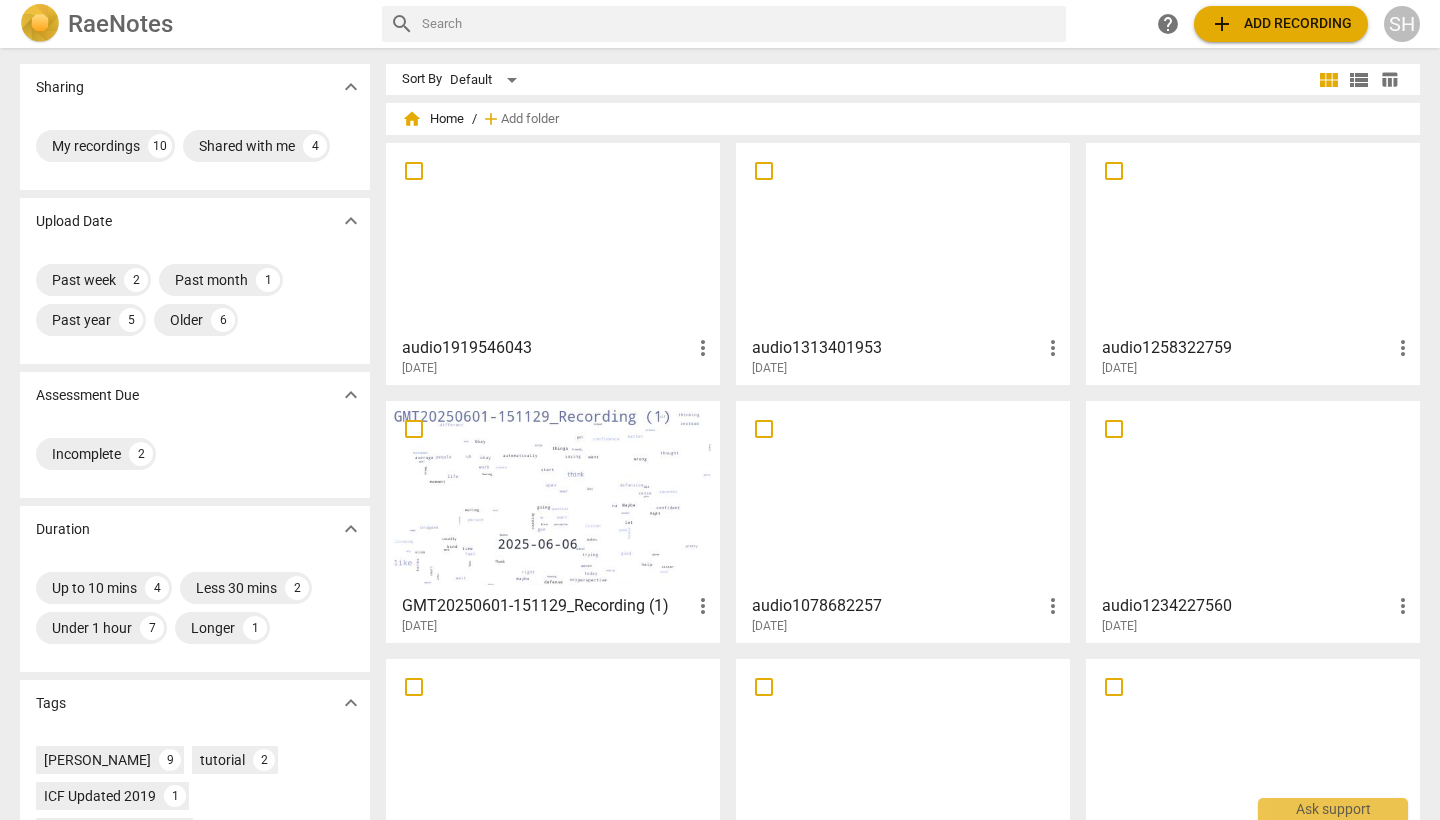 click at bounding box center (1253, 238) 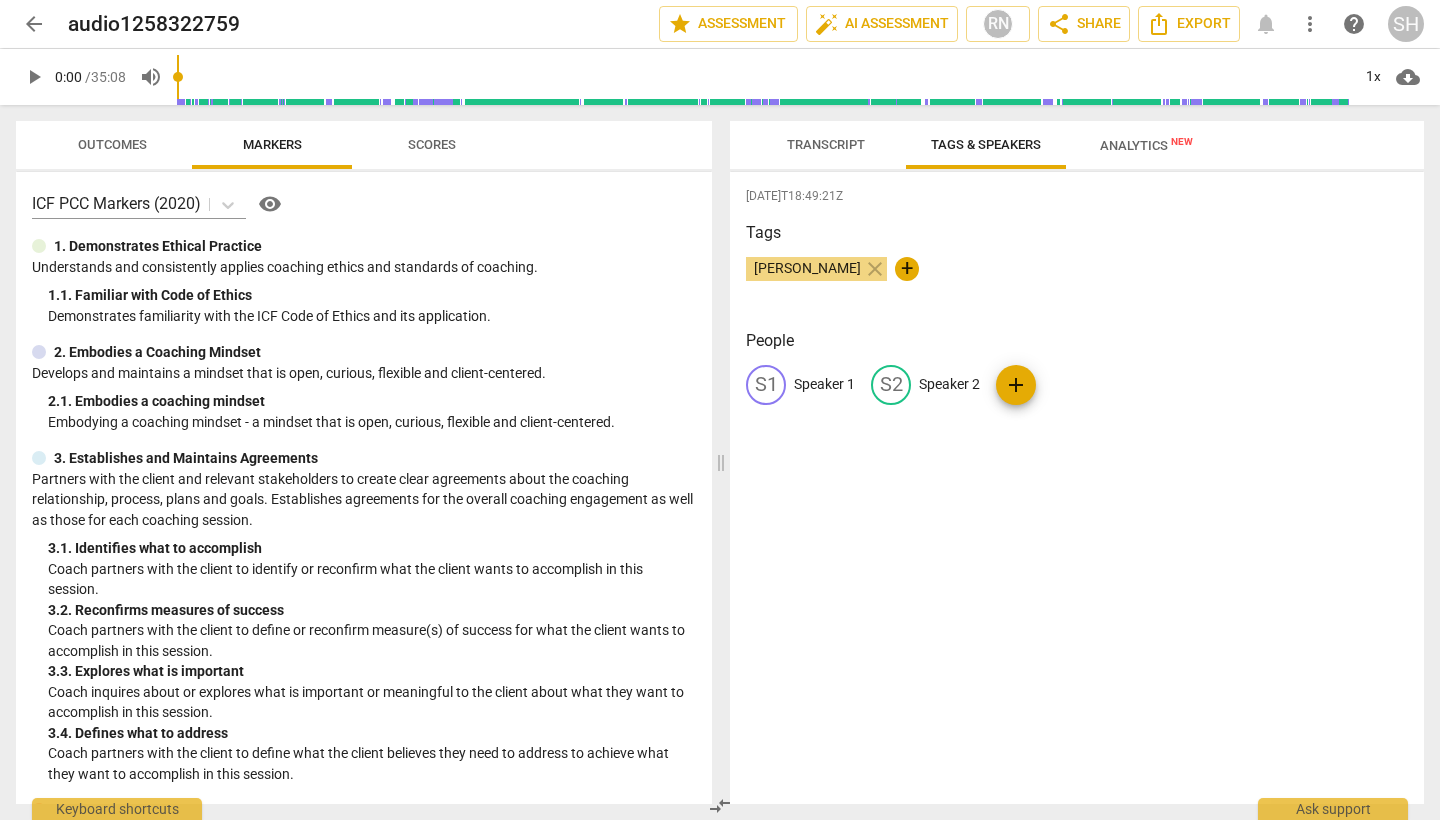 click on "Outcomes" at bounding box center [112, 144] 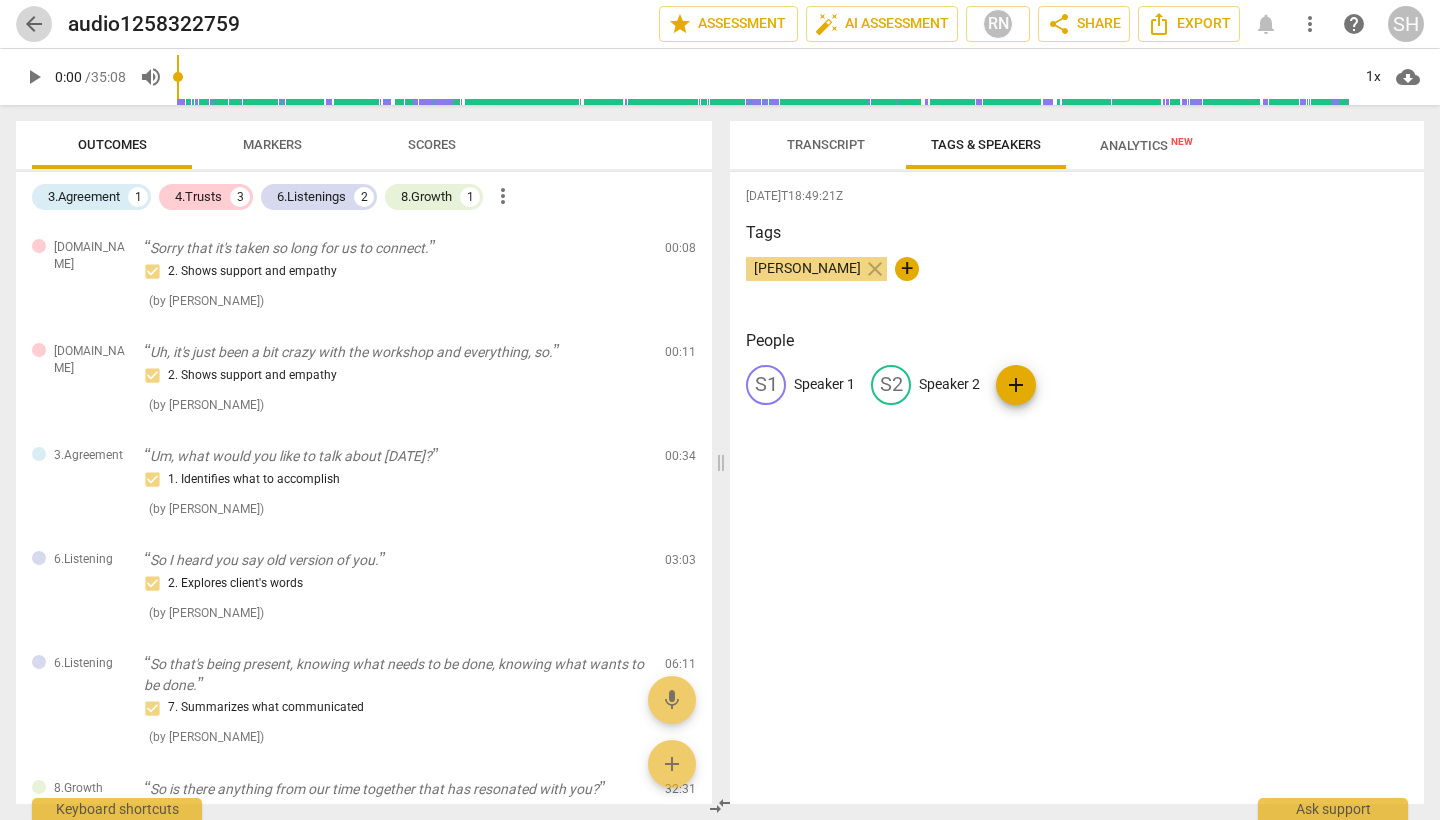 click on "arrow_back" at bounding box center (34, 24) 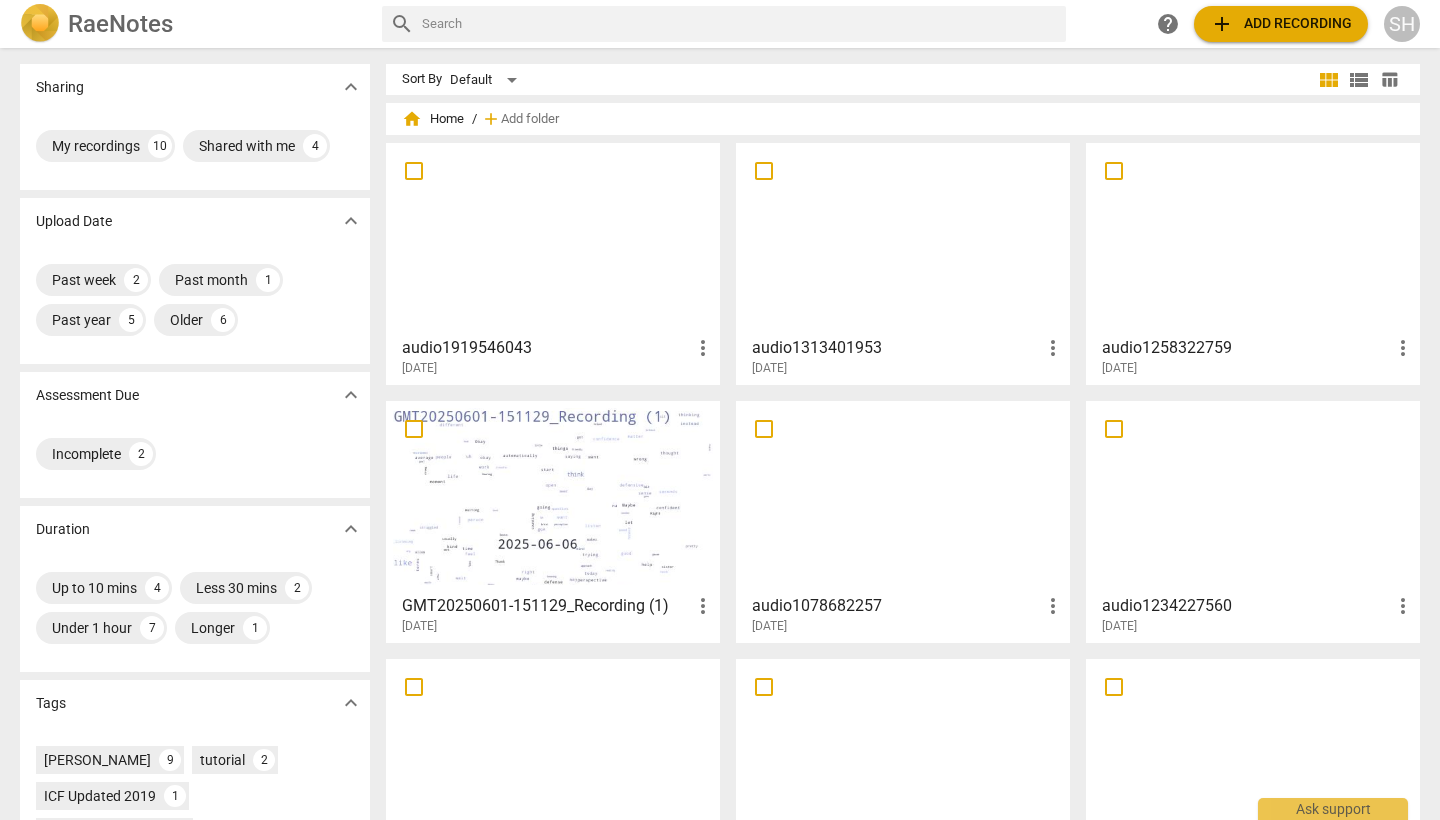 click at bounding box center [553, 496] 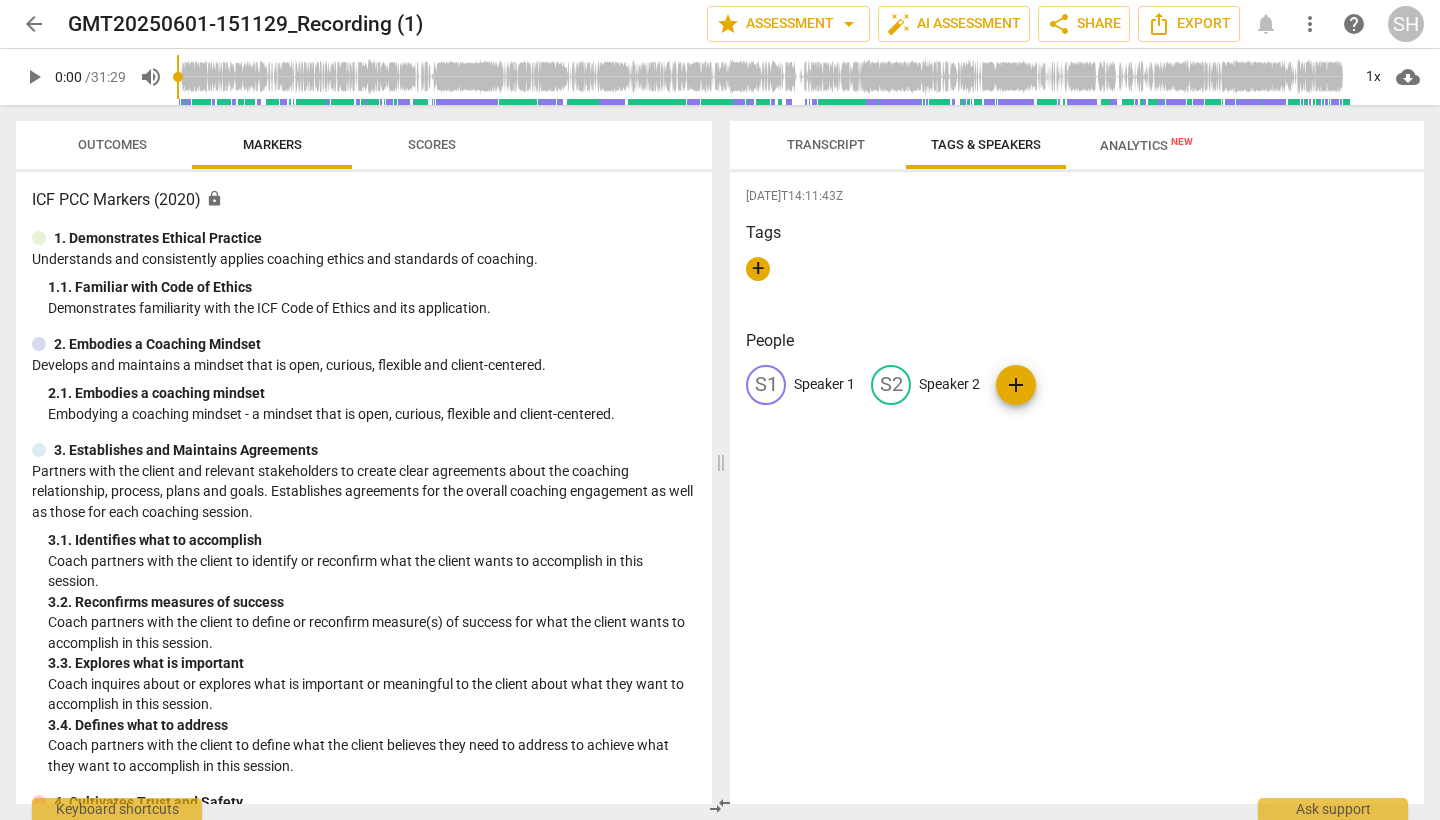 click on "Outcomes" at bounding box center (112, 144) 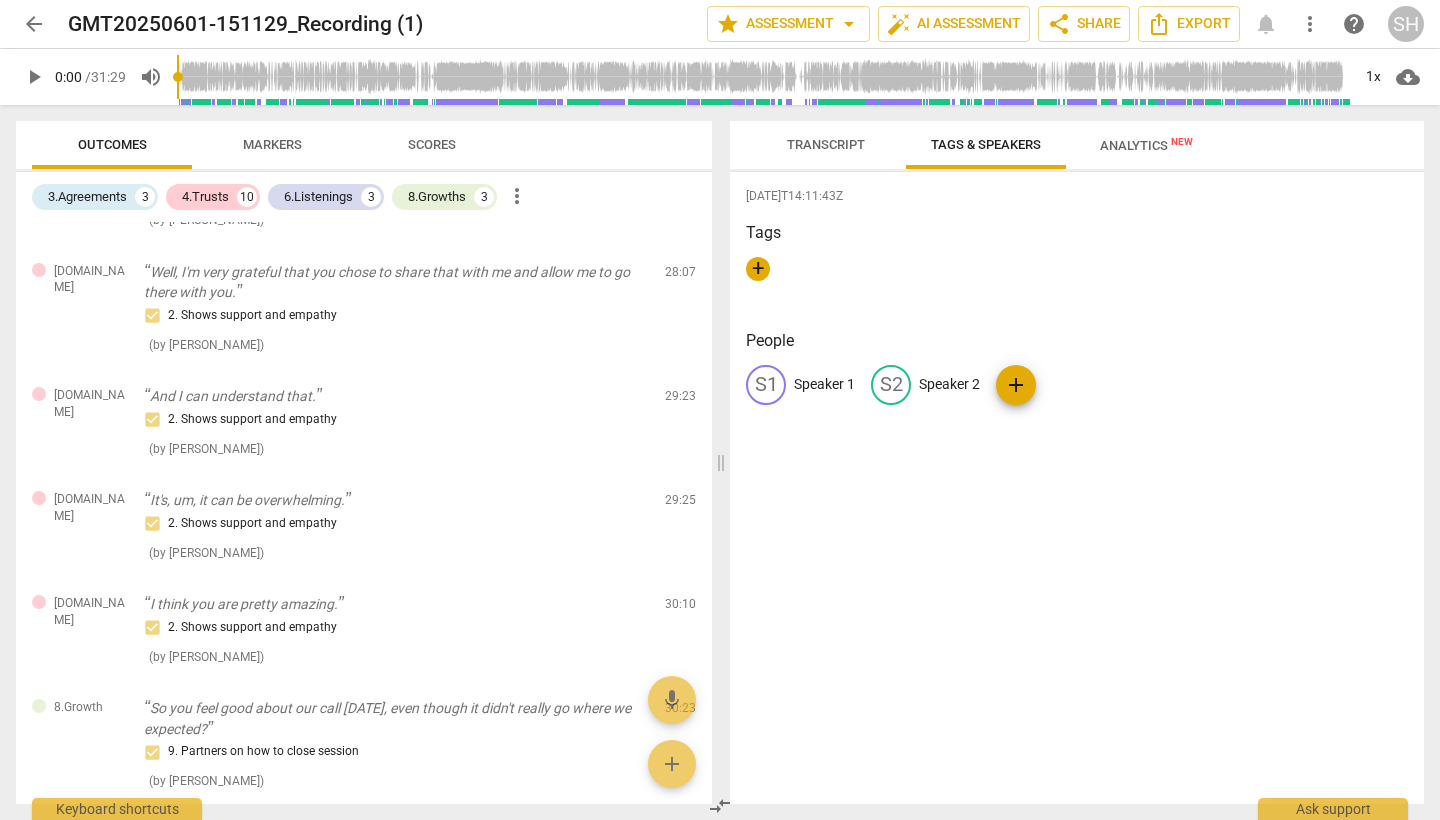 scroll, scrollTop: 1424, scrollLeft: 0, axis: vertical 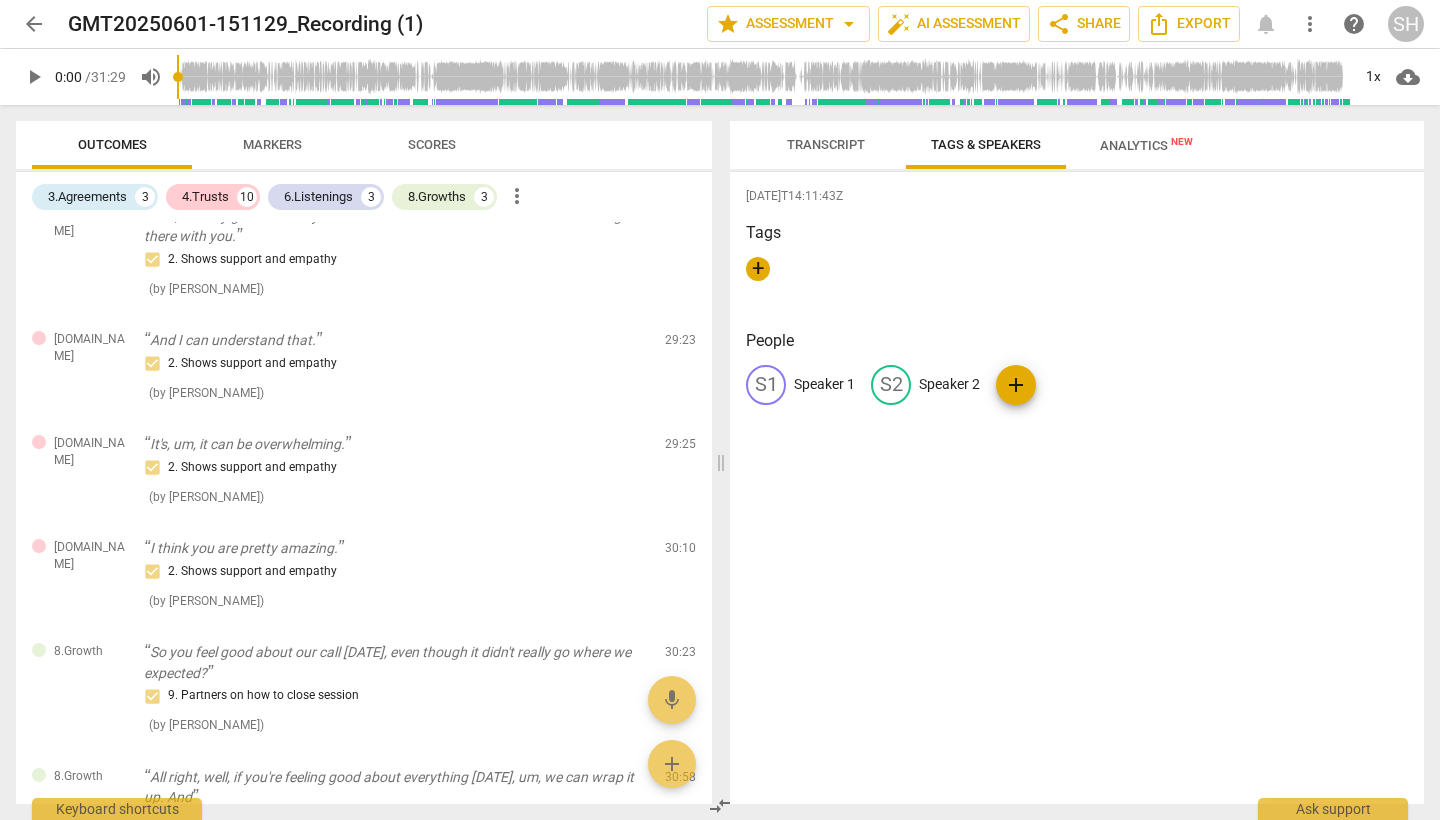 click on "arrow_back" at bounding box center (34, 24) 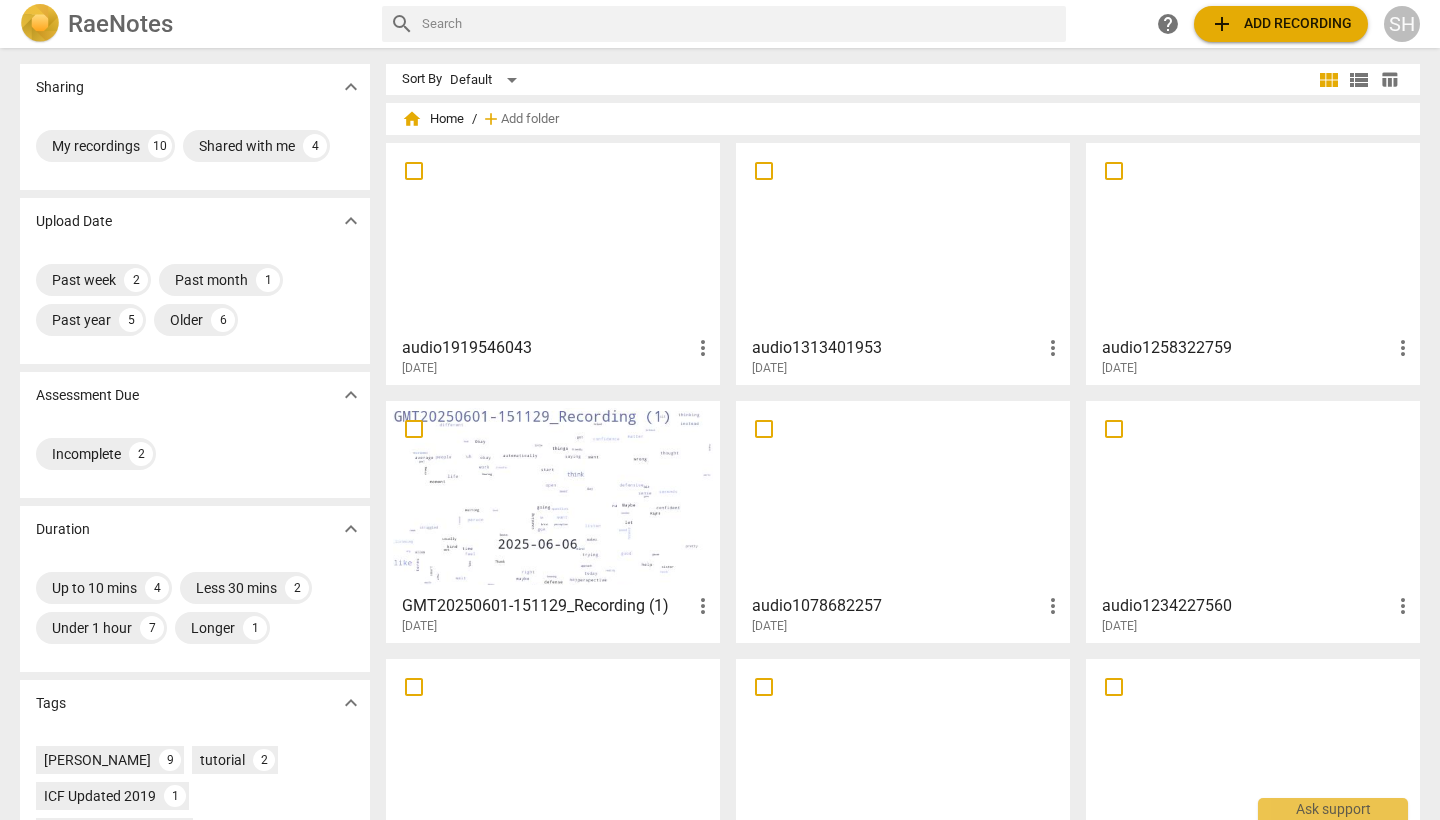 click at bounding box center [903, 496] 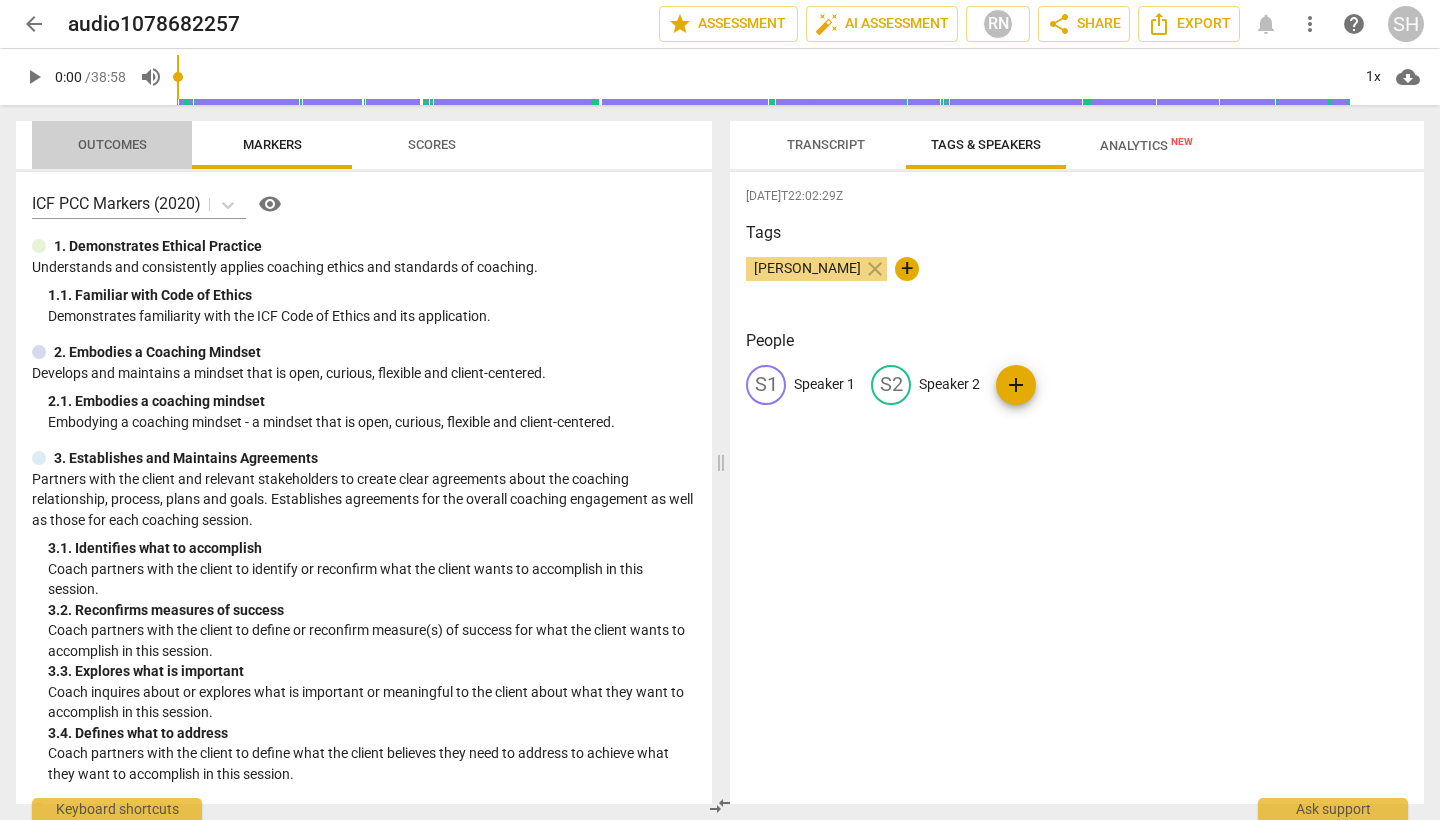 click on "Outcomes" at bounding box center [112, 144] 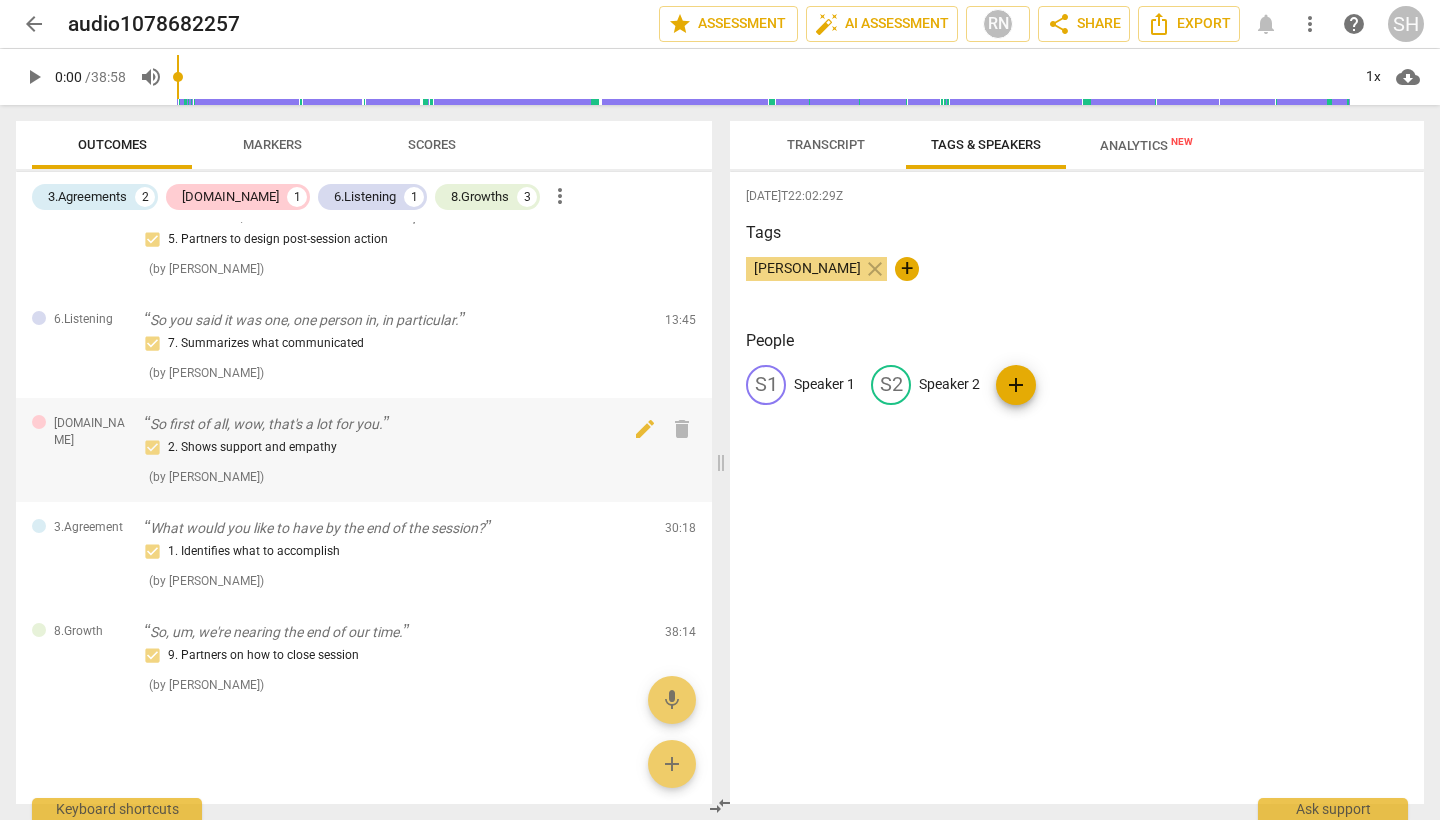 scroll, scrollTop: 239, scrollLeft: 0, axis: vertical 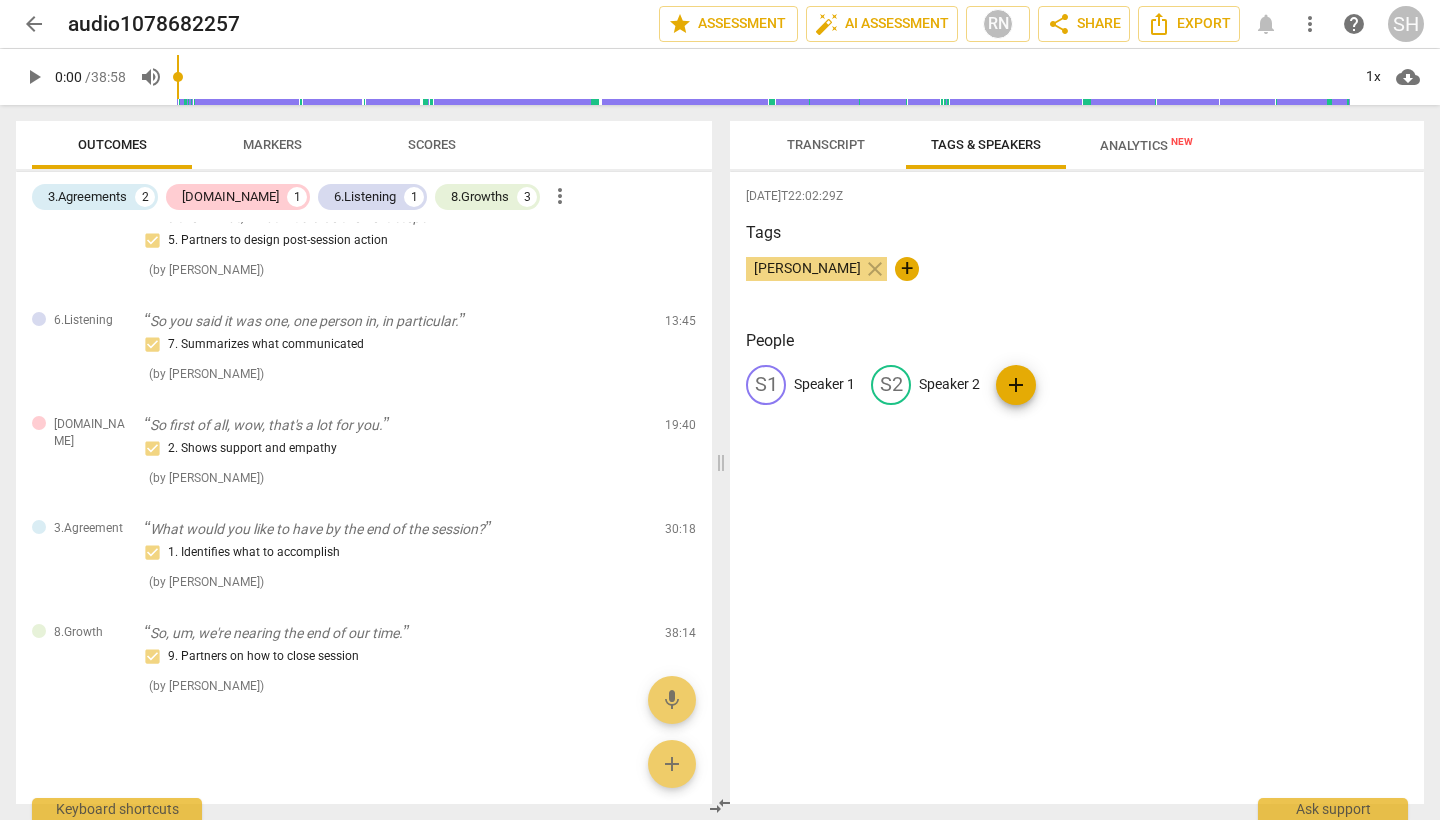 click on "Markers" at bounding box center (272, 144) 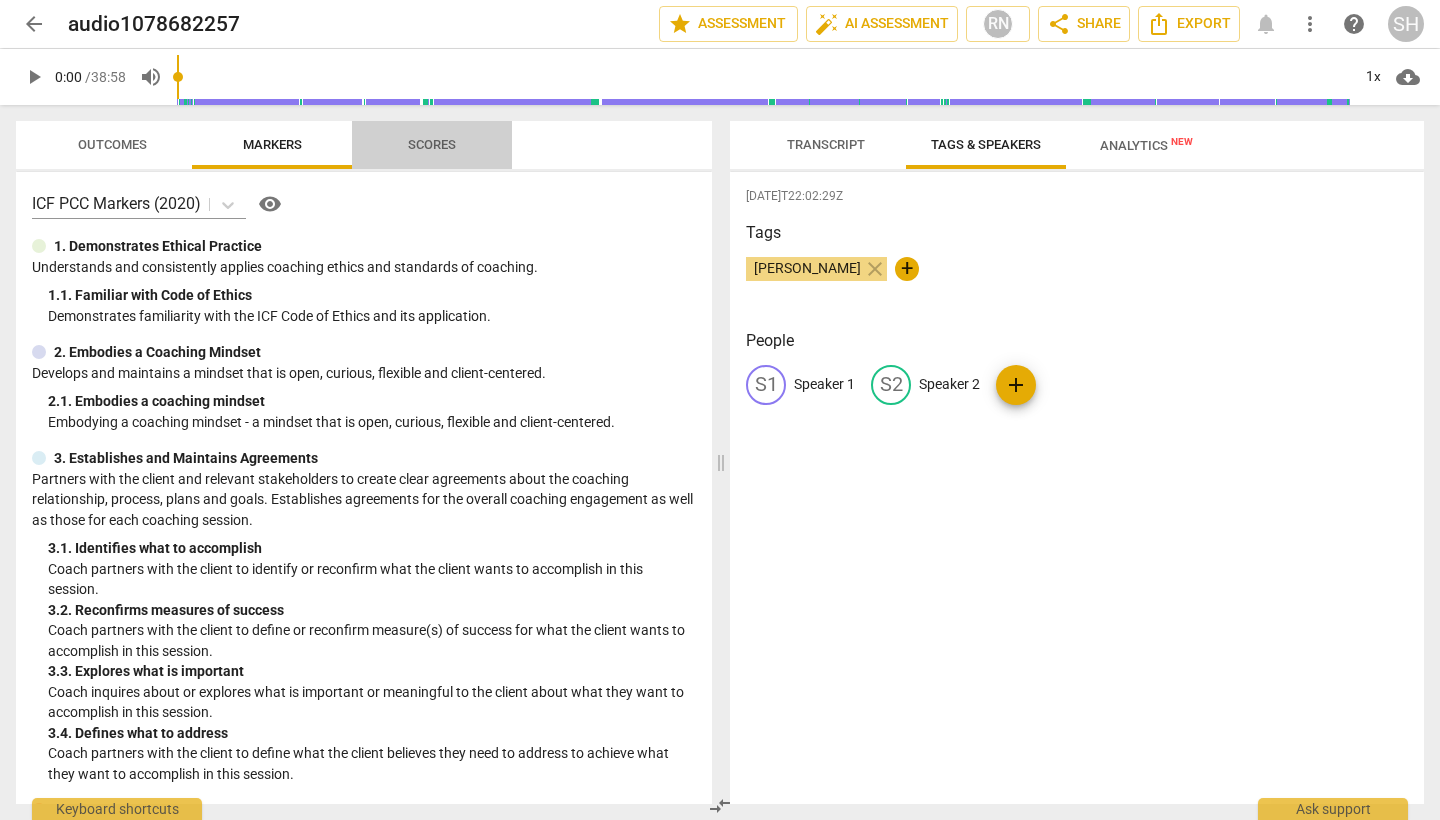click on "Scores" at bounding box center (432, 145) 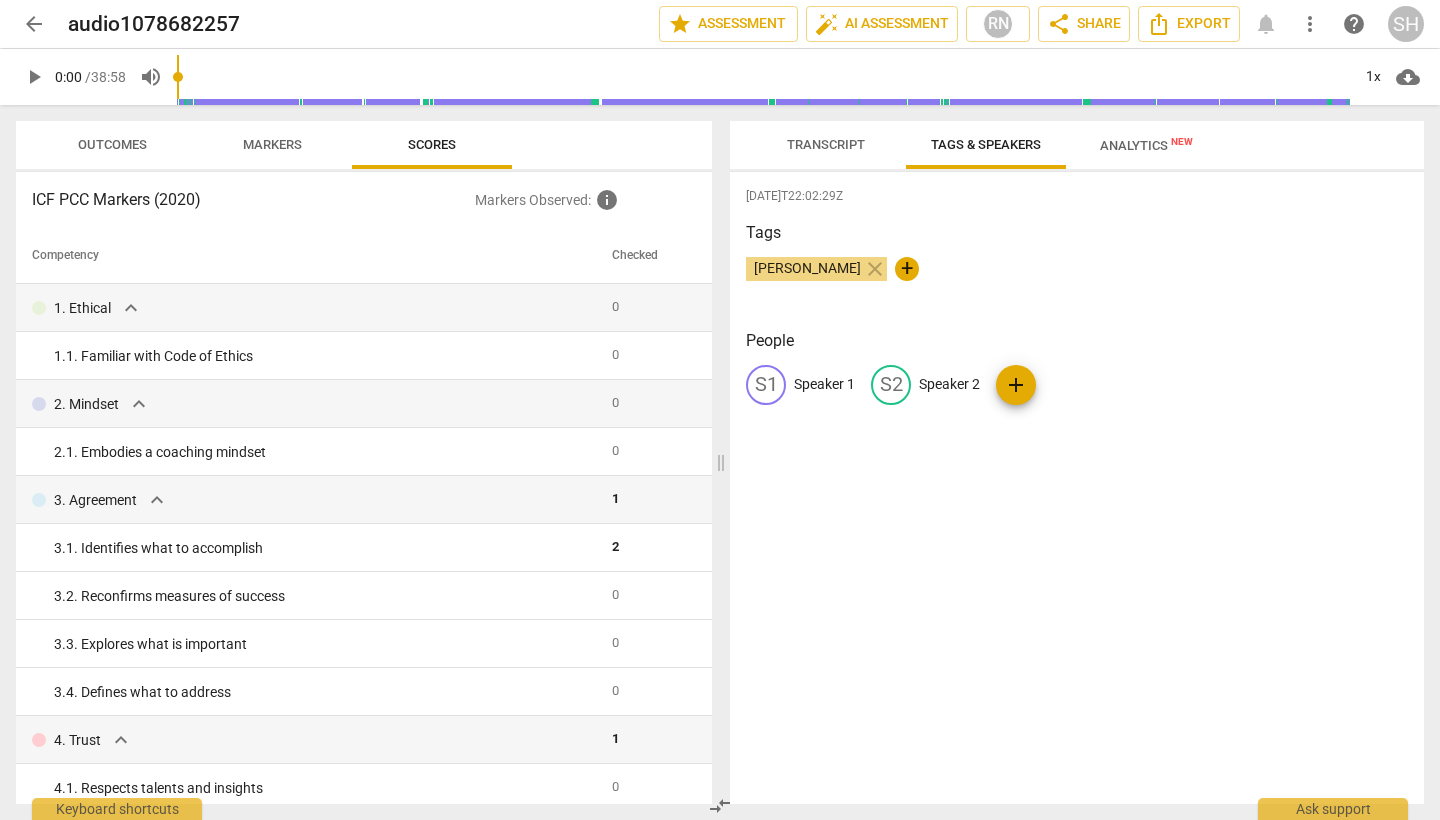 click on "Outcomes" at bounding box center [112, 144] 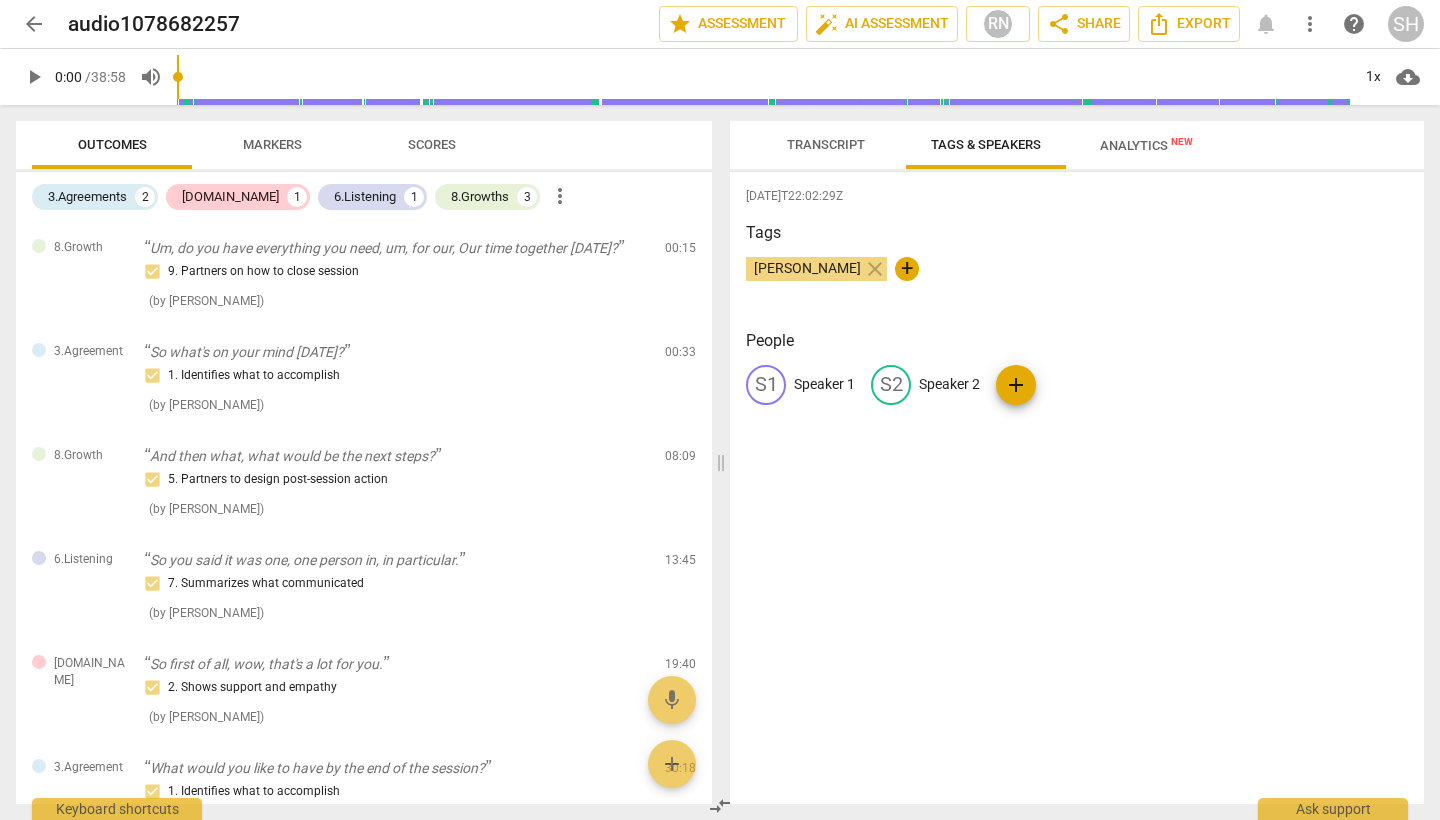 click on "Transcript" at bounding box center (826, 144) 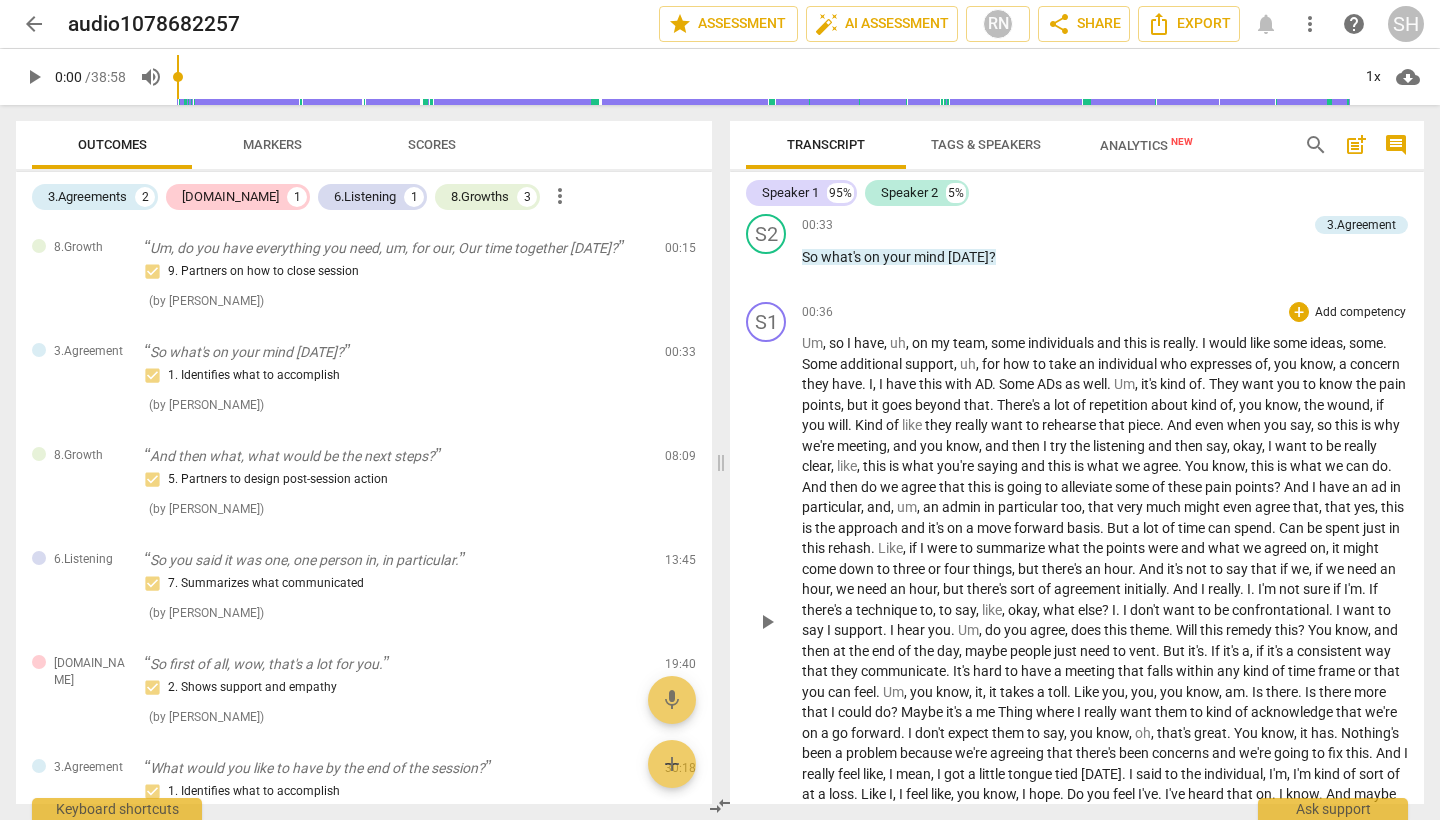 scroll, scrollTop: 982, scrollLeft: 0, axis: vertical 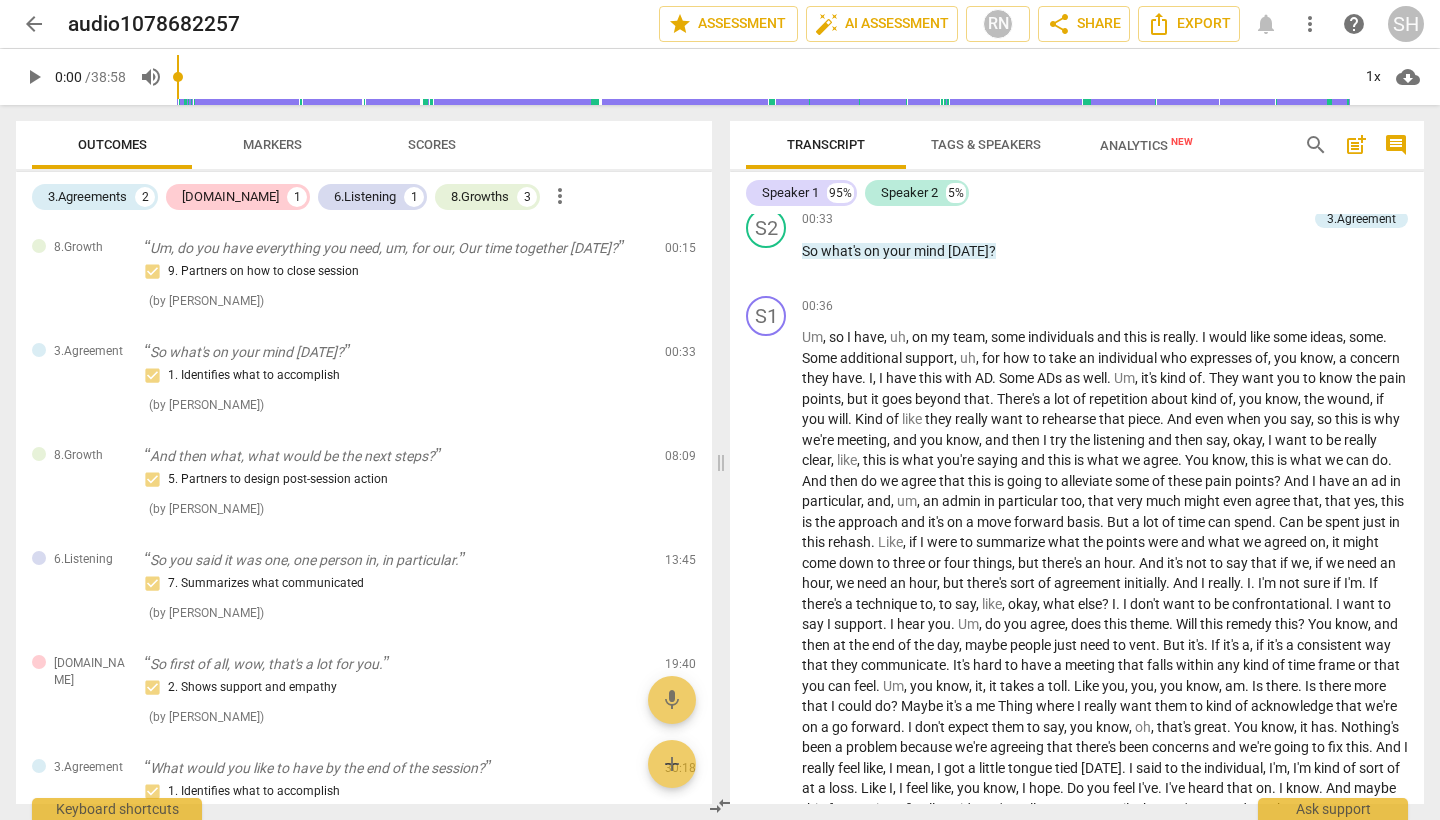 click on "arrow_back" at bounding box center (34, 24) 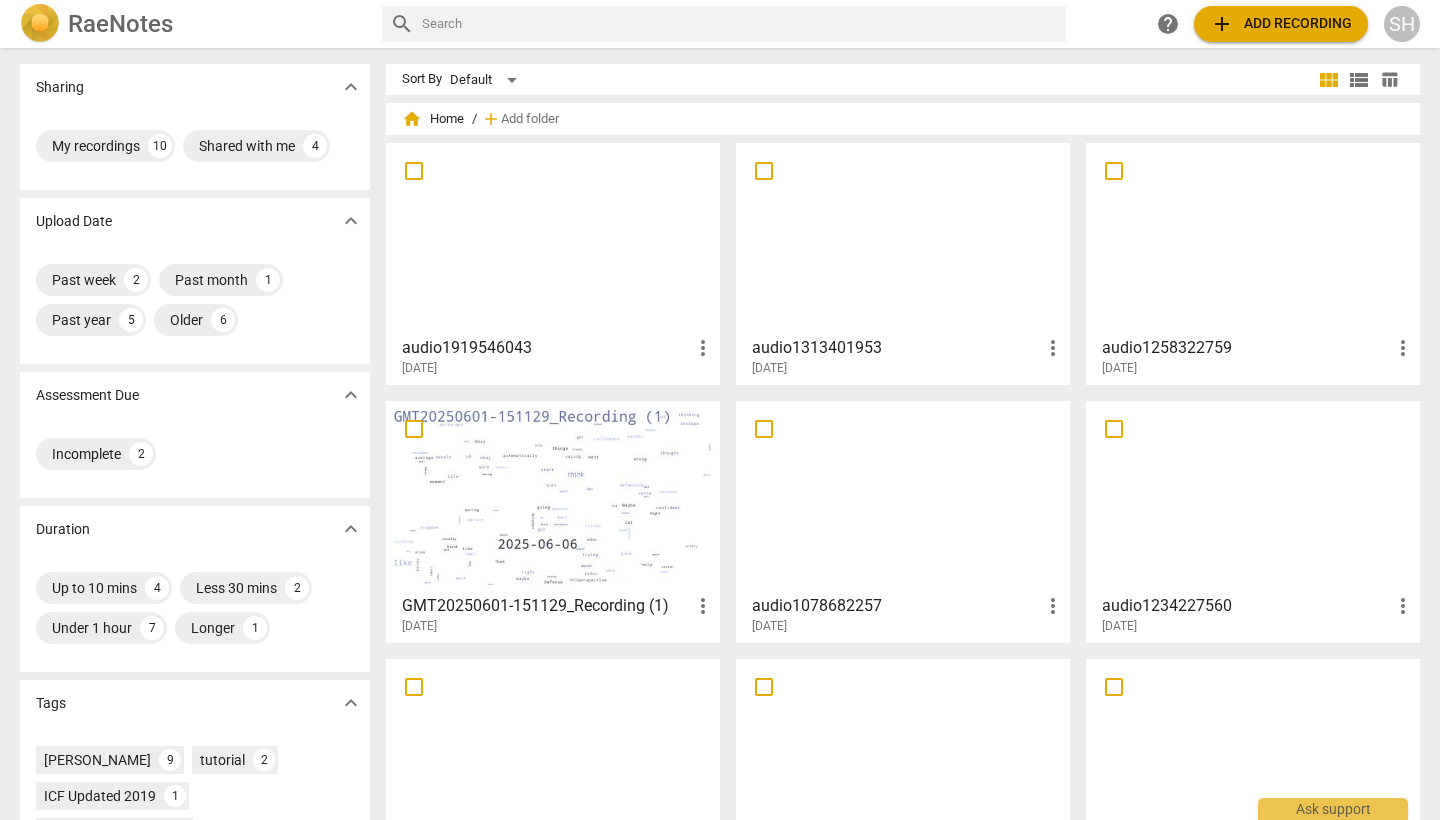 scroll, scrollTop: 0, scrollLeft: 0, axis: both 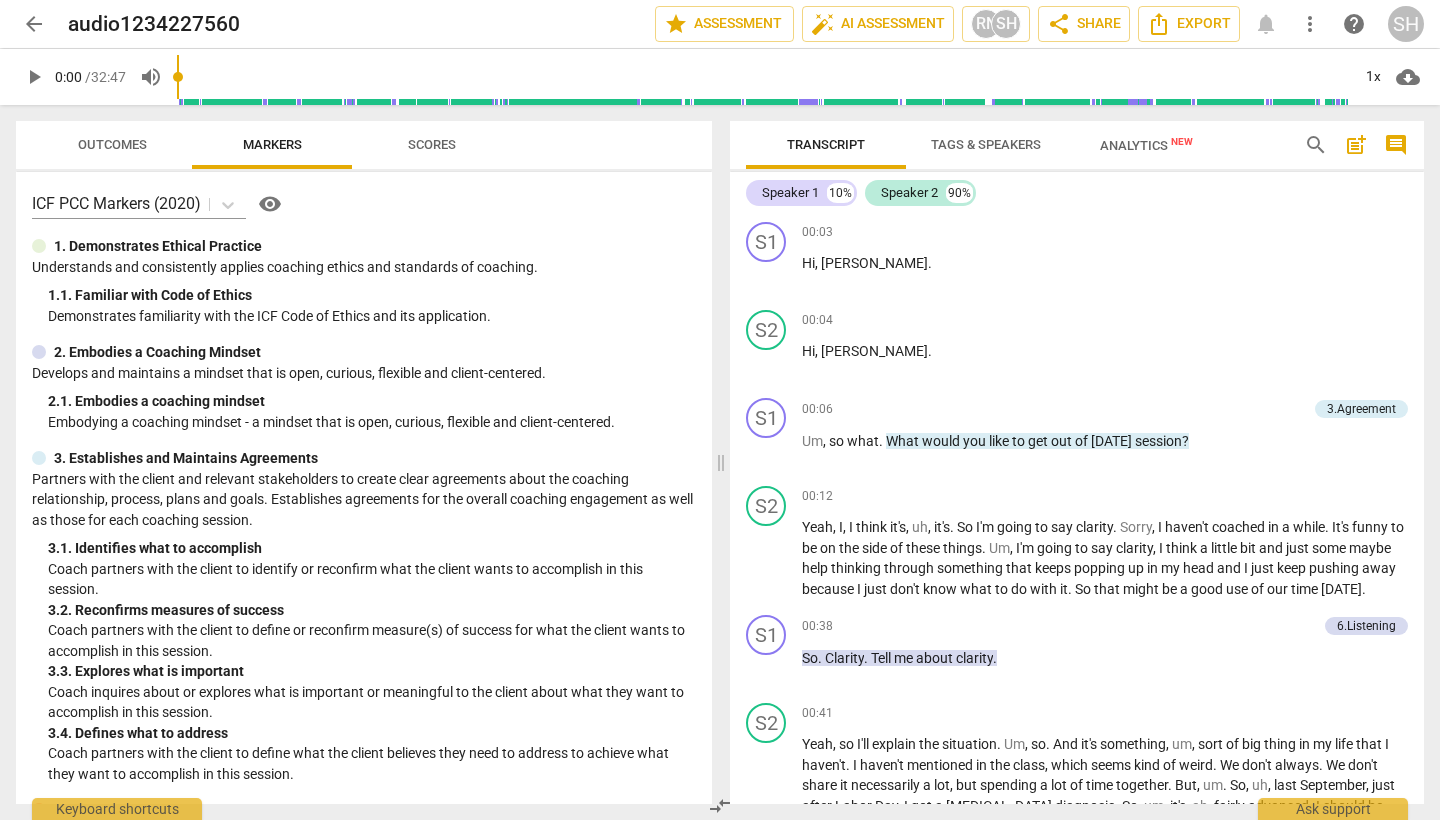 click on "Outcomes" at bounding box center (112, 144) 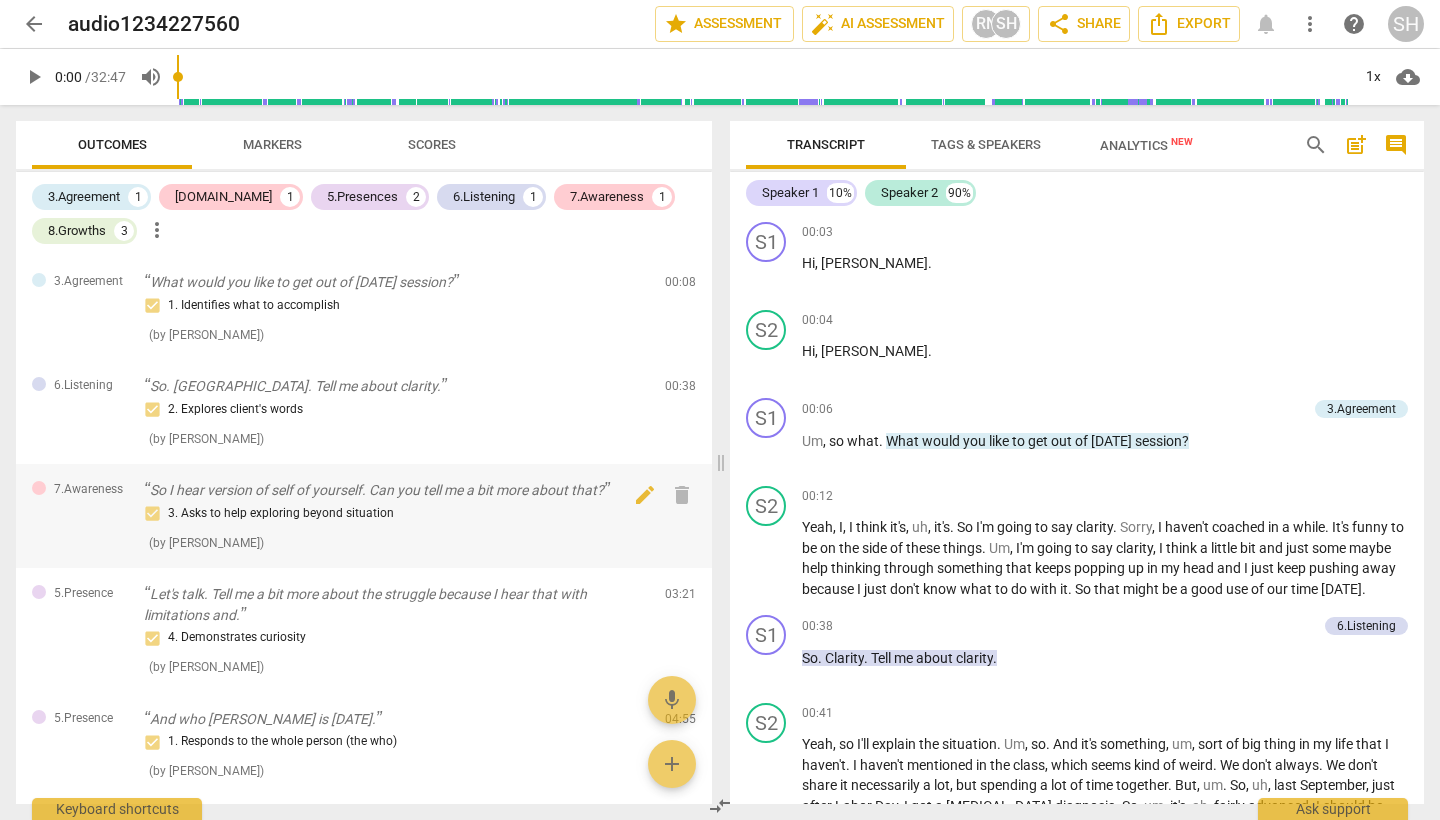 scroll, scrollTop: 0, scrollLeft: 0, axis: both 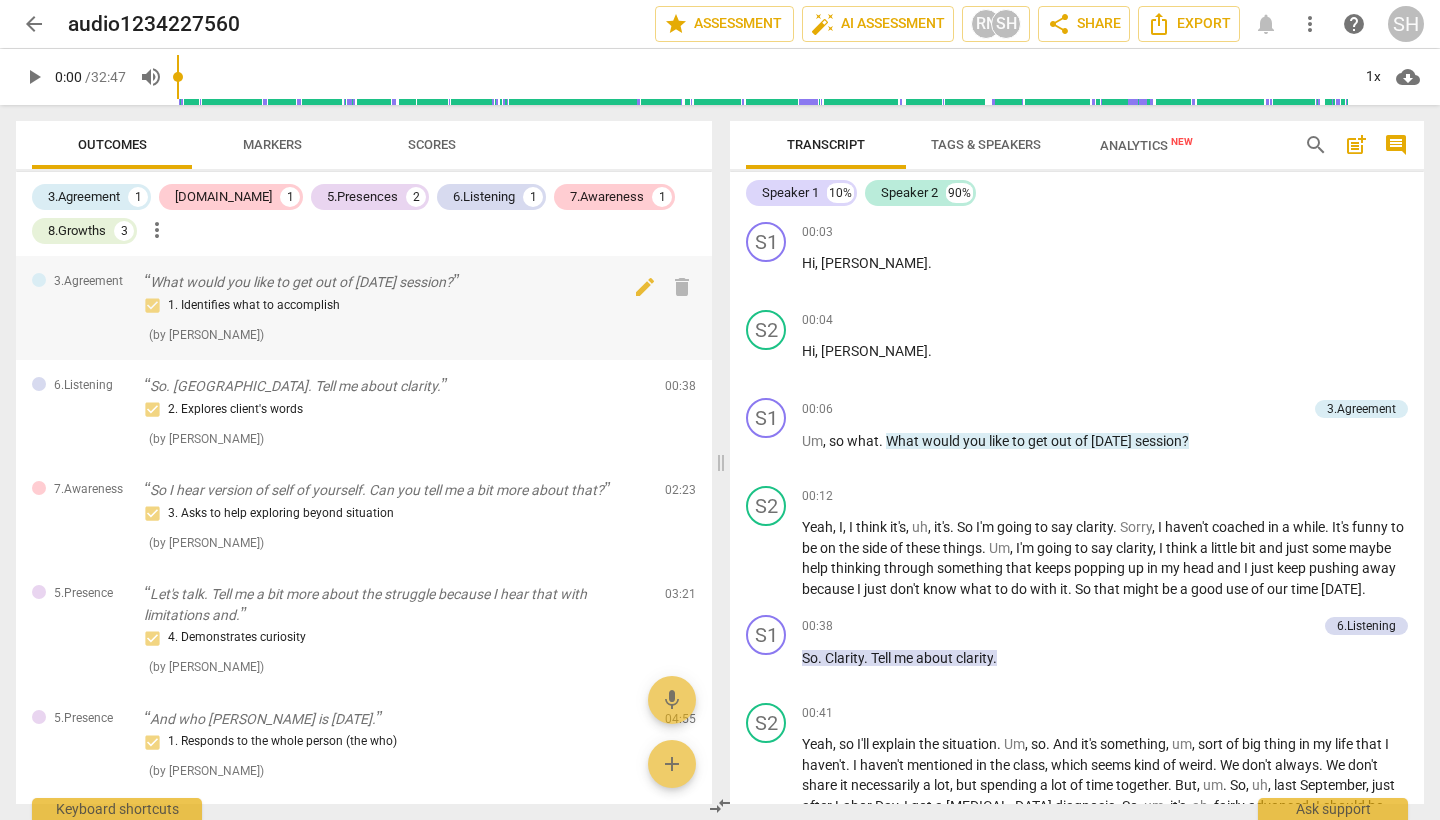 click on "What would you like to get out of [DATE] session?" at bounding box center (396, 282) 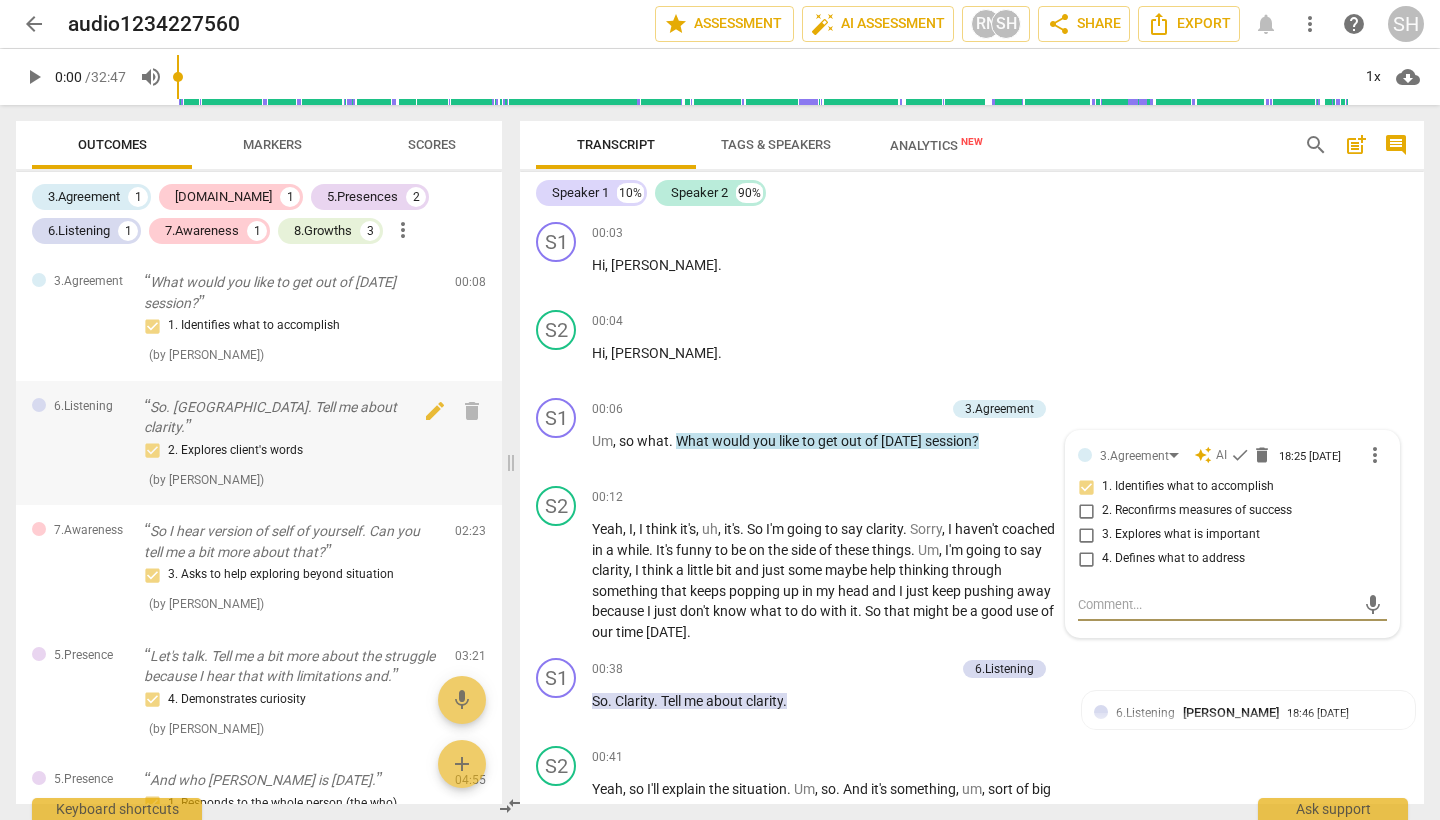 click on "So. [GEOGRAPHIC_DATA]. Tell me about clarity." at bounding box center (291, 417) 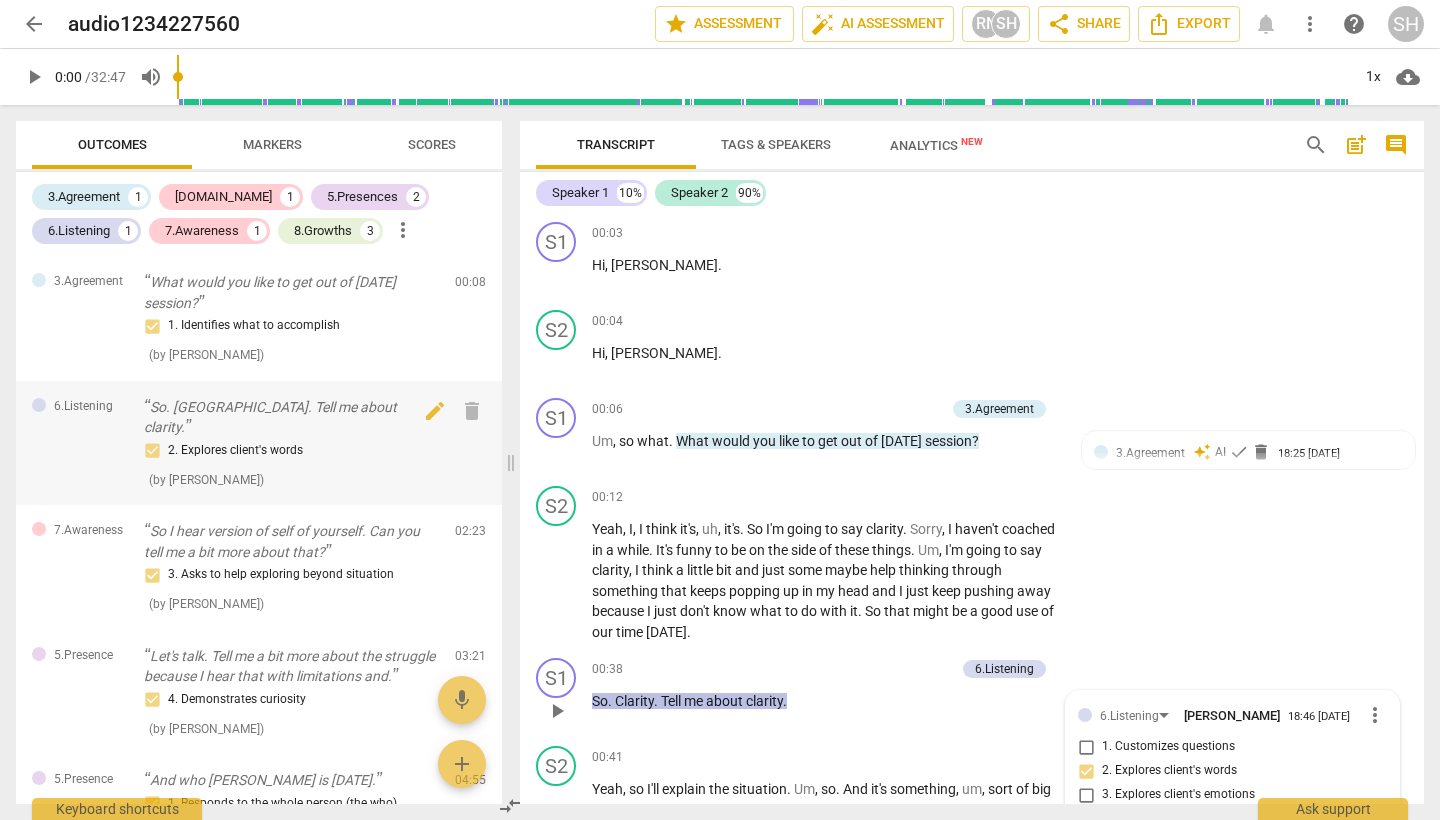scroll, scrollTop: 431, scrollLeft: 0, axis: vertical 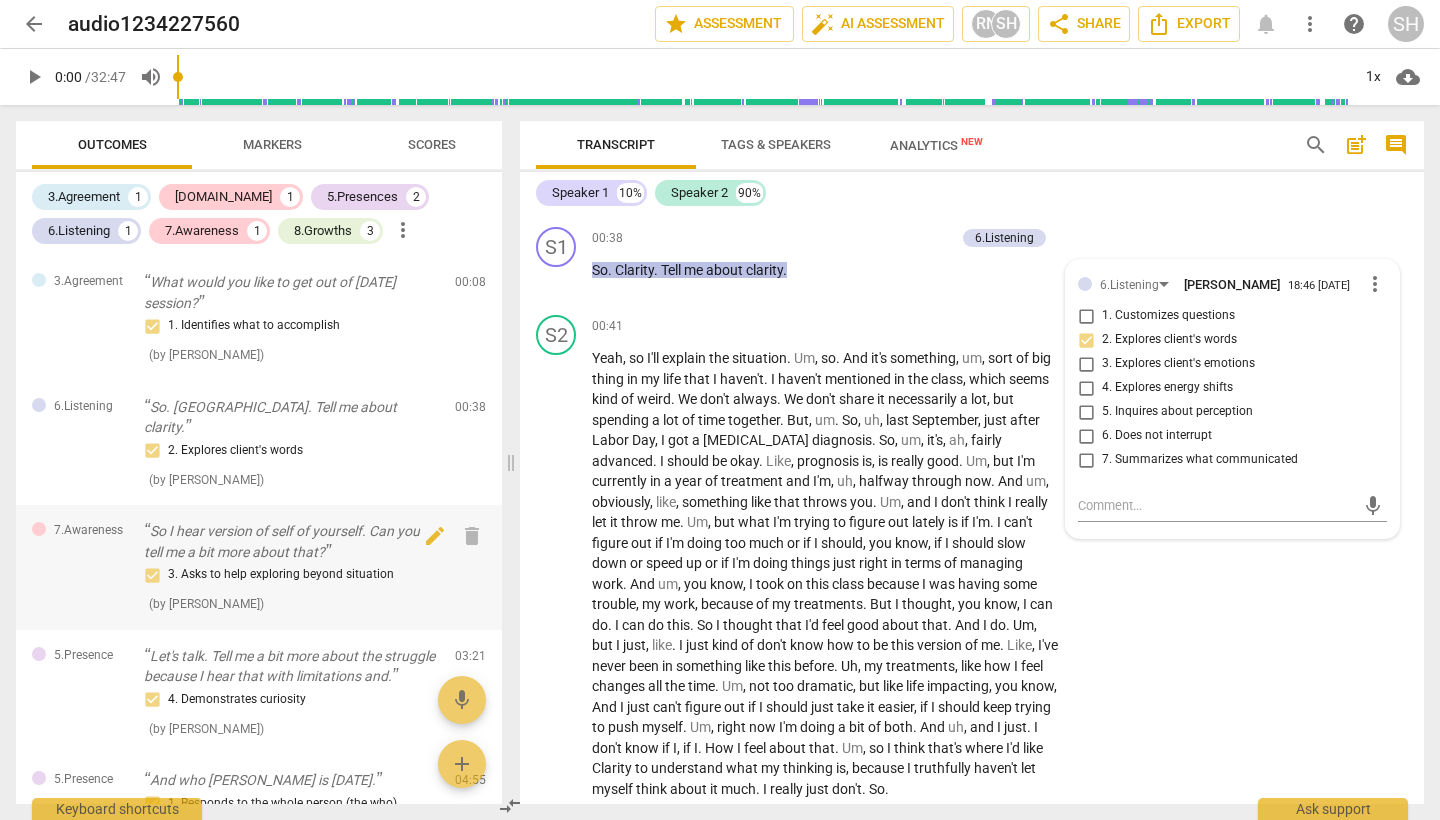 click on "So I hear version of self of yourself. Can you tell me a bit more about that?" at bounding box center (291, 541) 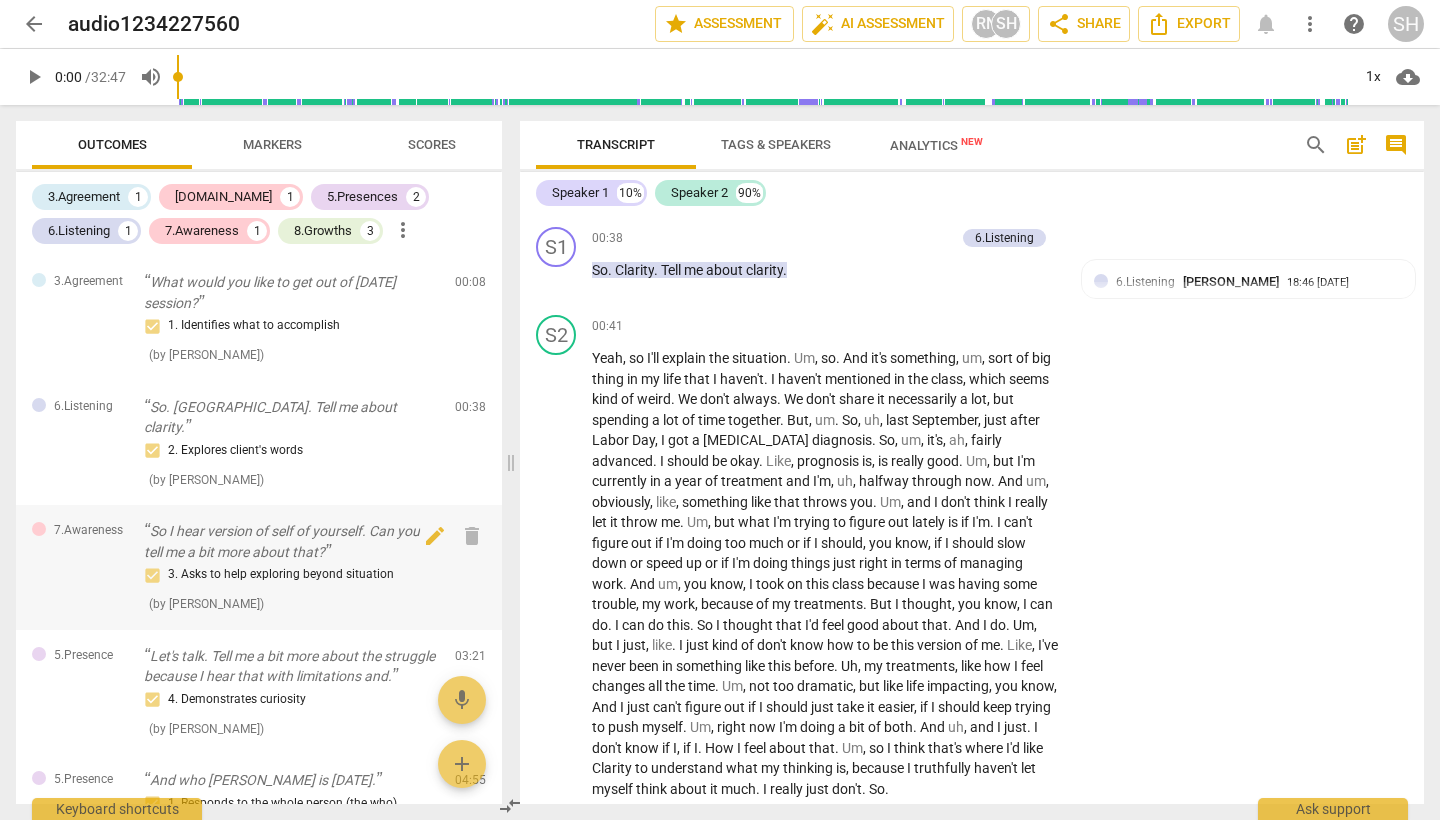 scroll, scrollTop: 1042, scrollLeft: 0, axis: vertical 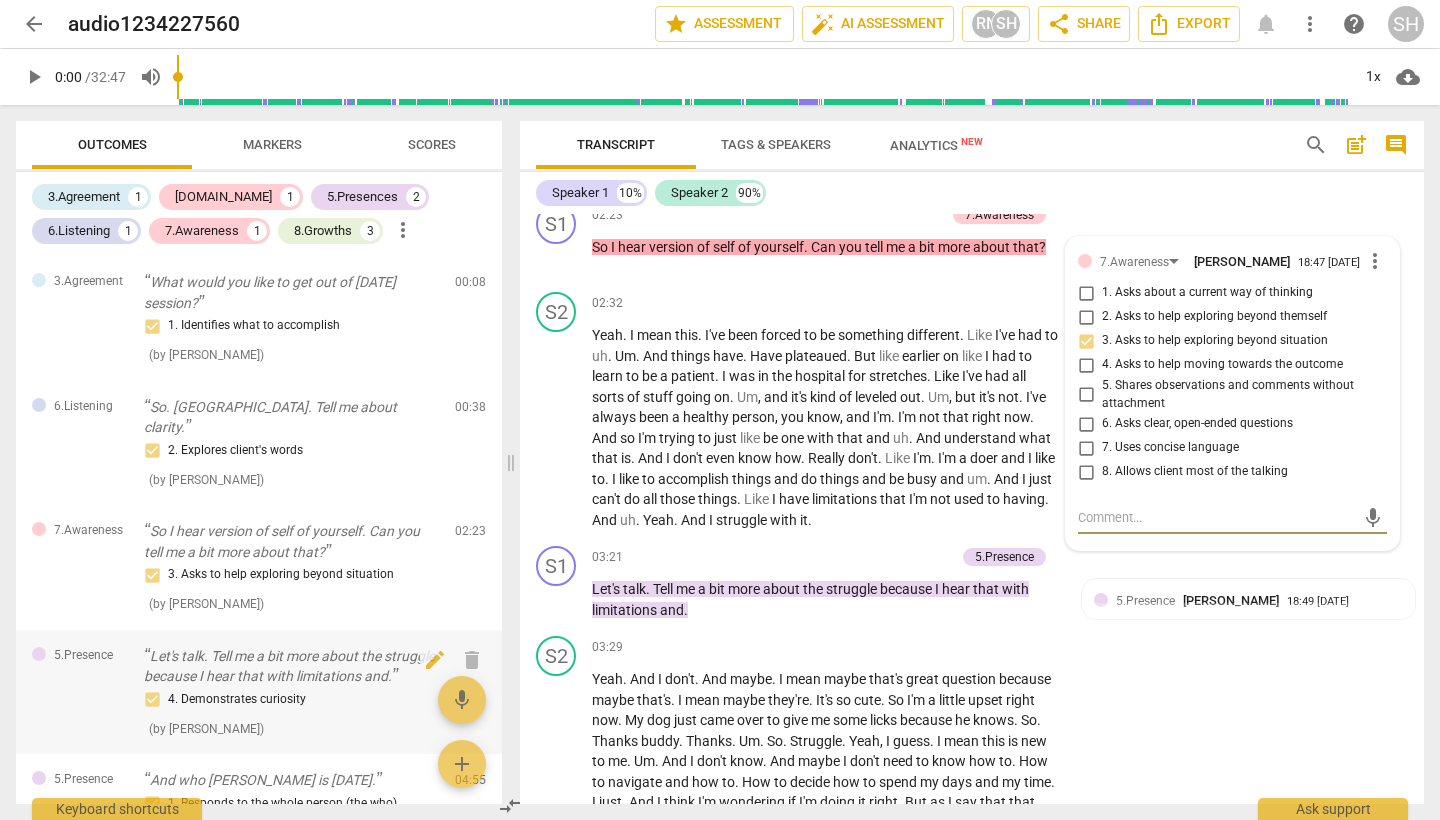 click on "Let's talk. Tell me a bit more about the struggle because I hear that with limitations and." at bounding box center [291, 666] 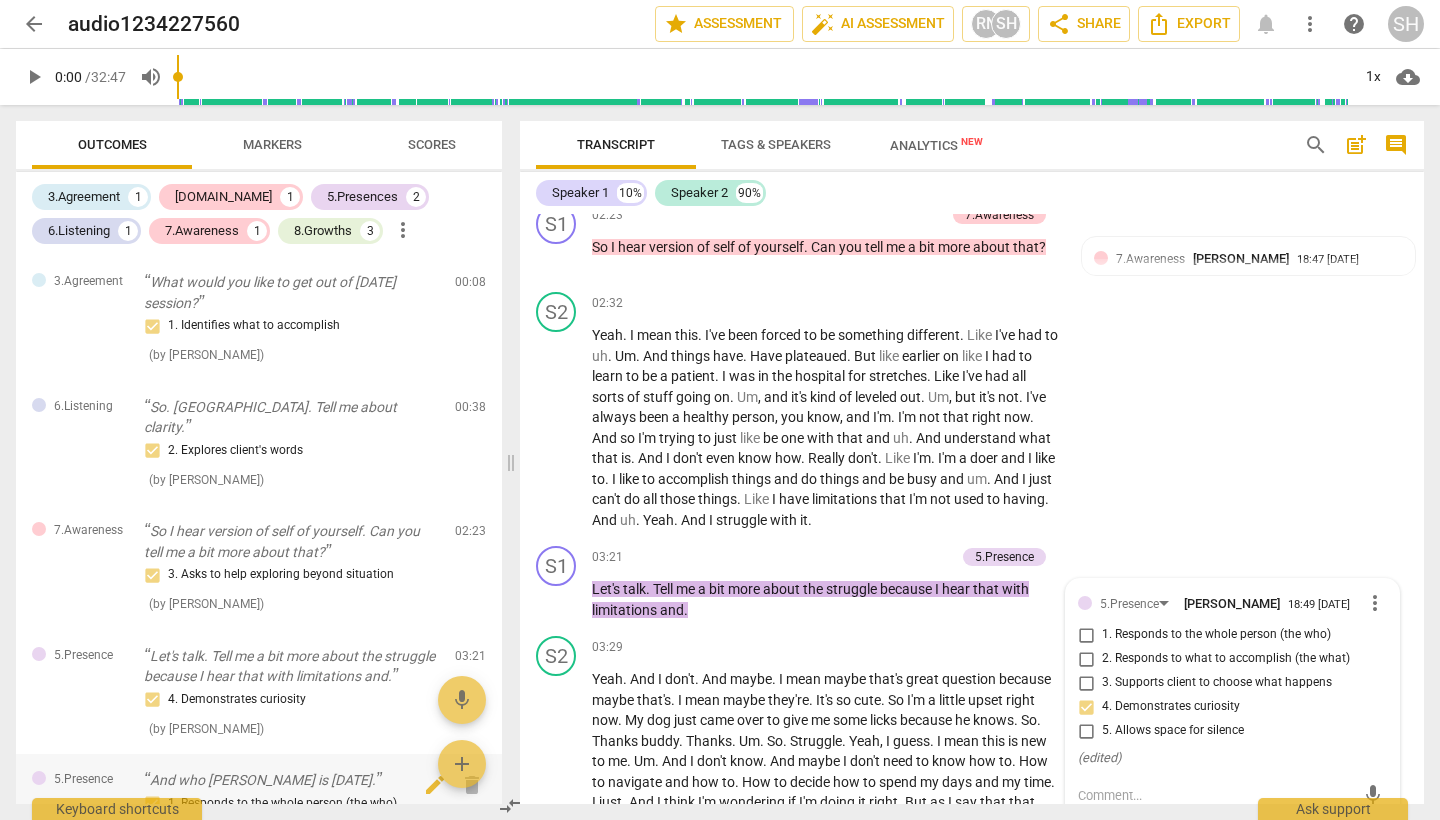 scroll, scrollTop: 0, scrollLeft: 0, axis: both 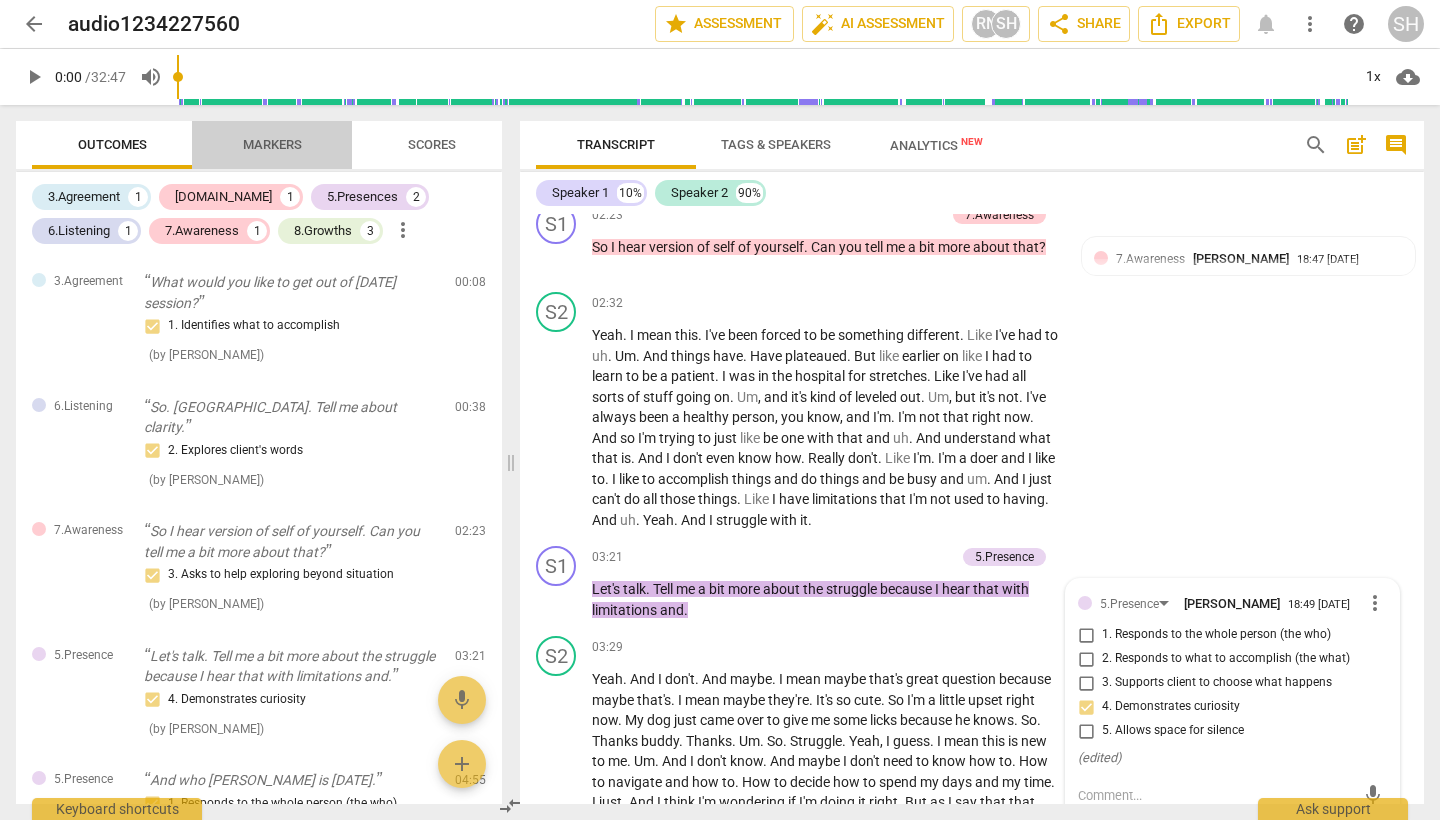 click on "Markers" at bounding box center (272, 144) 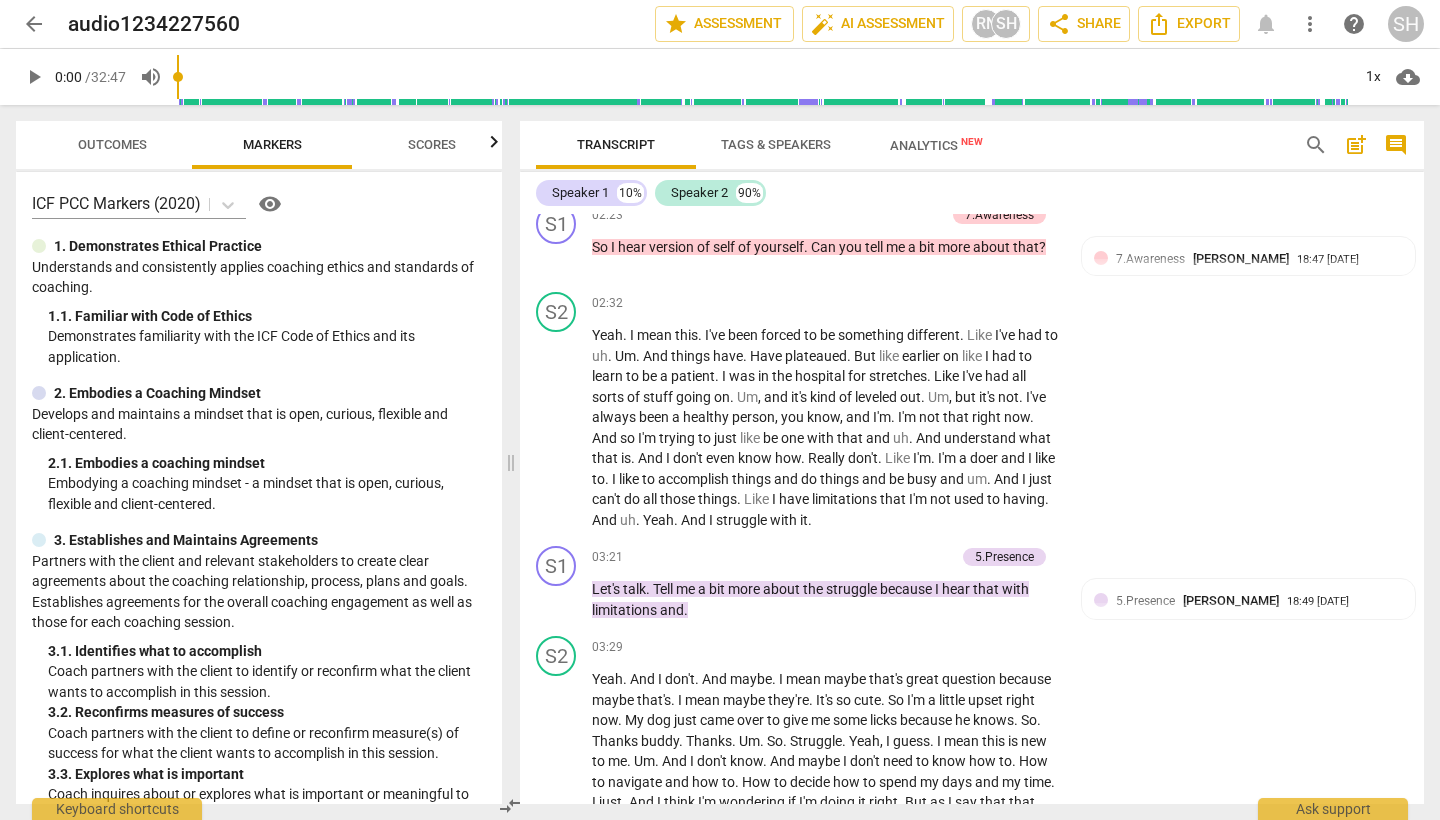 click on "Scores" at bounding box center (432, 144) 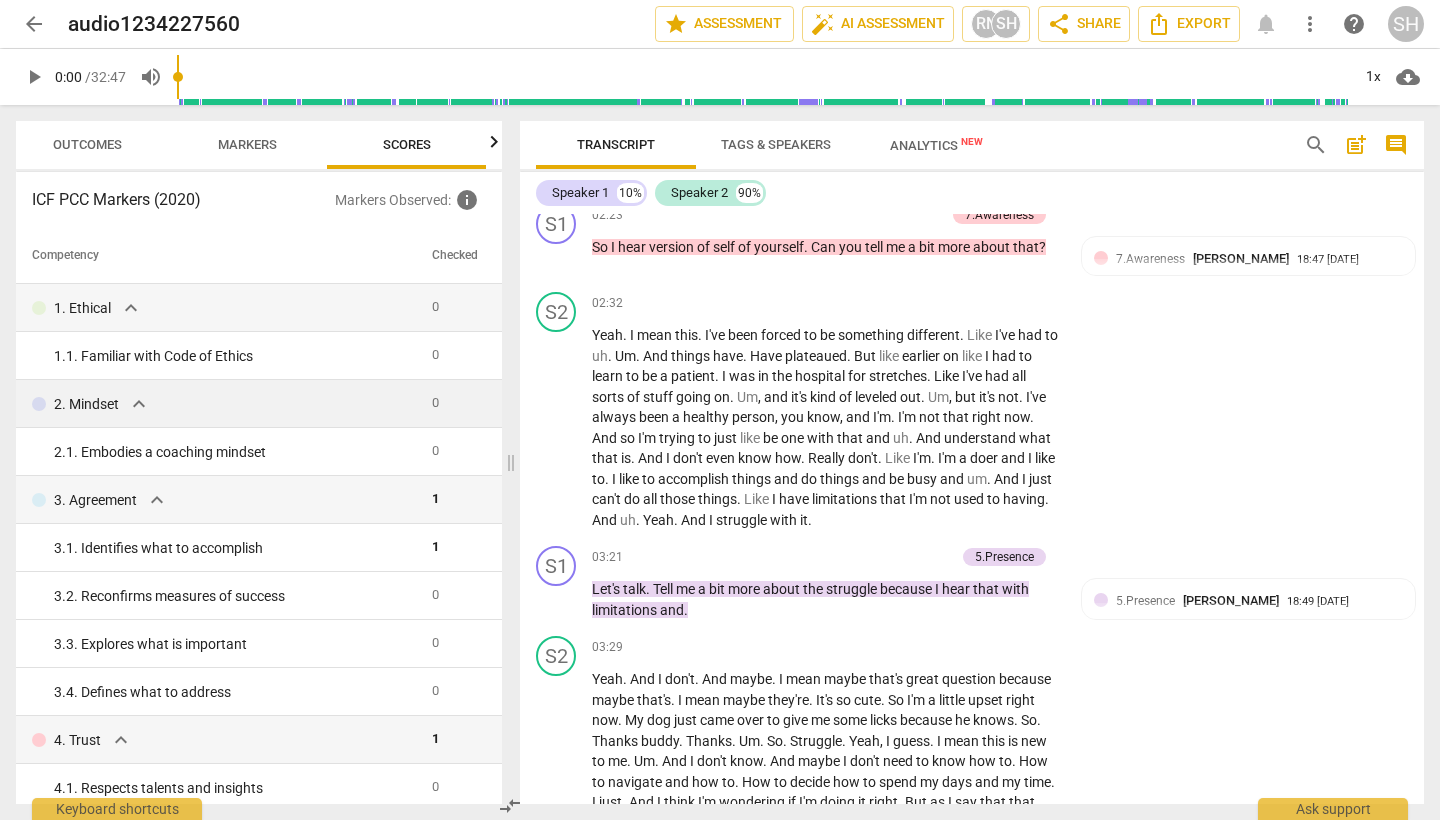 scroll, scrollTop: 0, scrollLeft: 26, axis: horizontal 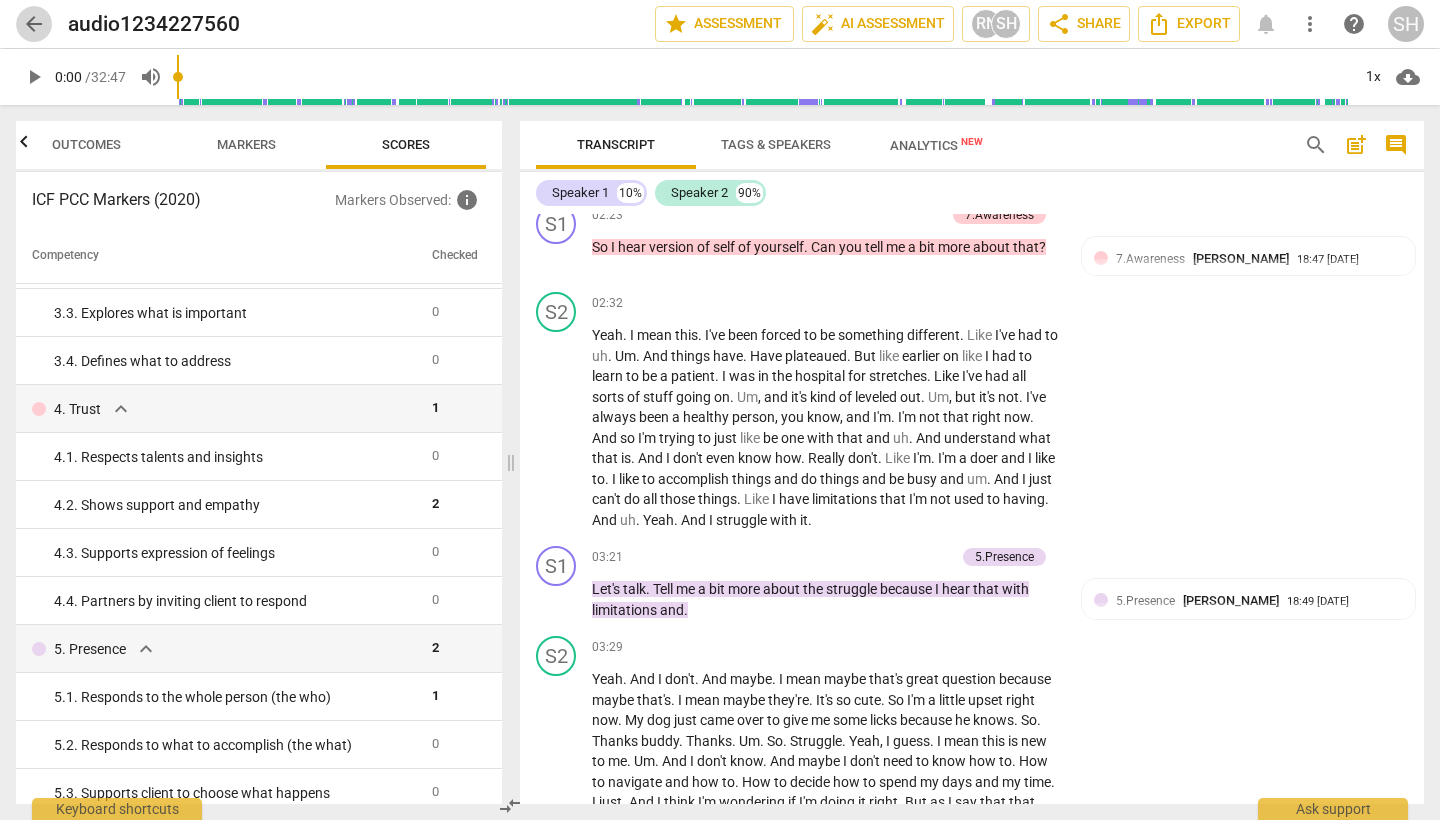 click on "arrow_back" at bounding box center [34, 24] 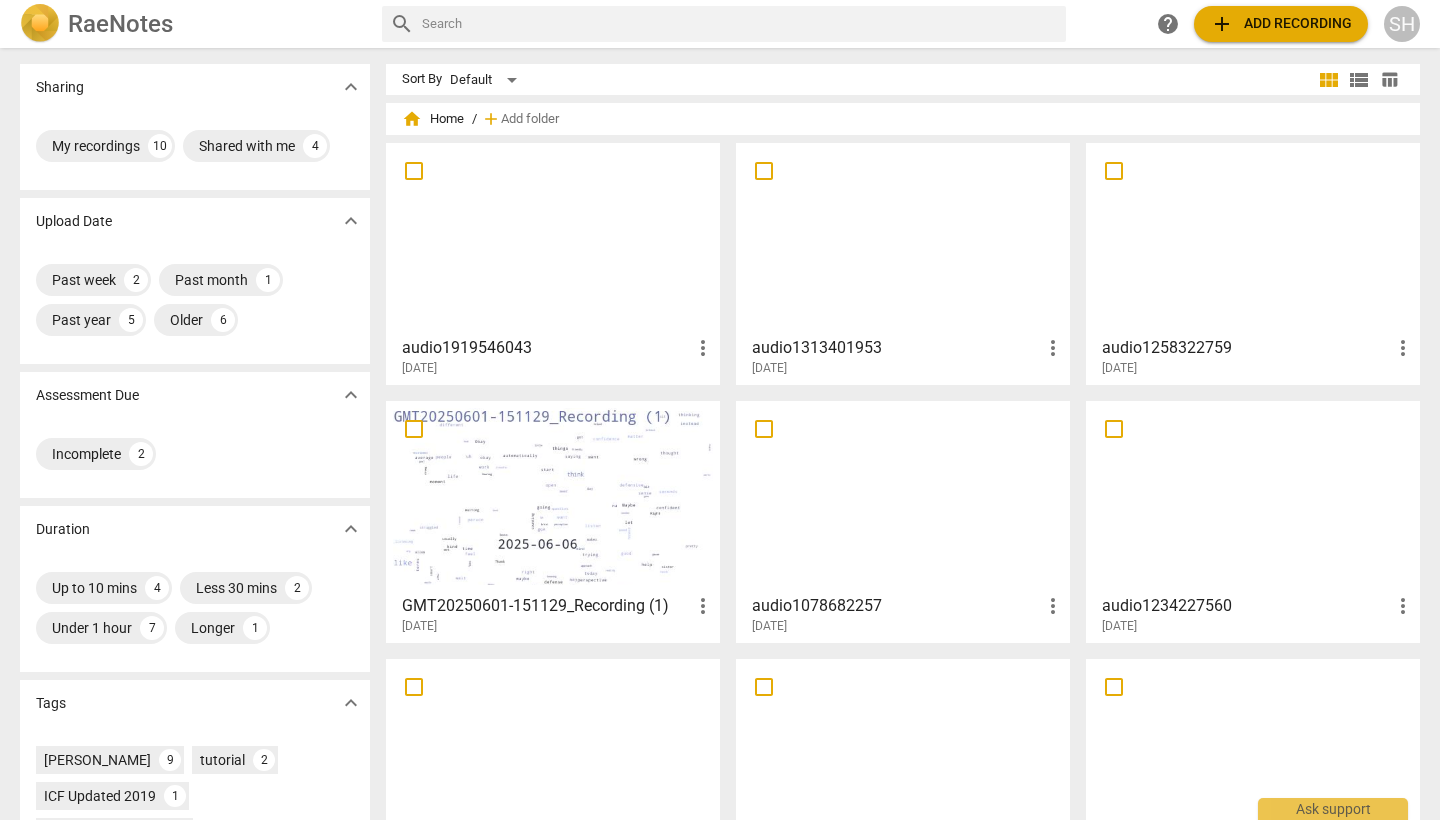 click at bounding box center [1253, 238] 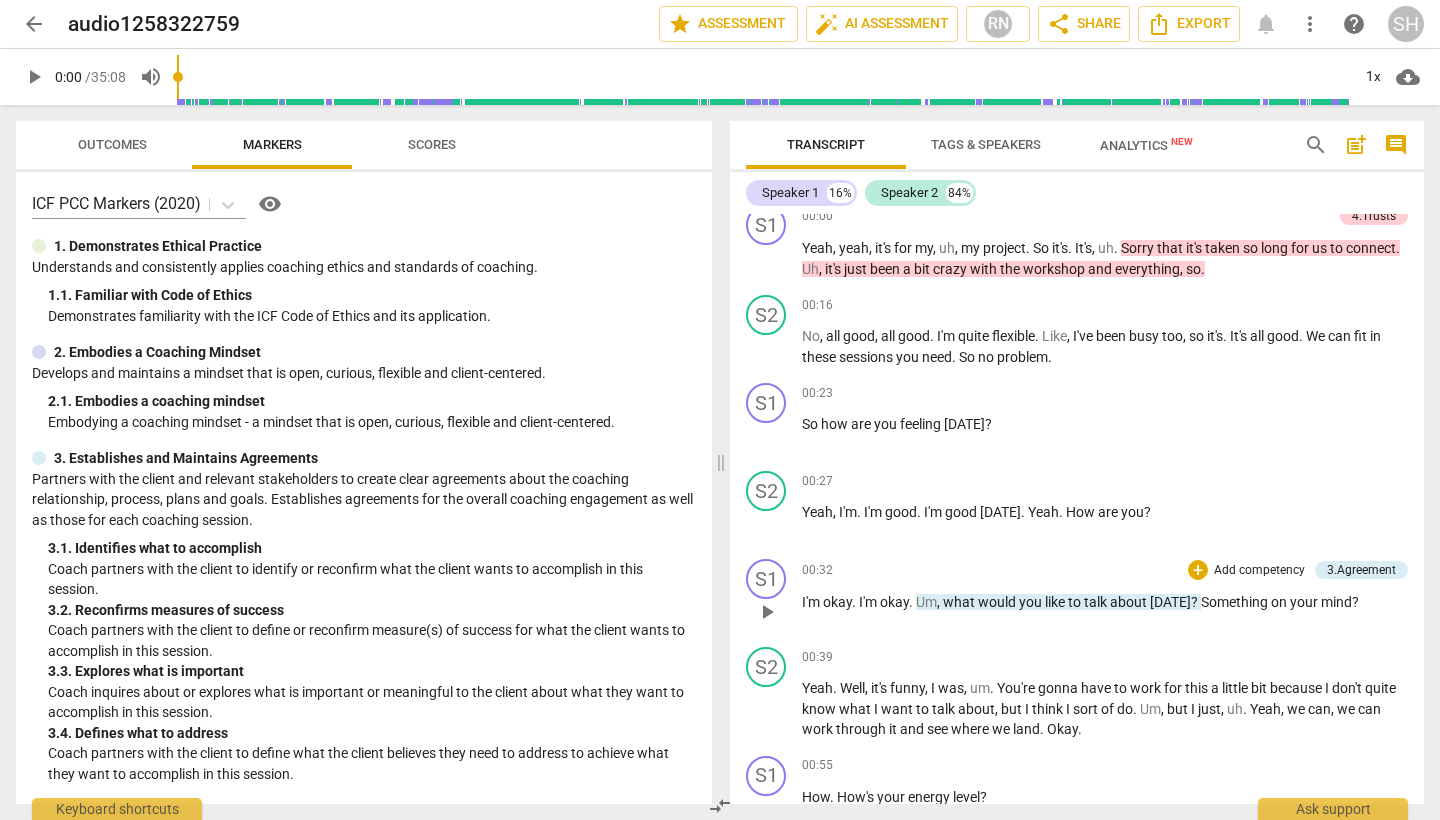 scroll, scrollTop: 27, scrollLeft: 0, axis: vertical 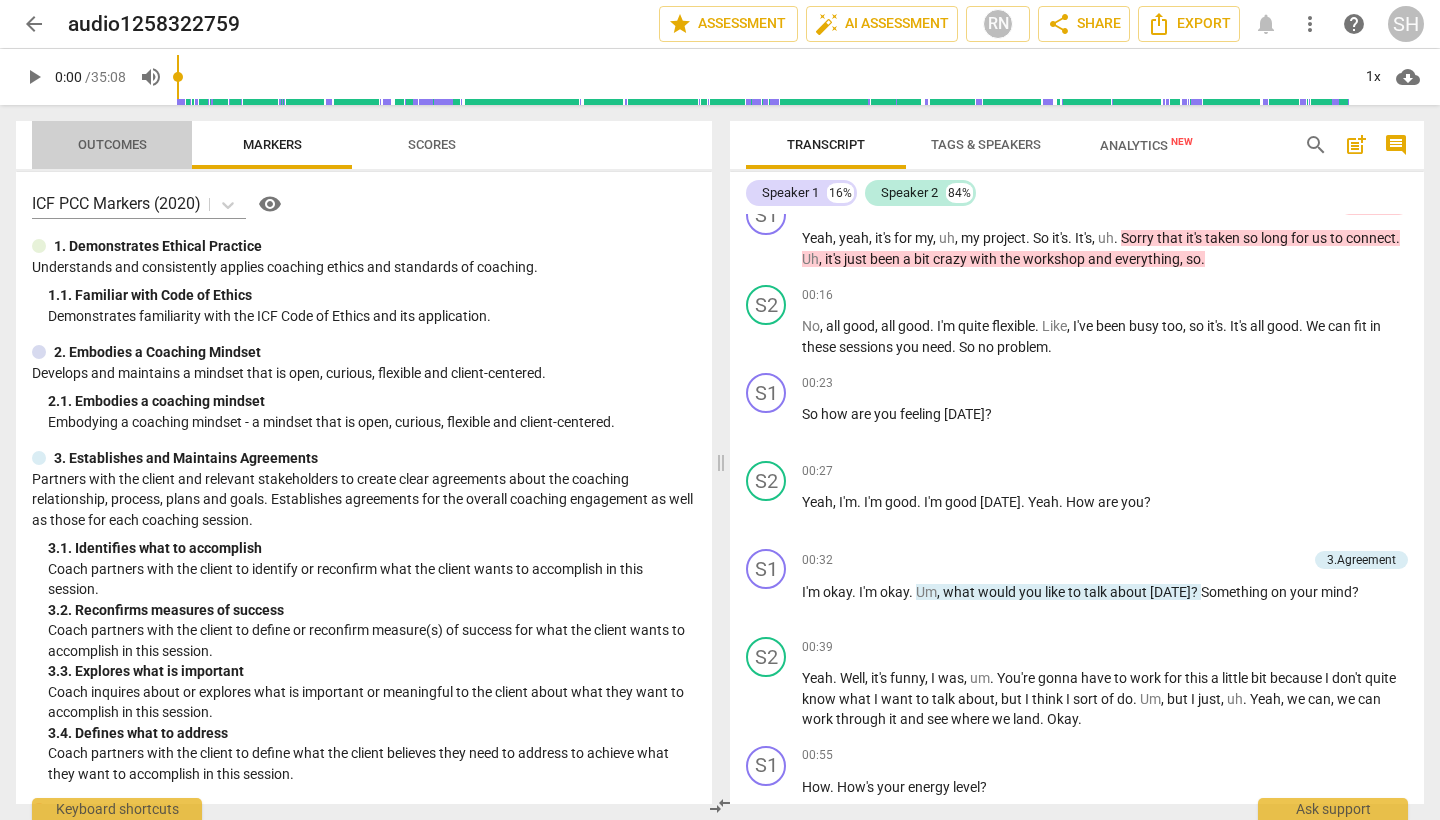 click on "Outcomes" at bounding box center (112, 144) 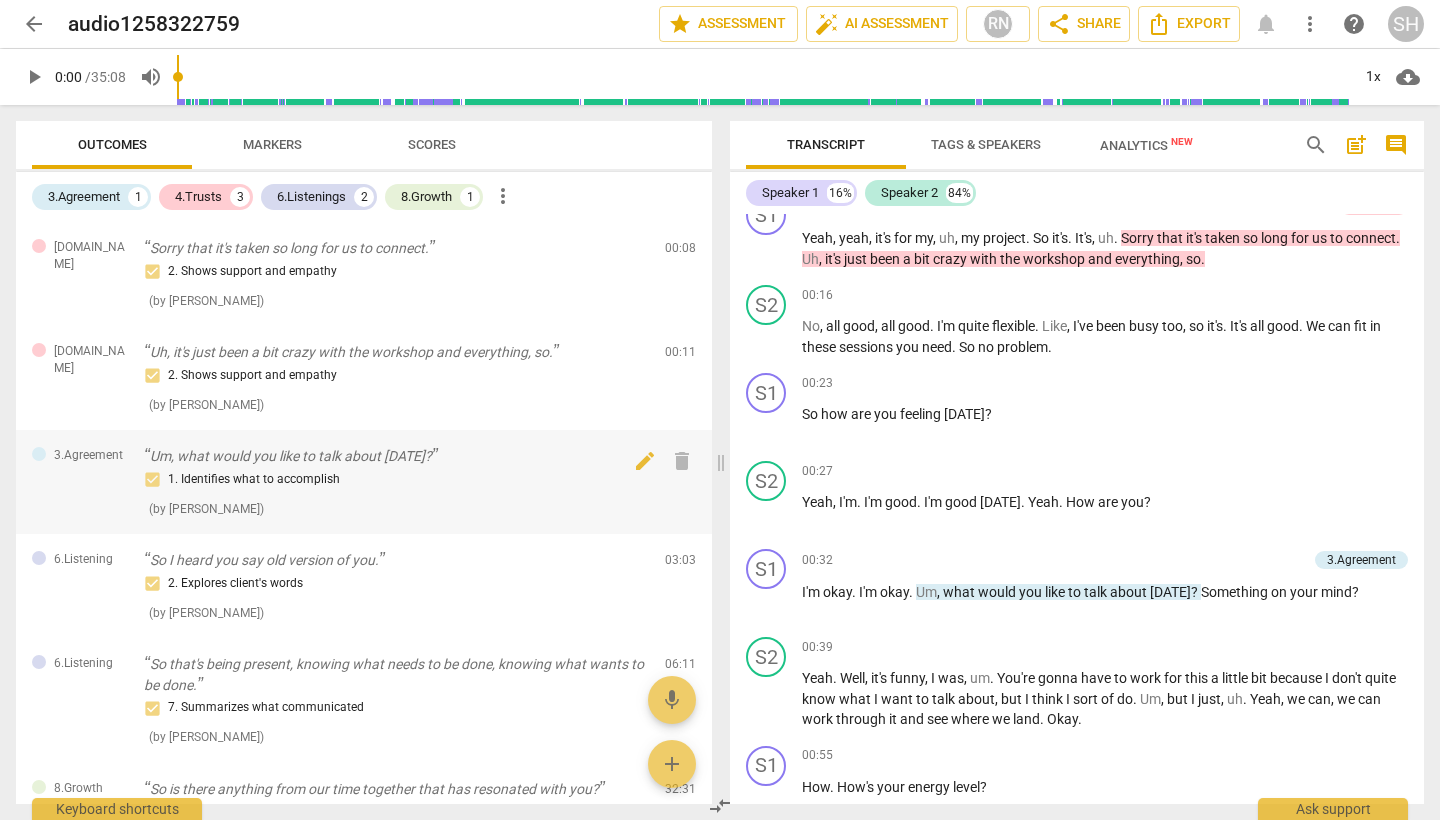 scroll, scrollTop: 0, scrollLeft: 0, axis: both 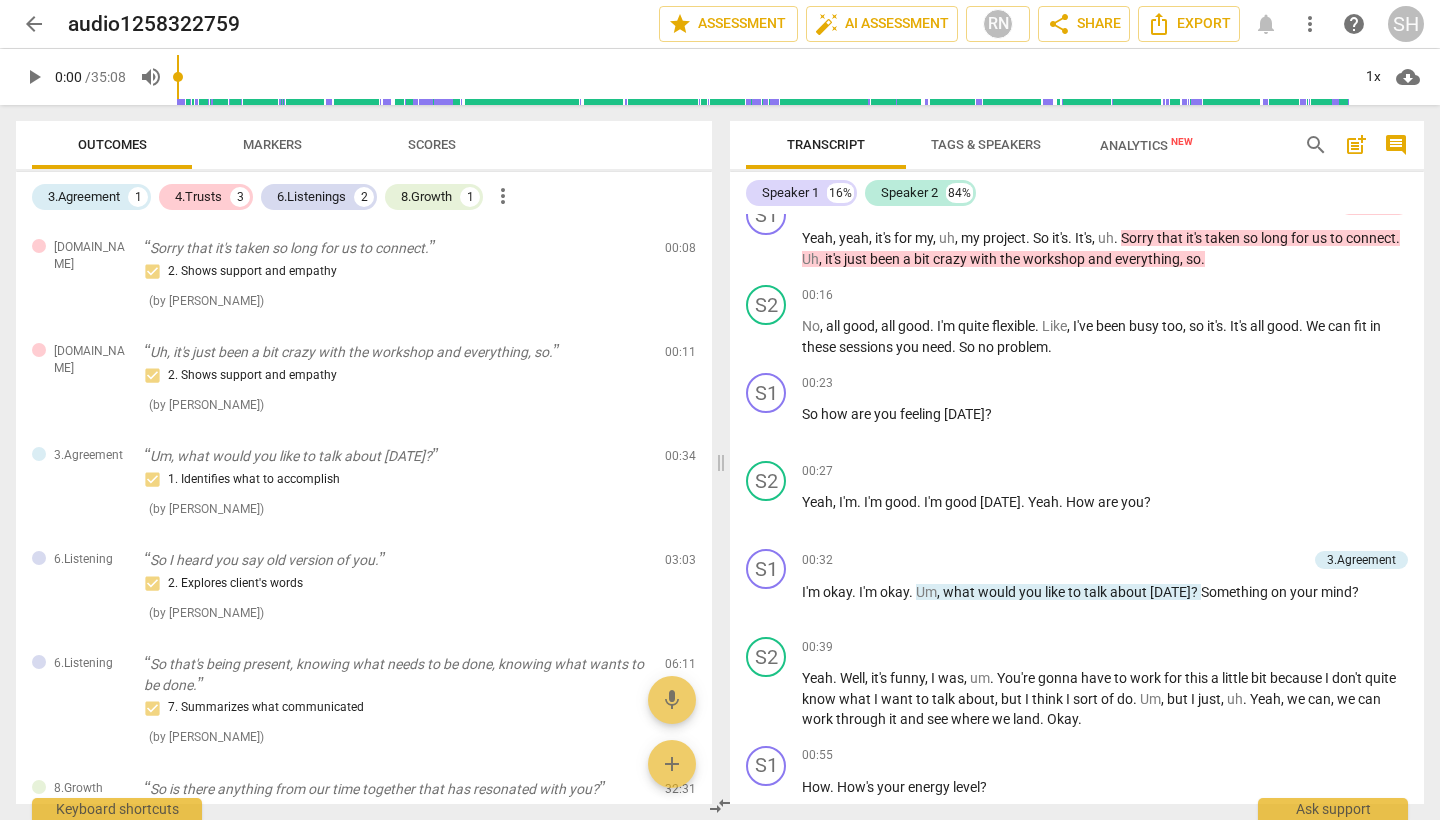 click on "Scores" at bounding box center [432, 144] 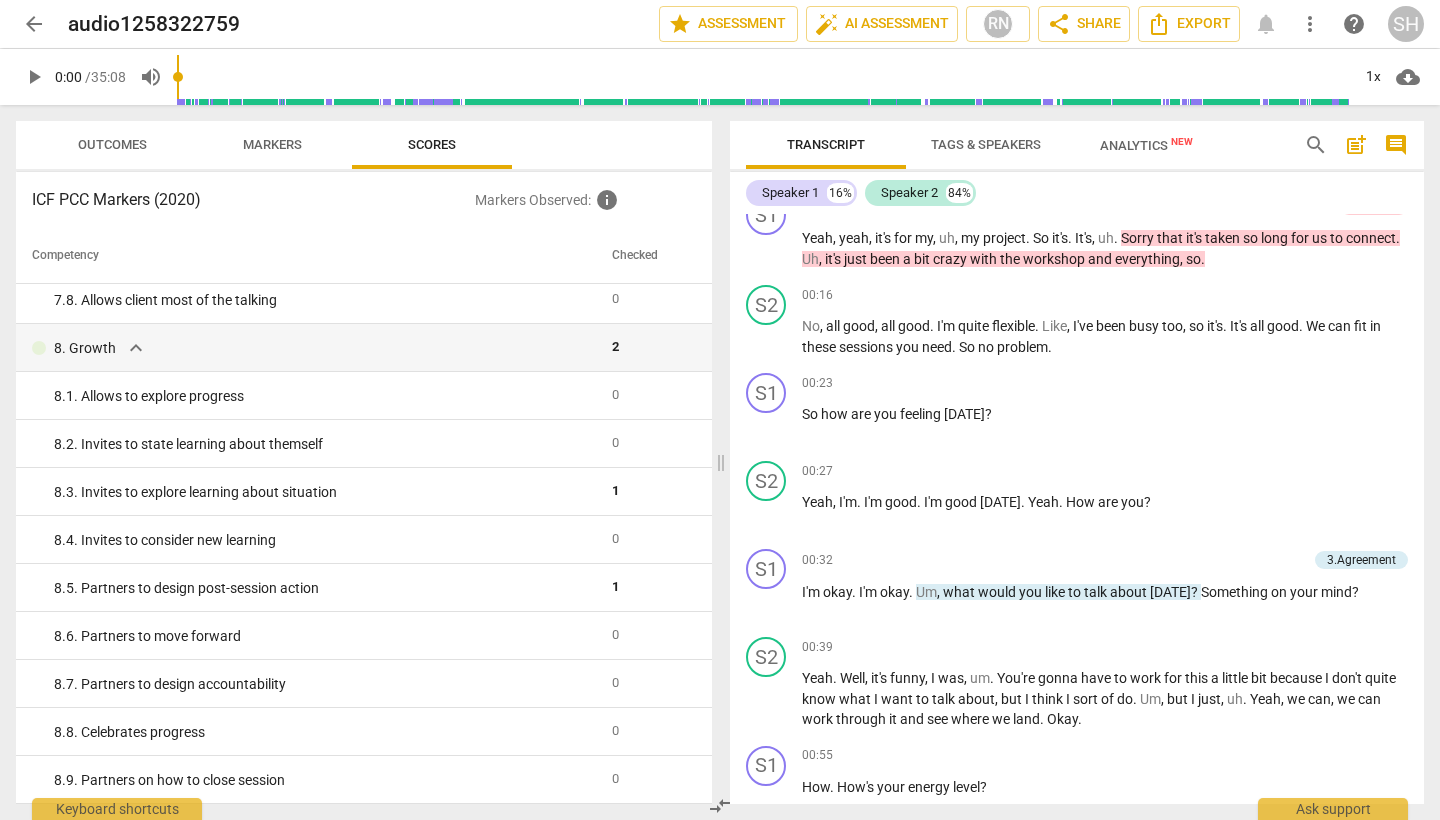 scroll, scrollTop: 1736, scrollLeft: 0, axis: vertical 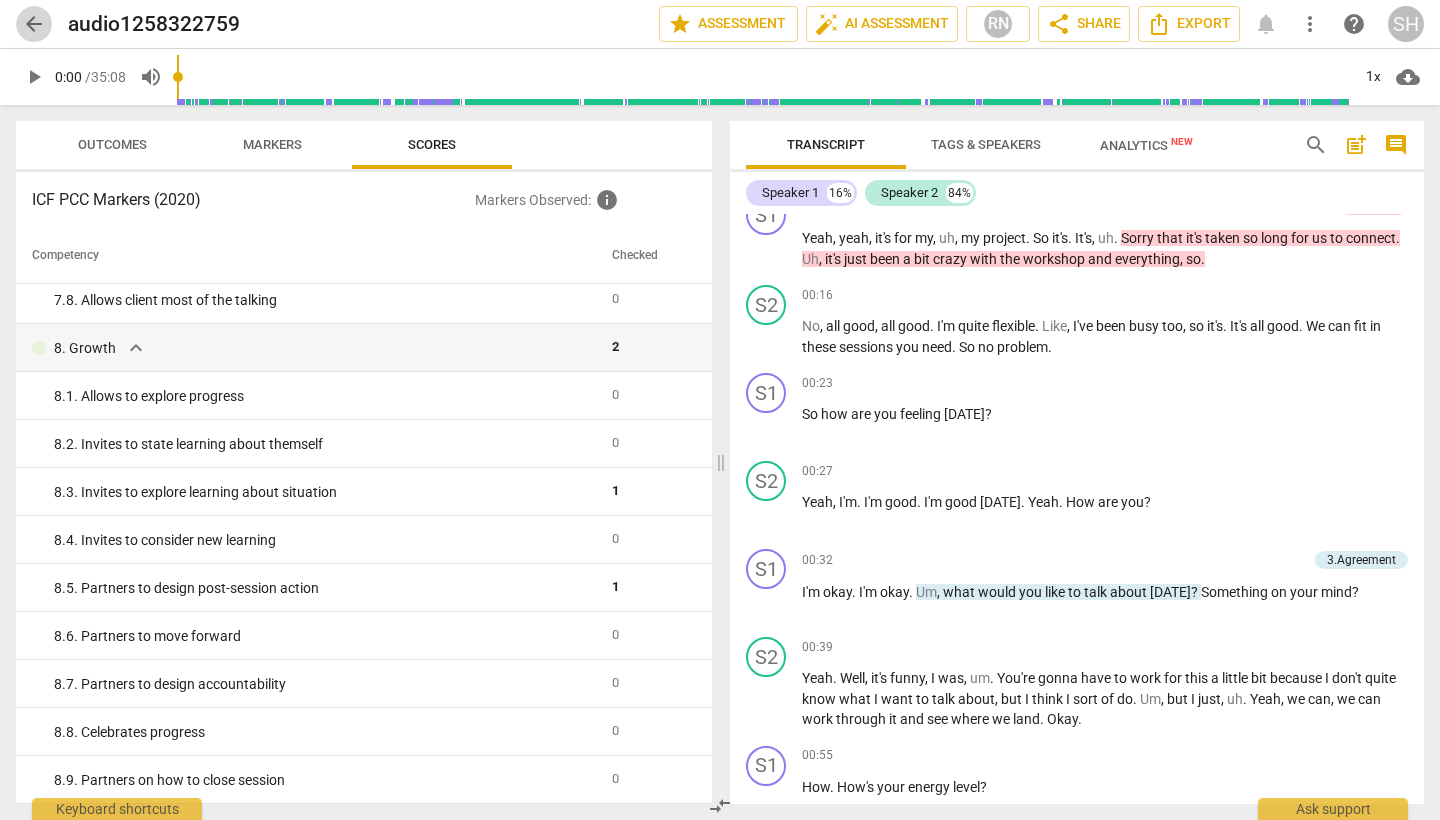click on "arrow_back" at bounding box center (34, 24) 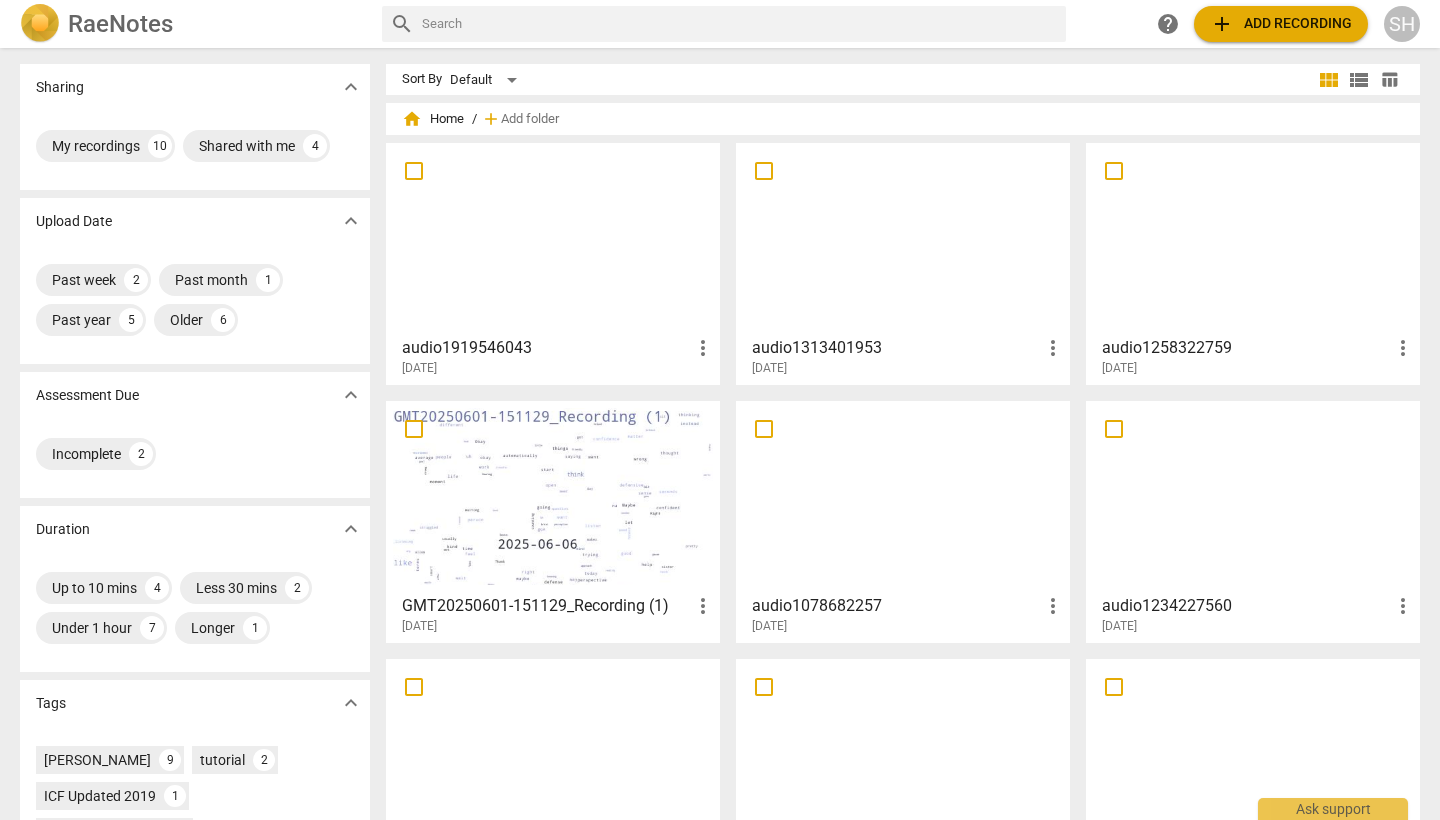 click at bounding box center [553, 238] 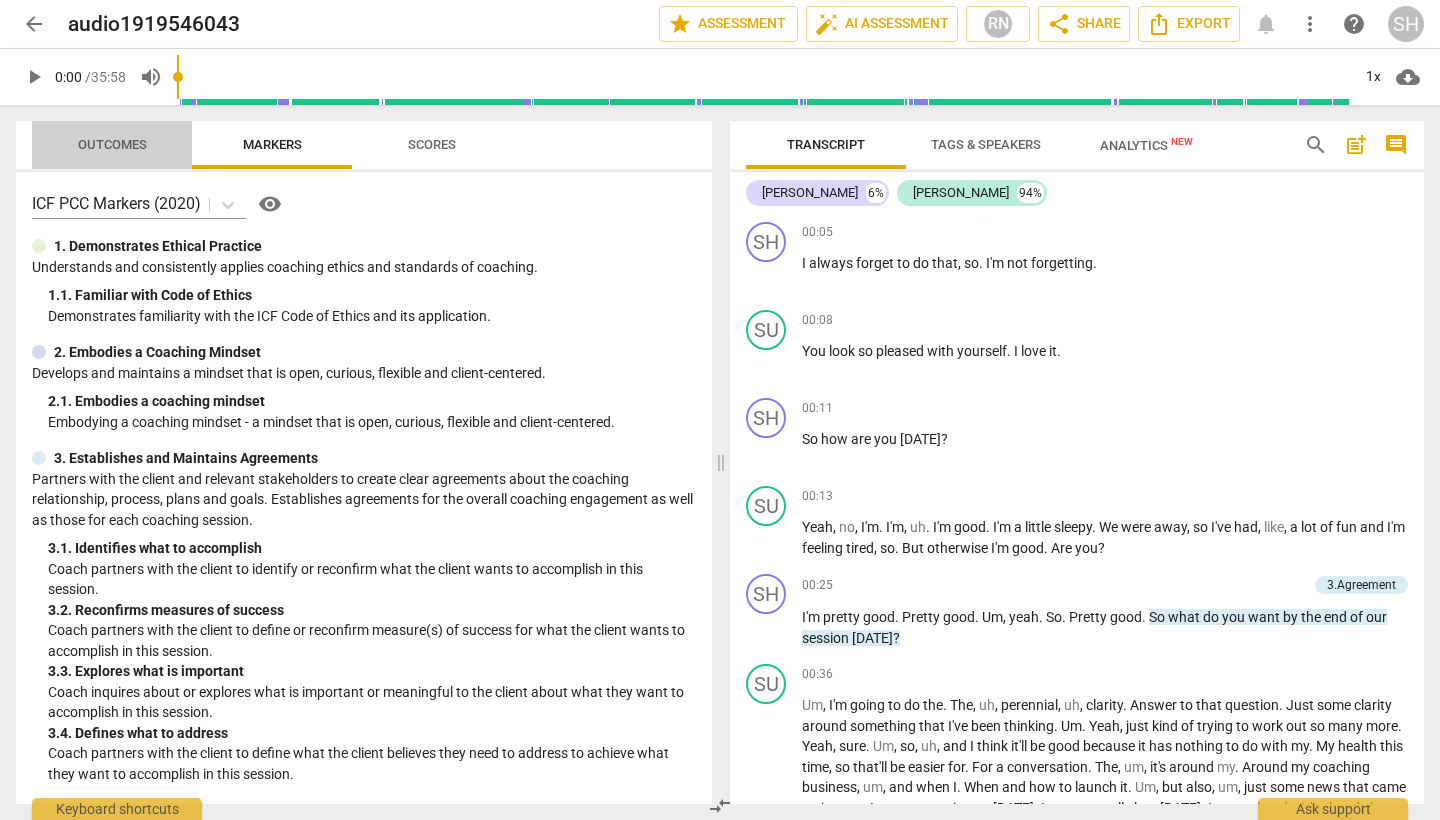 click on "Outcomes" at bounding box center [112, 144] 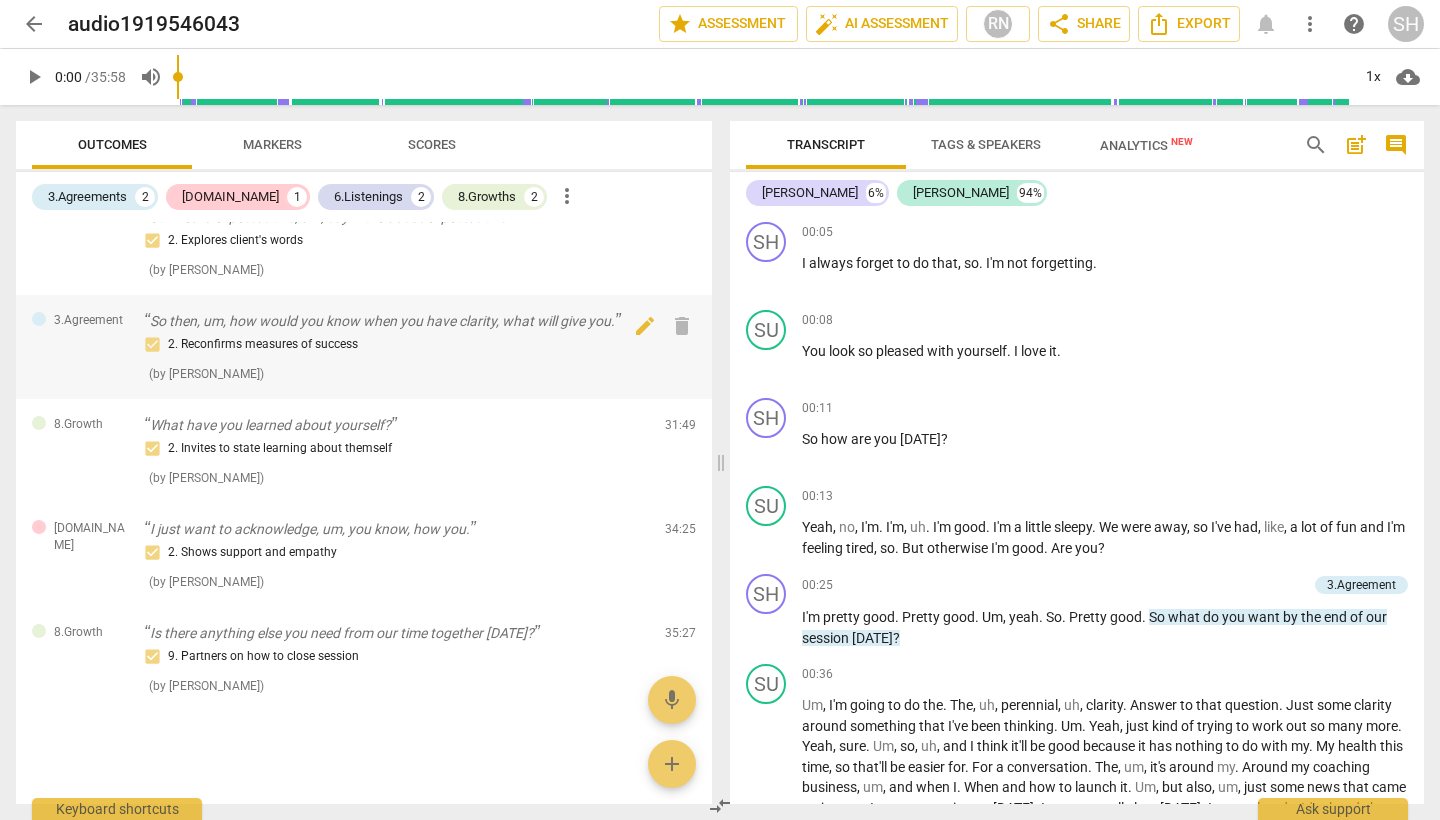 scroll, scrollTop: 279, scrollLeft: 0, axis: vertical 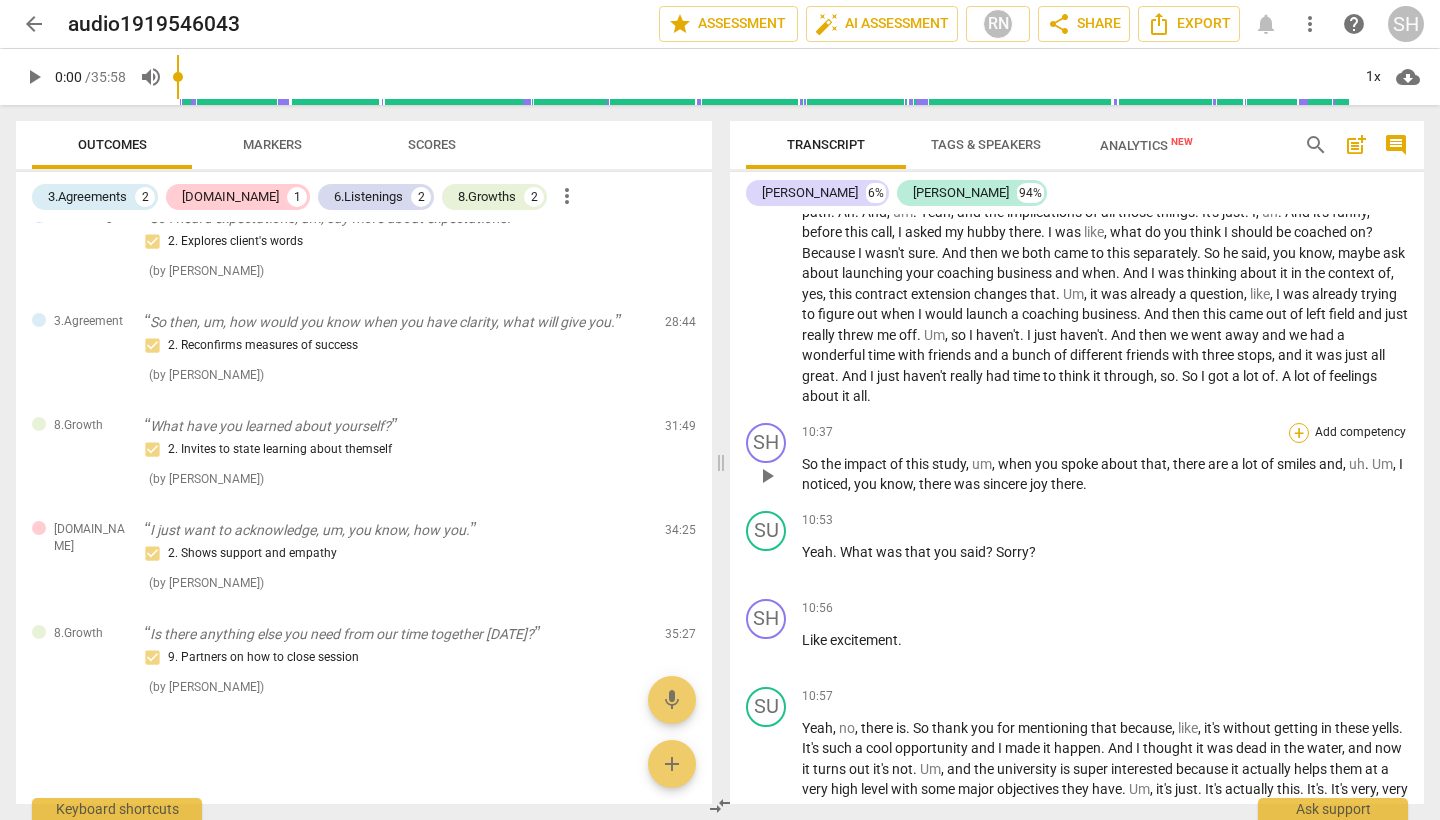 click on "+" at bounding box center (1299, 433) 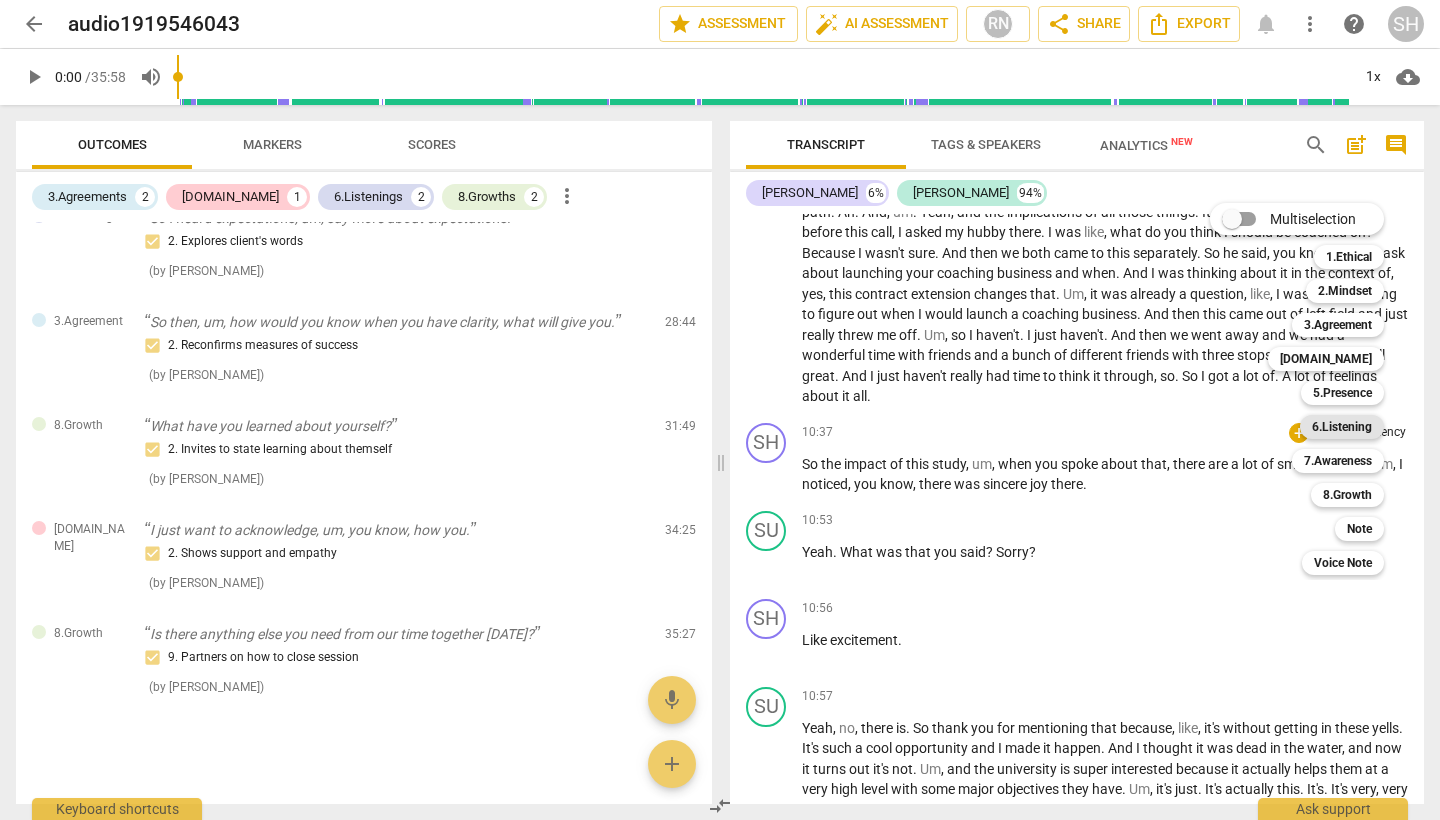 click on "6.Listening" at bounding box center [1342, 427] 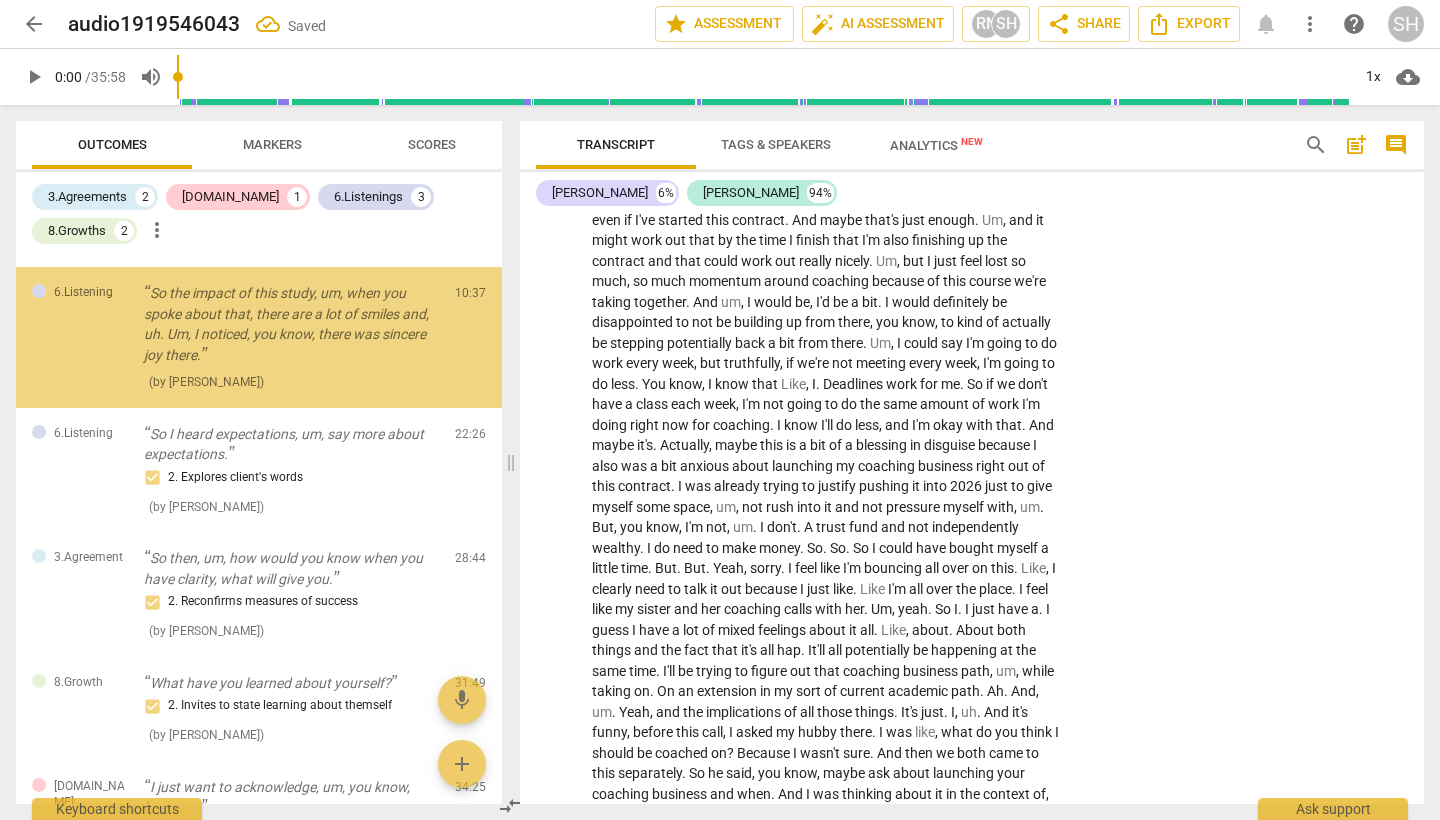scroll, scrollTop: 101, scrollLeft: 0, axis: vertical 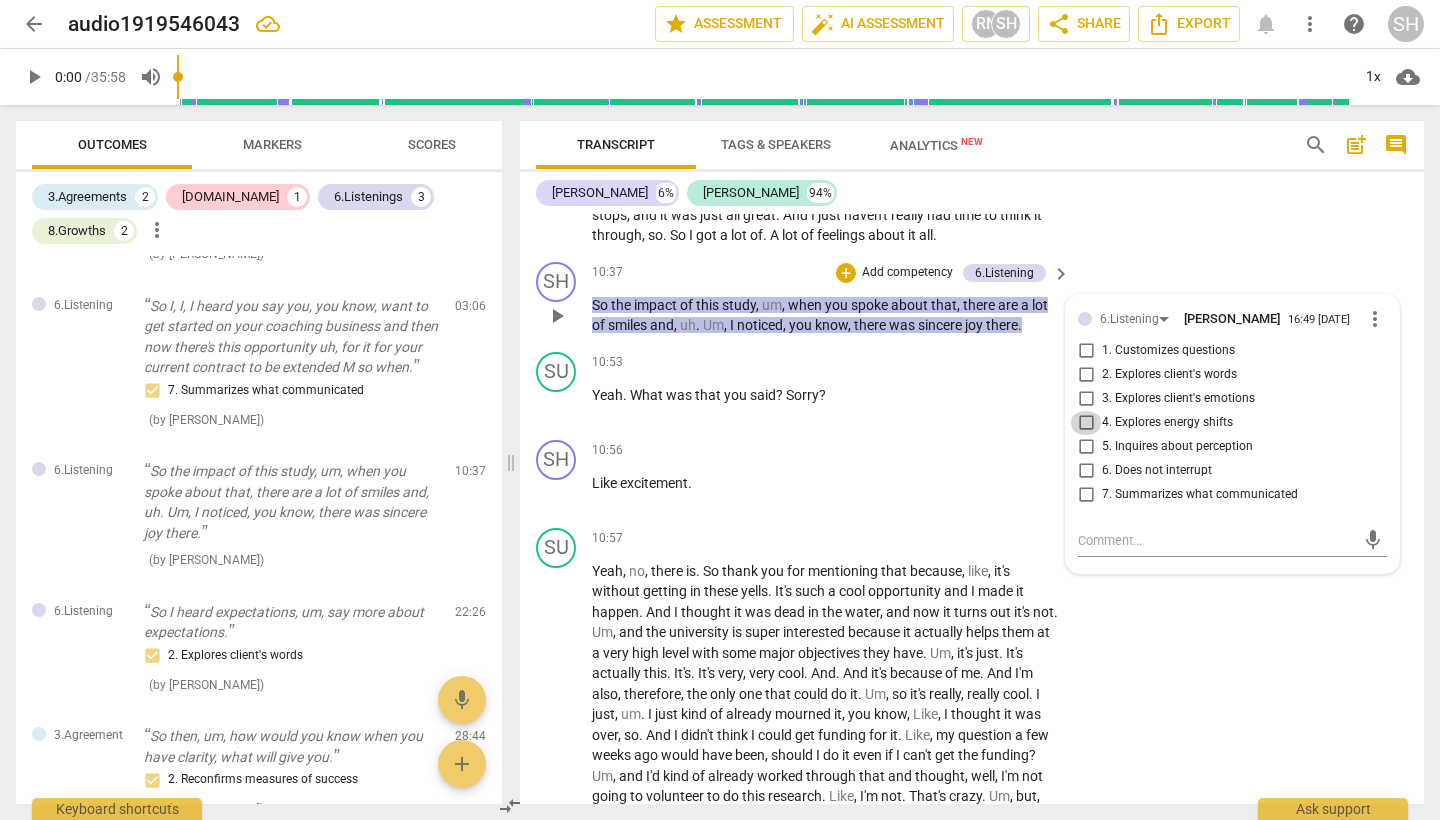 click on "4. Explores energy shifts" at bounding box center (1086, 423) 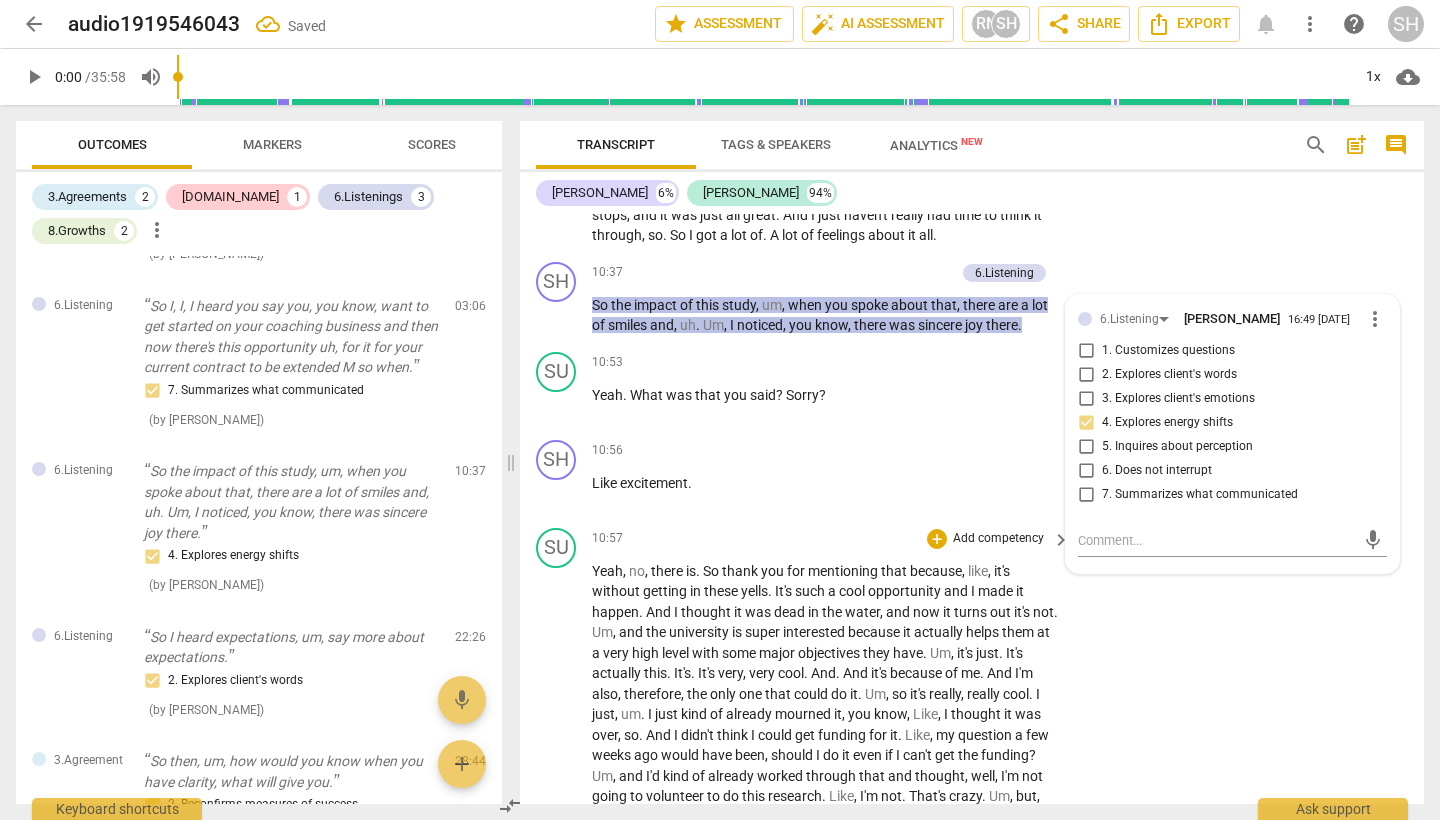 click on "SU play_arrow pause 10:57 + Add competency keyboard_arrow_right Yeah ,   no ,   there   is .   So   thank   you   for   mentioning   that   because ,   like ,   it's   without   getting   in   these   yells .   It's   such   a   cool   opportunity   and   I   made   it   happen .   And   I   thought   it   was   dead   in   the   water ,   and   now   it   turns   out   it's   not .   Um ,   and   the   university   is   super   interested   because   it   actually   helps   them   at   a   very   high   level   with   some   major   objectives   they   have .   Um ,   it's   just .   It's   actually   this .   It's .   It's   very ,   very   cool .   And .   And   it's   because   of   me .   And   I'm   also ,   therefore ,   the   only   one   that   could   do   it .   Um ,   so   it's   really ,   really   cool .   I   just ,   um .   I   just   kind   of   already   mourned   it ,   you   know ,   Like ,   I   thought   it   was   over ,   so .   And   I   didn't   think   I   could   get   funding" at bounding box center [972, 811] 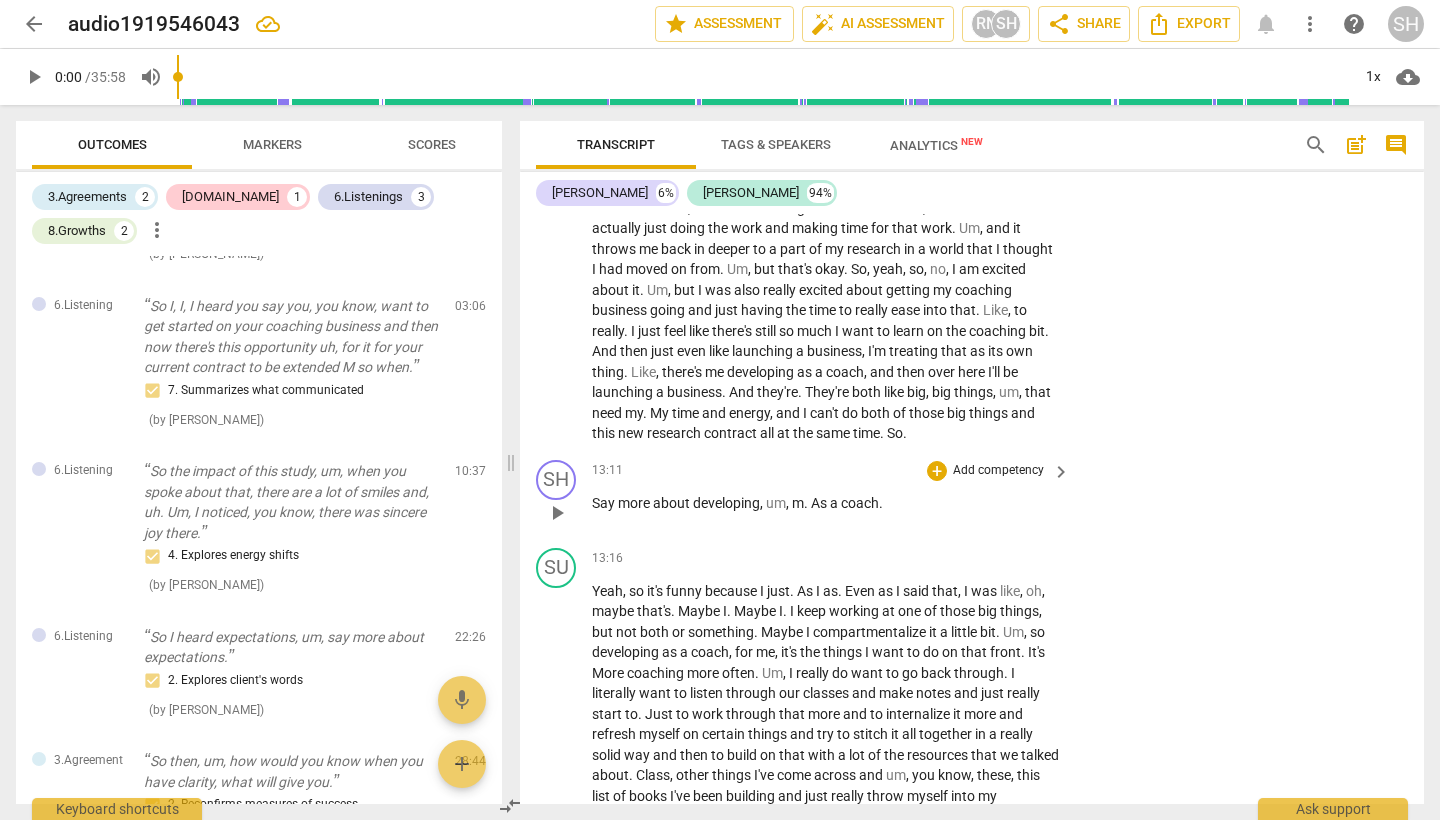 scroll, scrollTop: 3621, scrollLeft: 0, axis: vertical 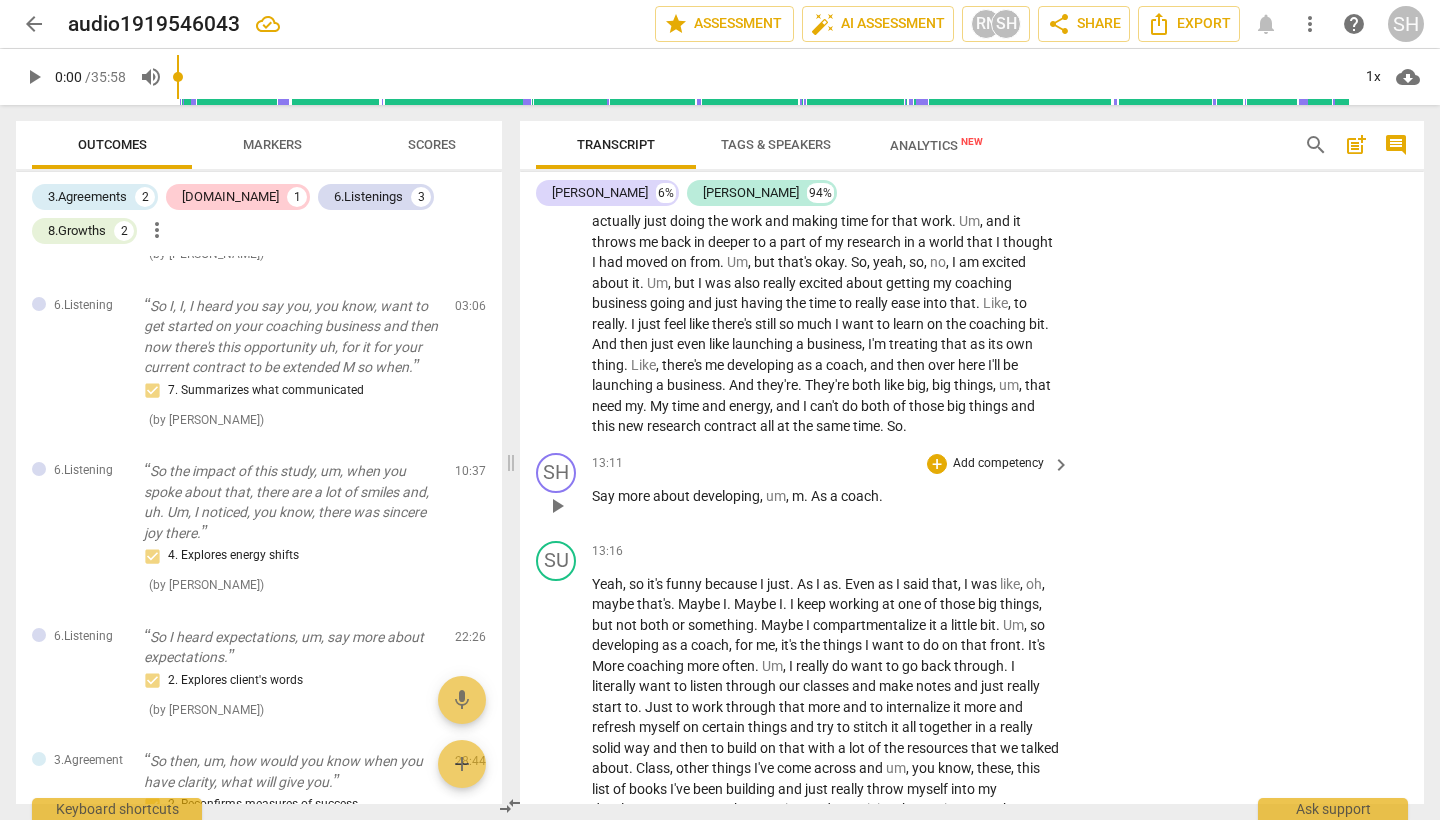 click on "Add competency" at bounding box center (998, 464) 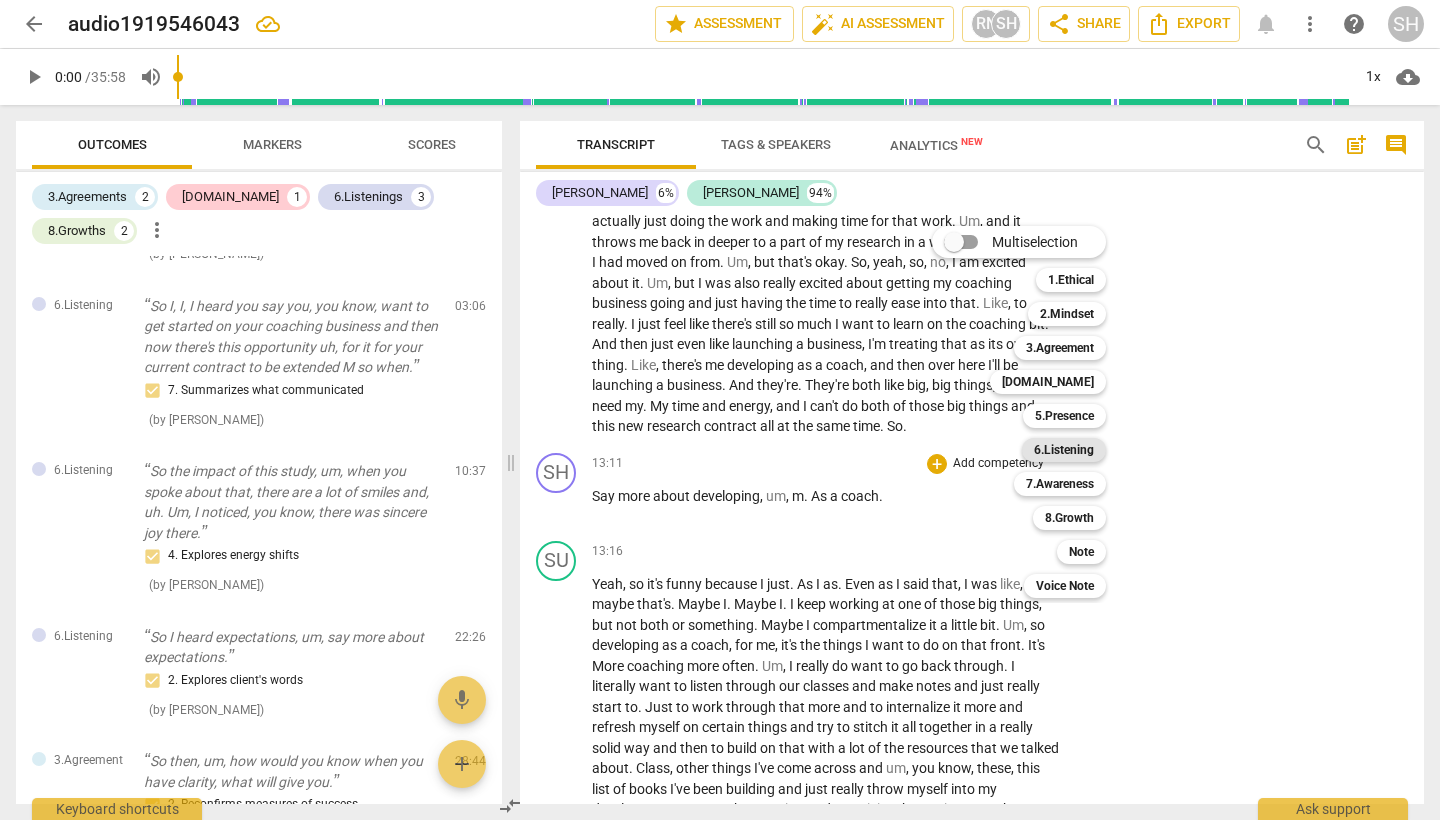click on "6.Listening" at bounding box center (1064, 450) 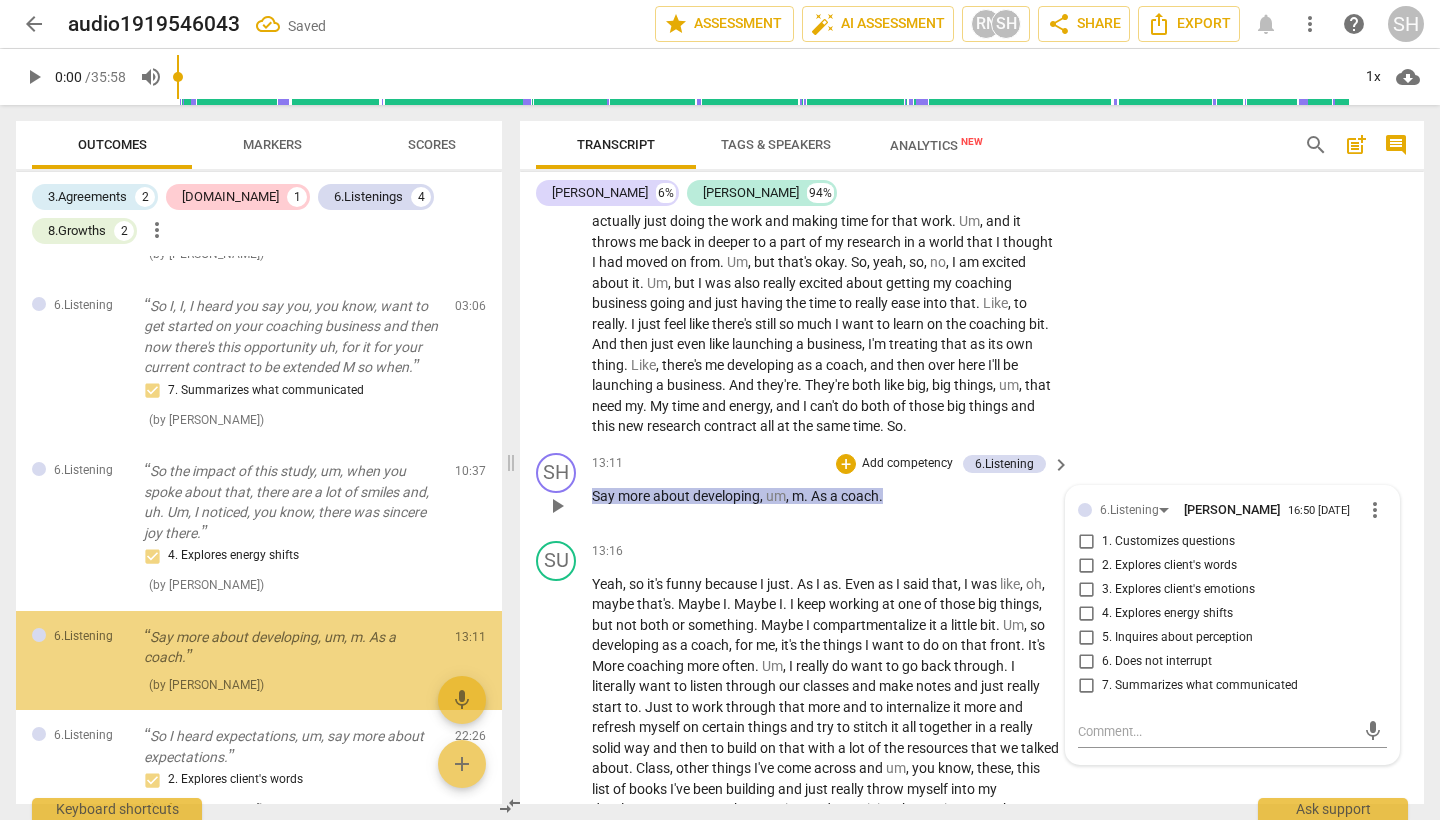 scroll, scrollTop: 244, scrollLeft: 0, axis: vertical 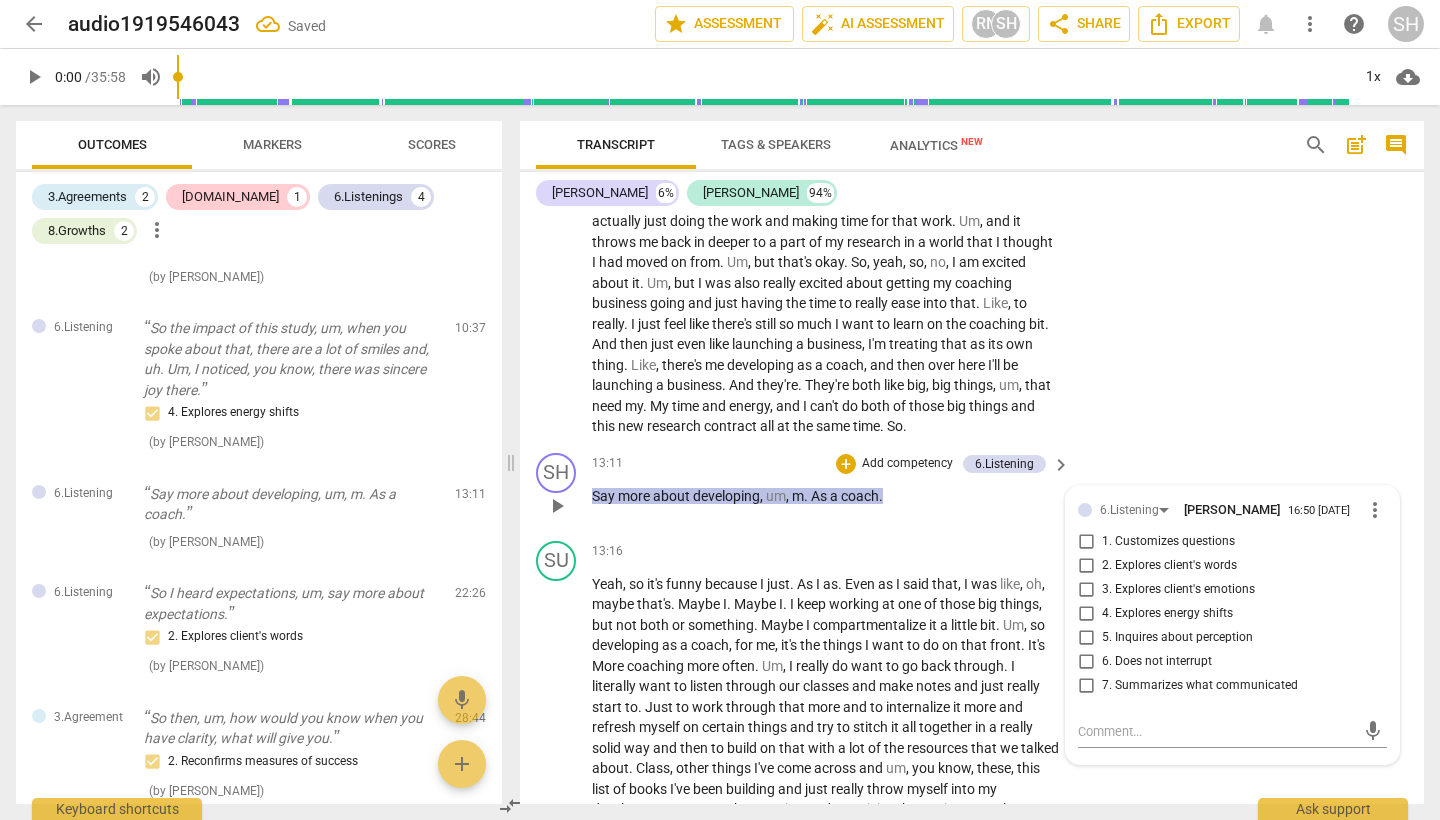 click on "2. Explores client's words" at bounding box center (1169, 566) 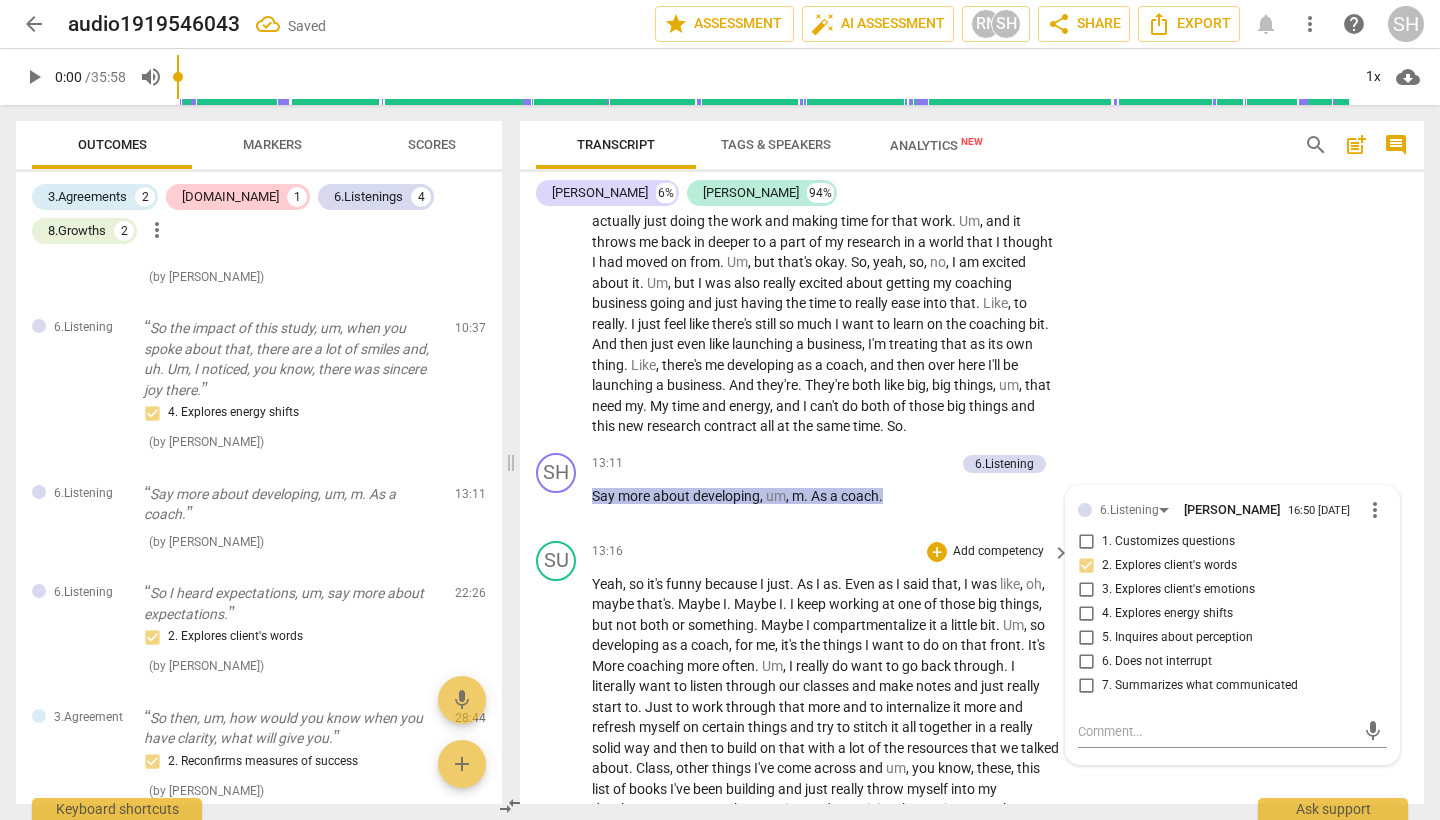 click on "SU play_arrow pause 13:16 + Add competency keyboard_arrow_right Yeah ,   so   it's   funny   because   I   just .   As   I   as .   Even   as   I   said   that ,   I   was   like ,   oh ,   maybe   that's .   Maybe   I .   Maybe   I .   I   keep   working   at   one   of   those   big   things ,   but   not   both   or   something .   Maybe   I   compartmentalize   it   a   little   bit .   Um ,   so   developing   as   a   coach ,   for   me ,   it's   the   things   I   want   to   do   on   that   front .   It's   More   coaching   more   often .   Um ,   I   really   do   want   to   go   back   through .   I   literally   want   to   listen   through   our   classes   and   make   notes   and   just   really   start   to .   Just   to   work   through   that   more   and   to   internalize   it   more   and   refresh   myself   on   certain   things   and   try   to   stitch   it   all   together   in   a   really   solid   way   and   then   to   build   on   that   with   a   lot   of   the   resources" at bounding box center [972, 865] 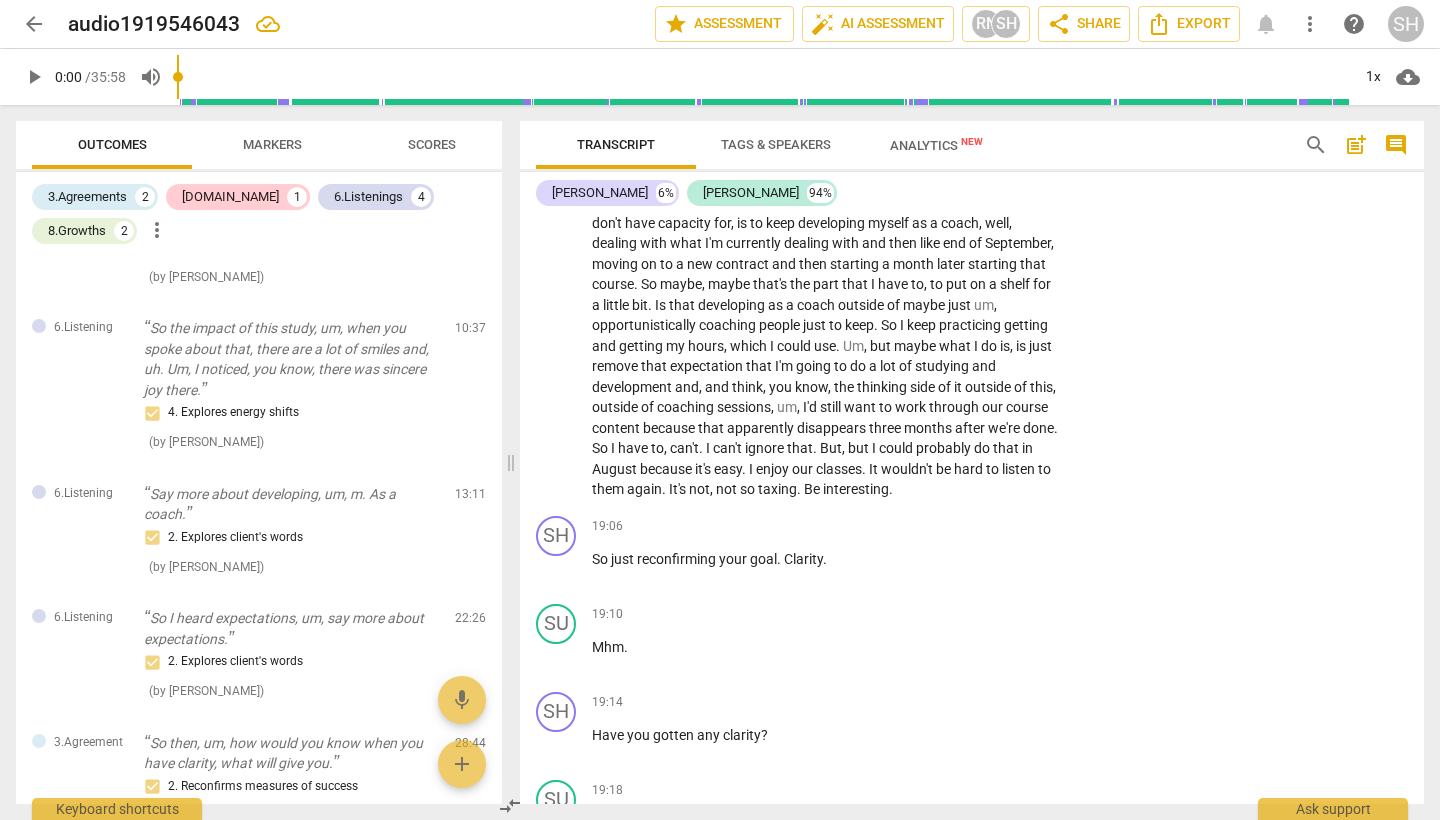 scroll, scrollTop: 5146, scrollLeft: 0, axis: vertical 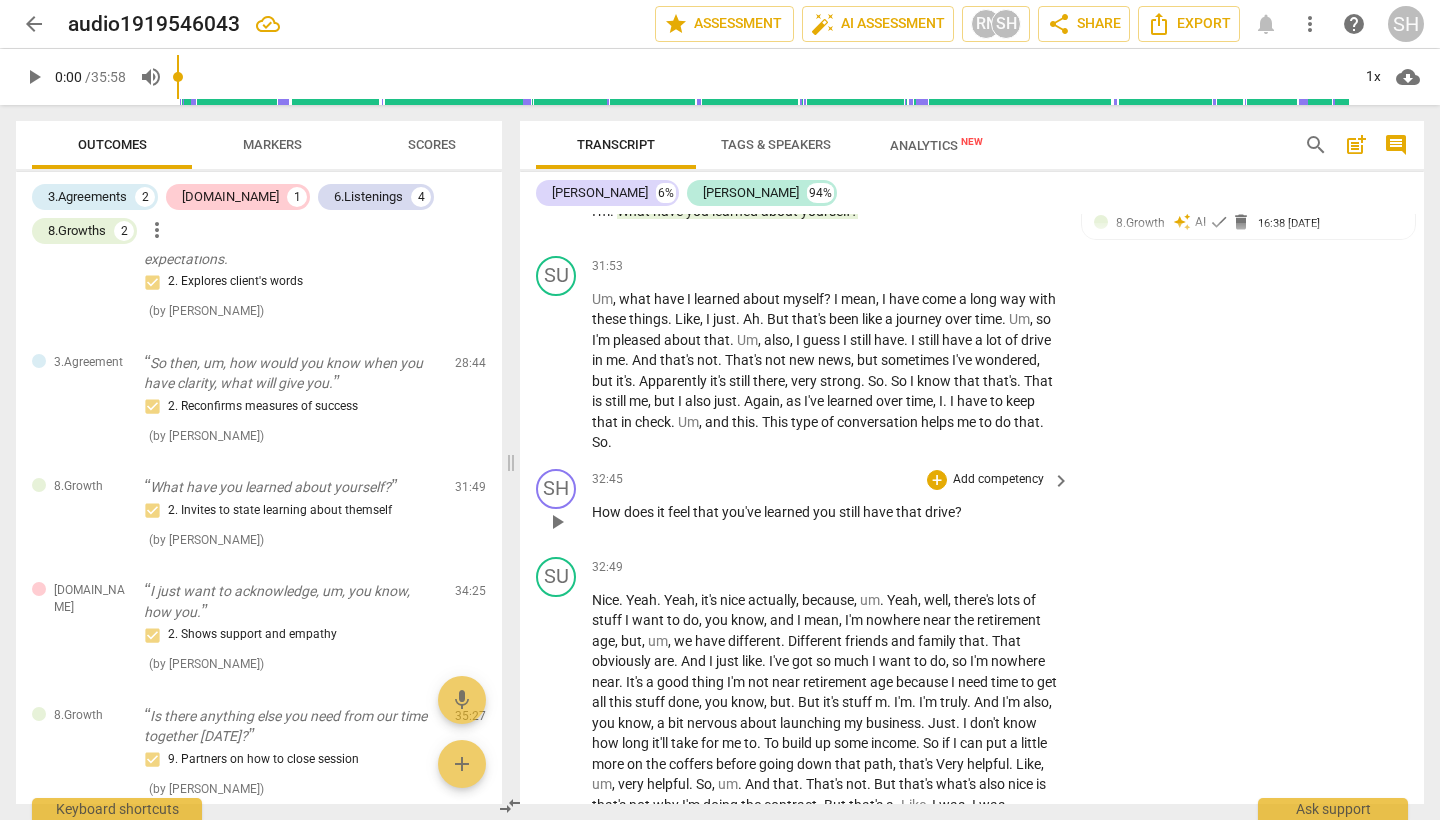 click on "Add competency" at bounding box center (998, 480) 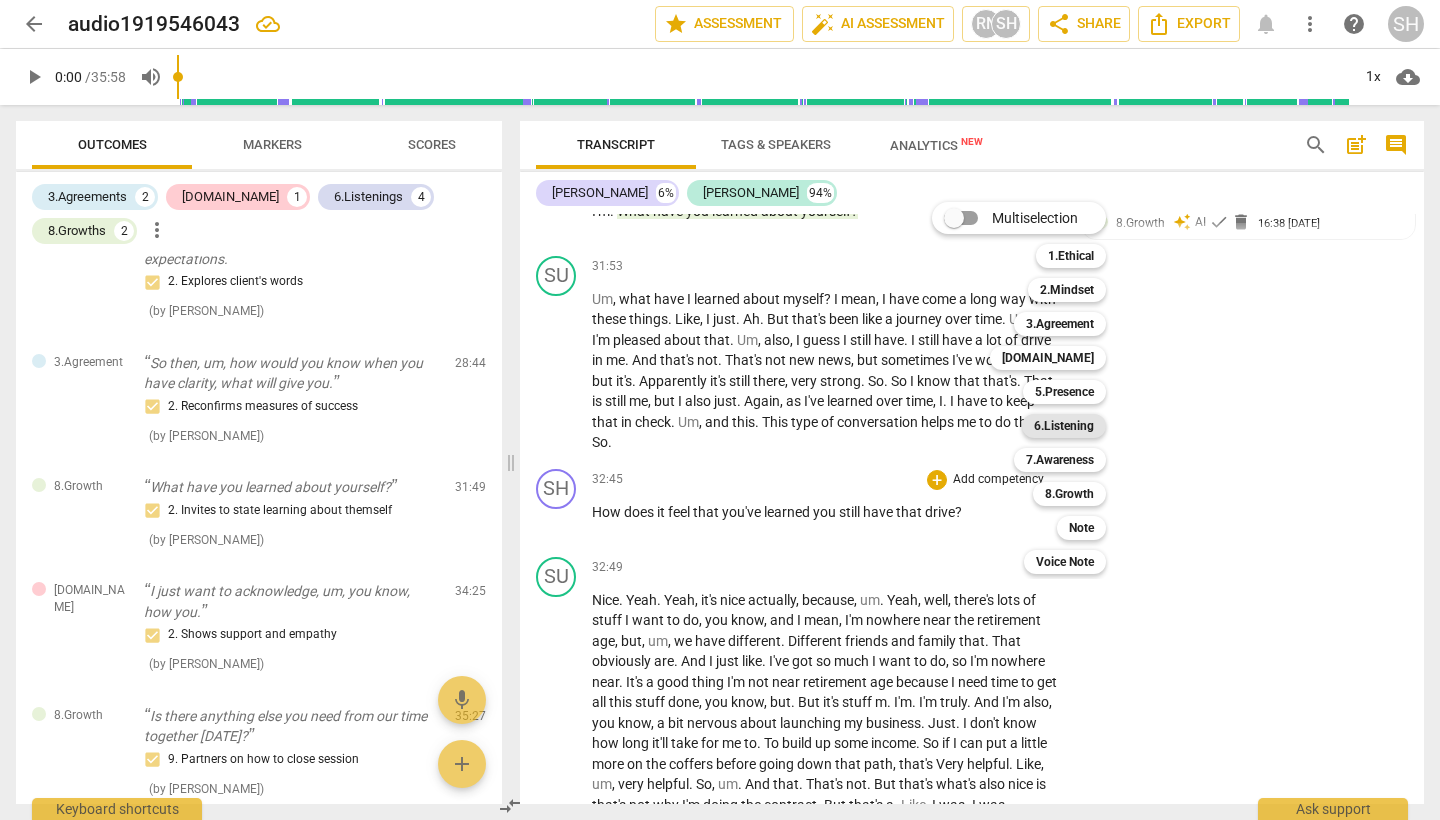 click on "6.Listening" at bounding box center (1064, 426) 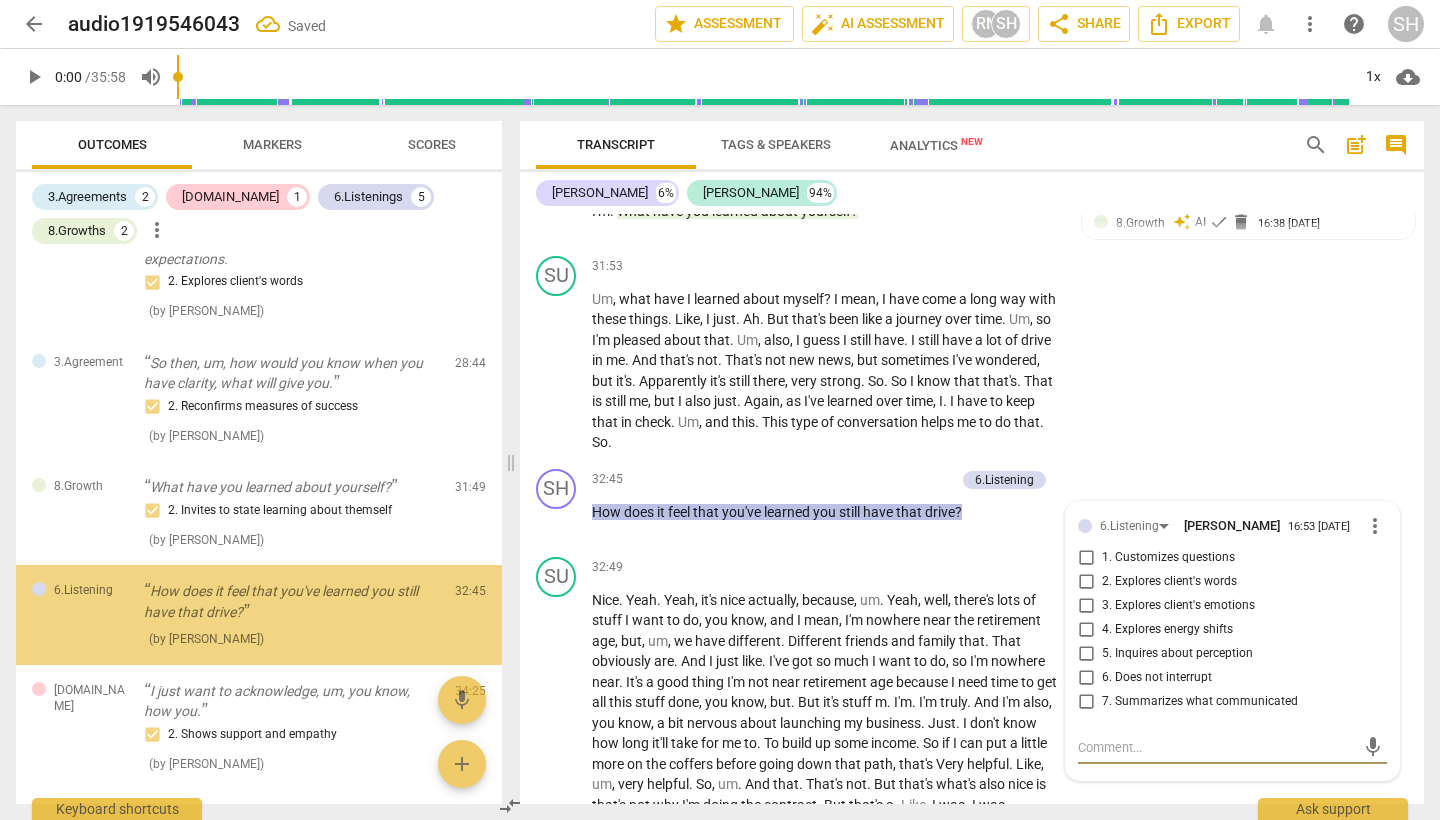 scroll, scrollTop: 716, scrollLeft: 0, axis: vertical 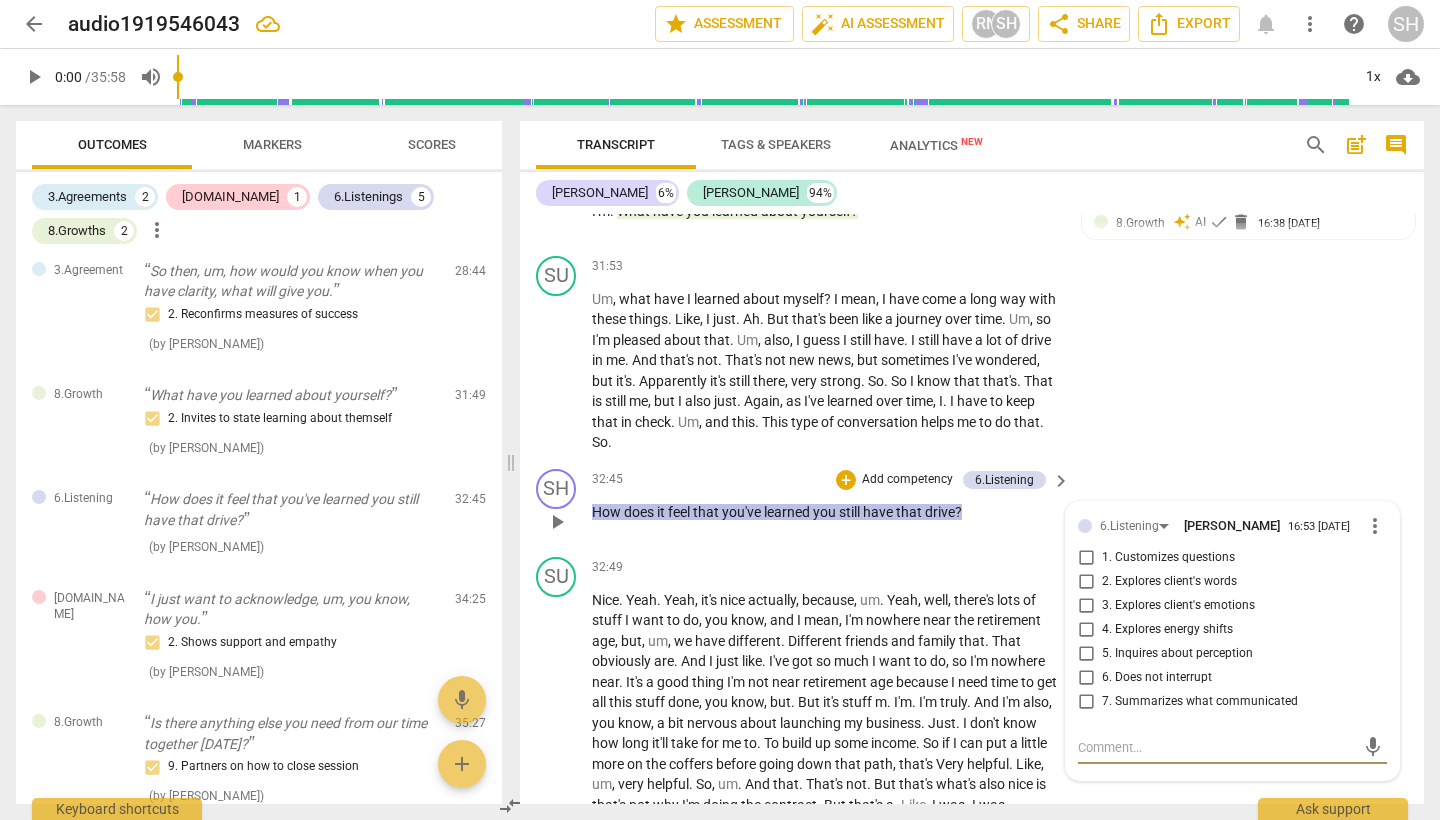 click on "more_vert" at bounding box center [1375, 526] 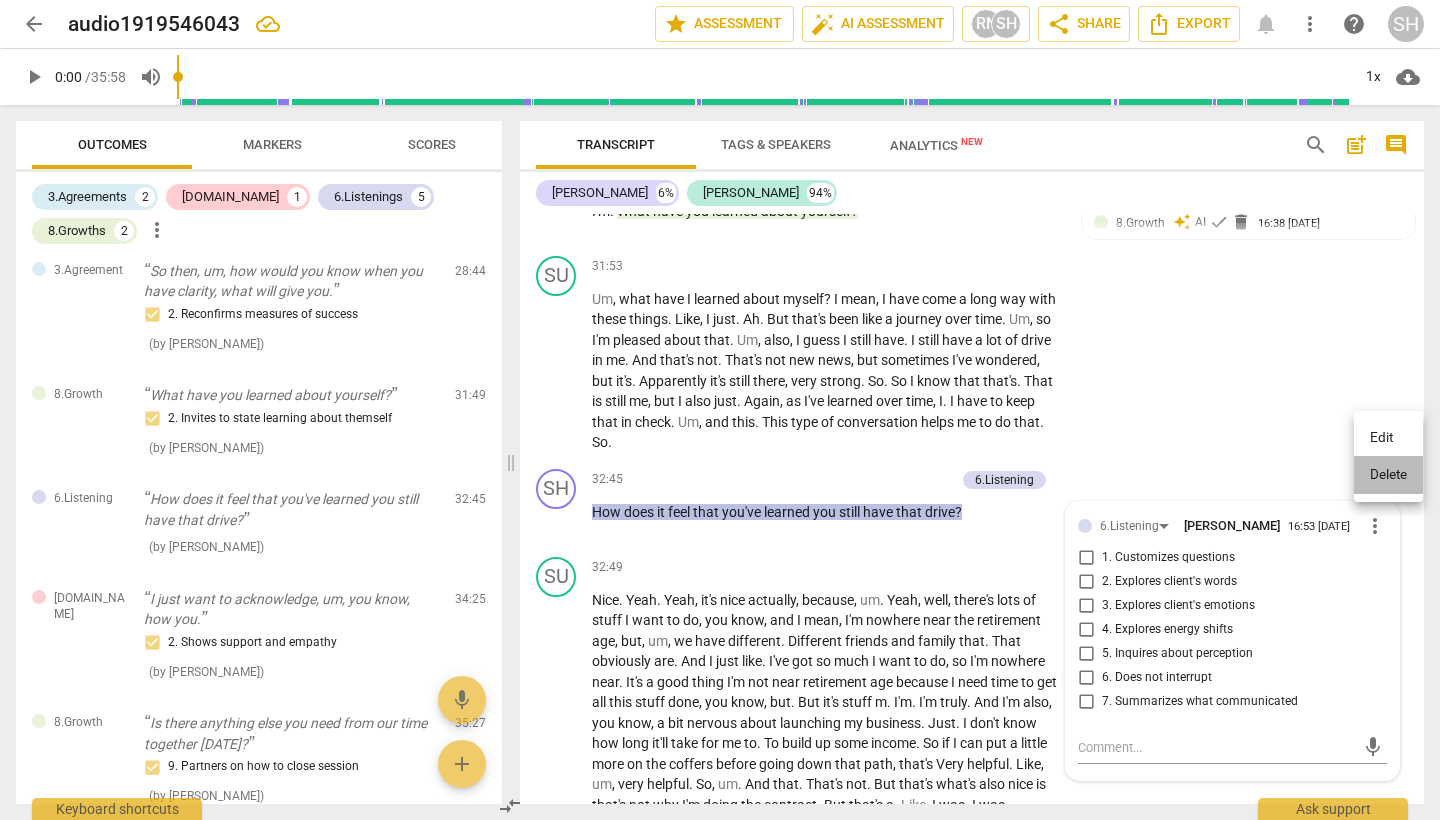 click on "Delete" at bounding box center (1388, 475) 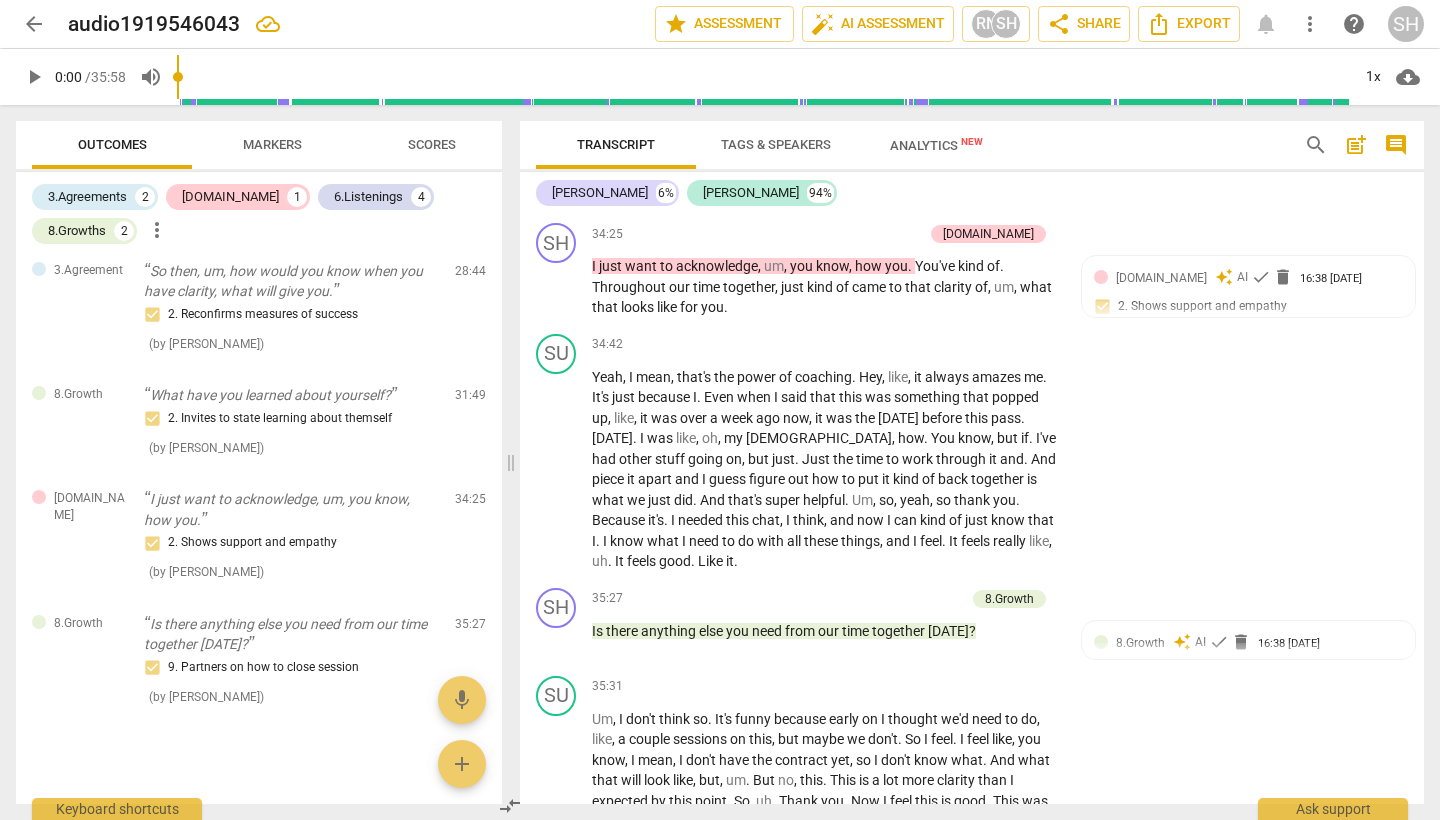 scroll, scrollTop: 9926, scrollLeft: 0, axis: vertical 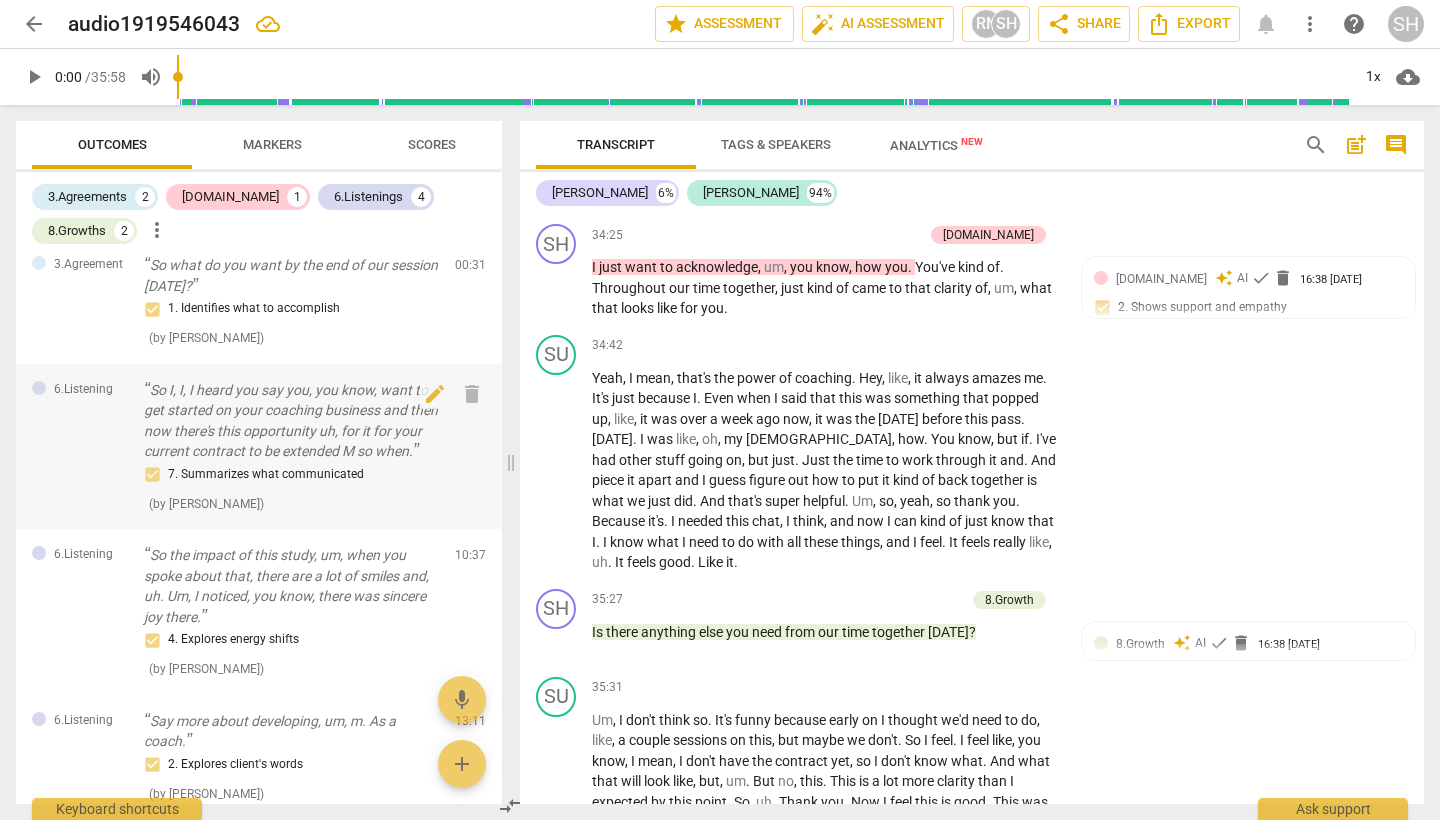 click on "So I, I, I heard you say you, you know, want to get started on your coaching business and then now there's this opportunity uh, for it for your current contract to be extended M so when." at bounding box center [291, 421] 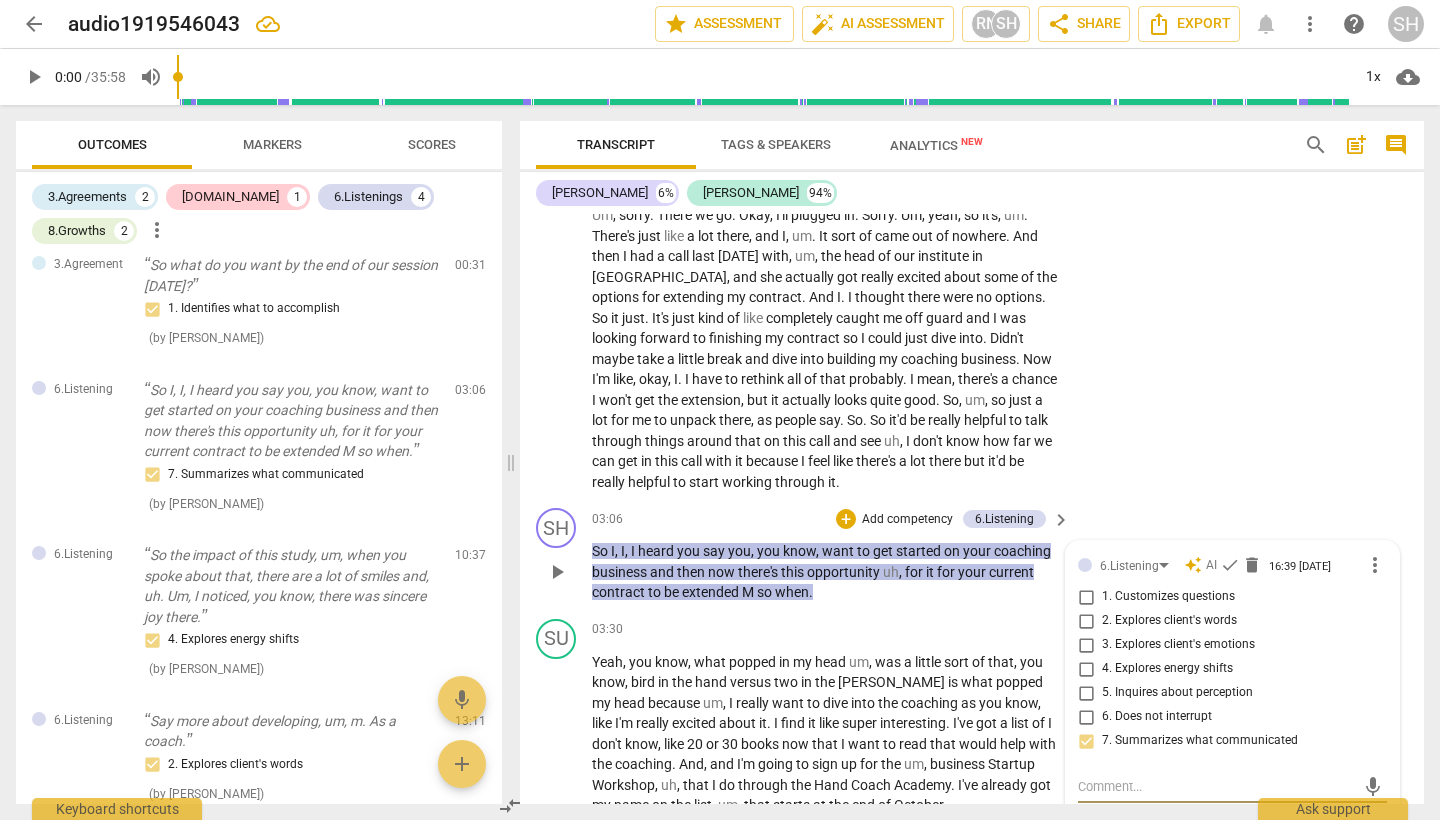 scroll, scrollTop: 780, scrollLeft: 0, axis: vertical 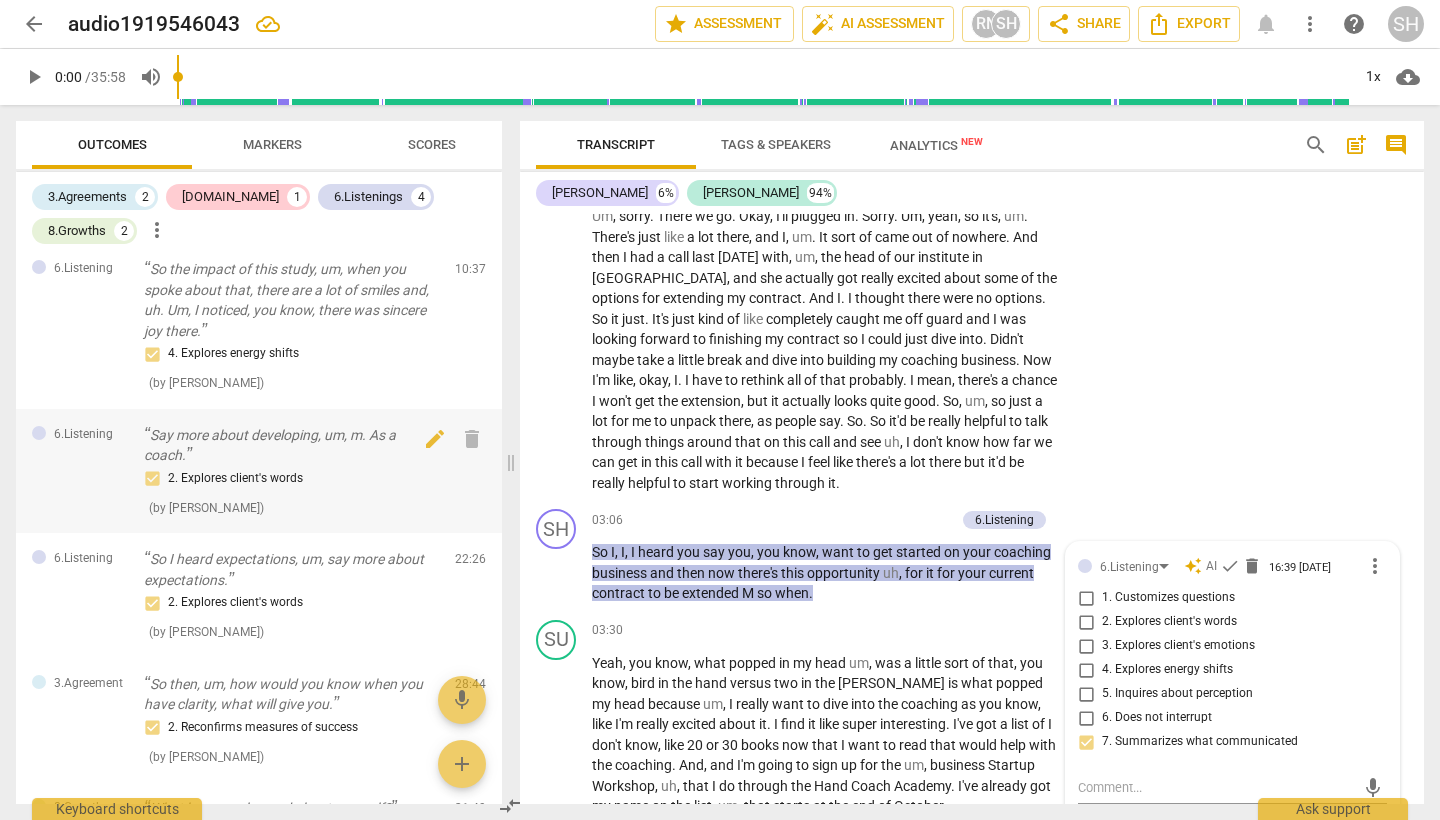 click on "Say more about developing, um, m. As a coach." at bounding box center (291, 445) 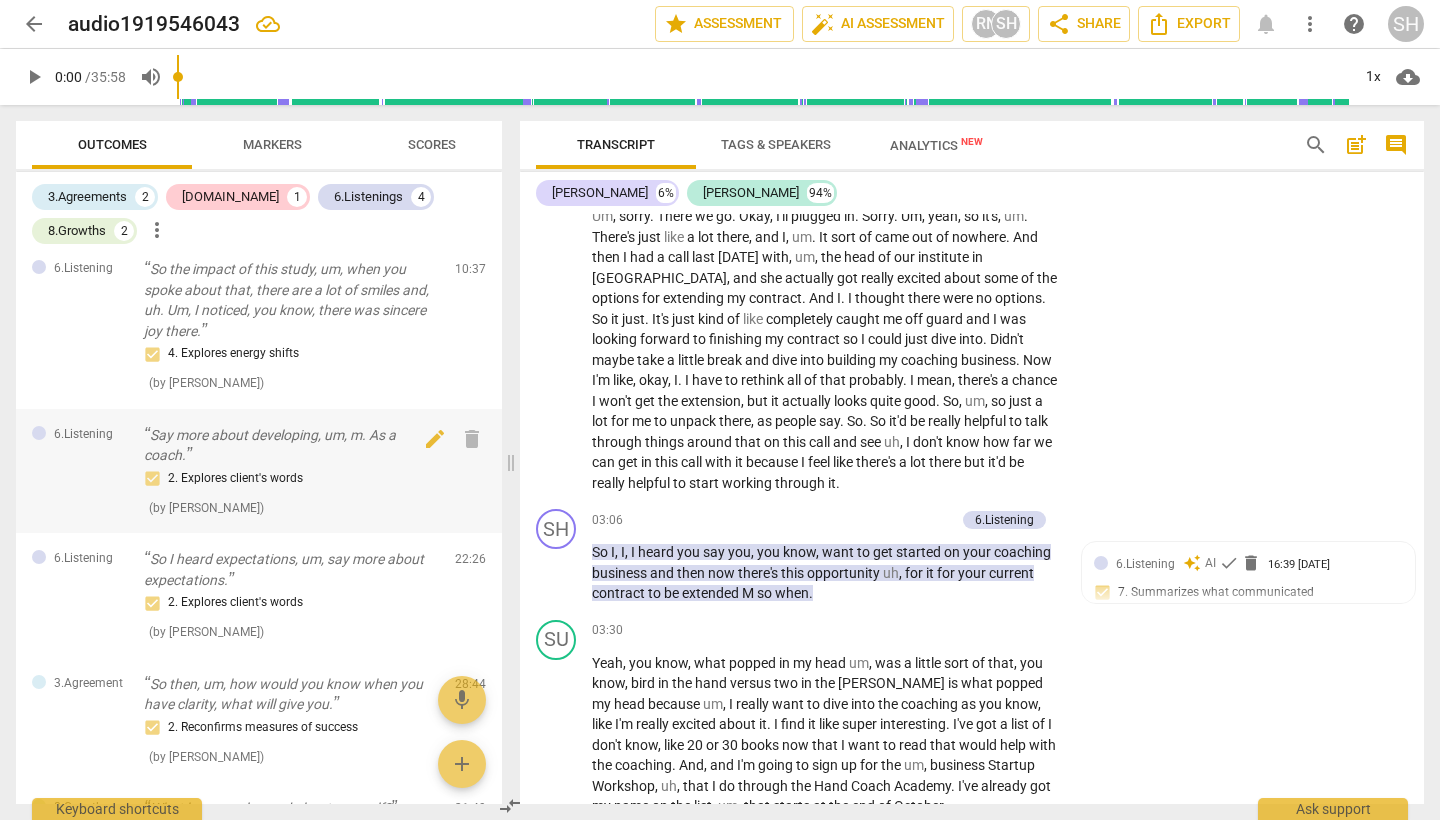 scroll, scrollTop: 3798, scrollLeft: 0, axis: vertical 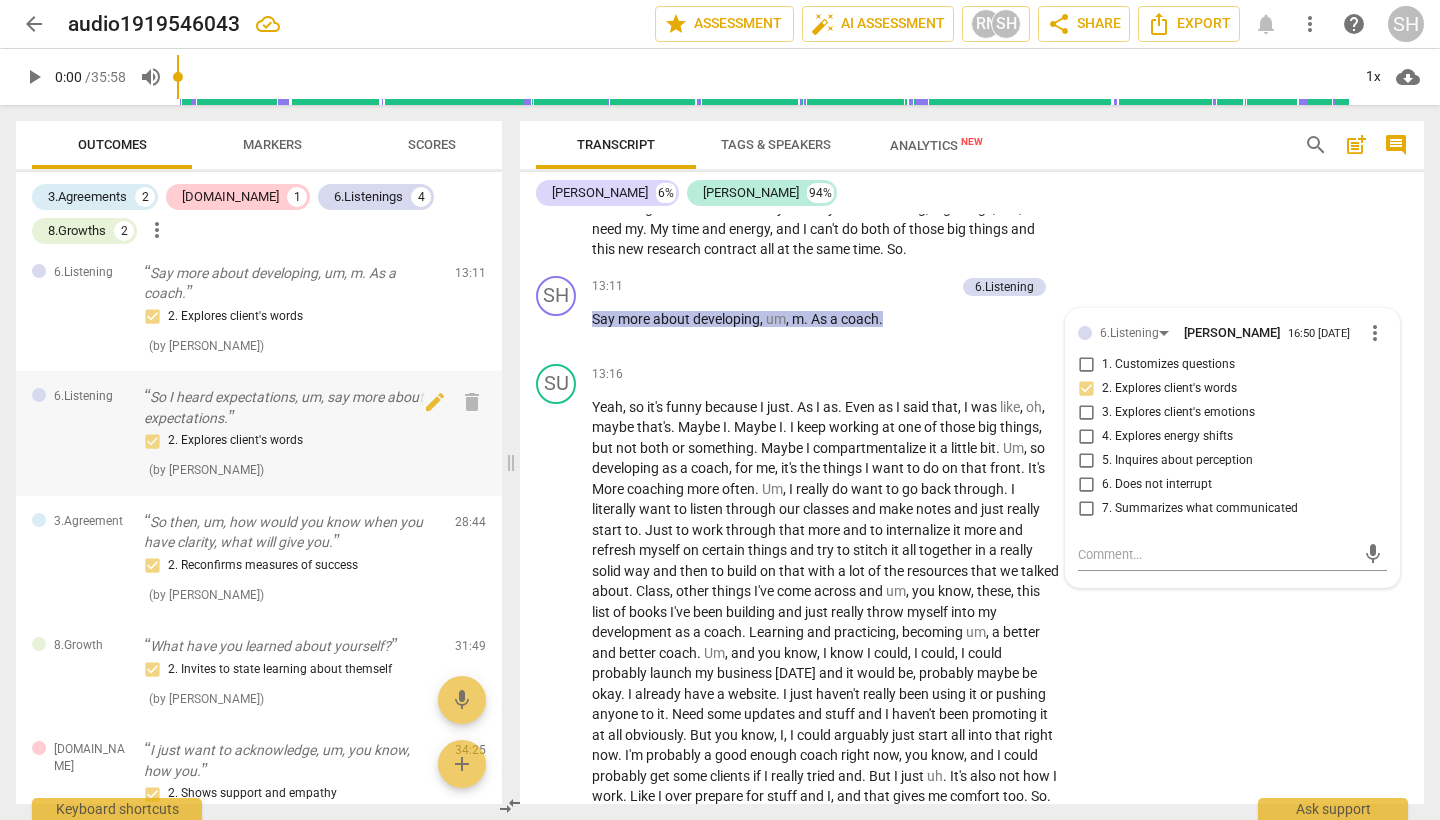 click on "So I heard expectations, um, say more about expectations." at bounding box center [291, 407] 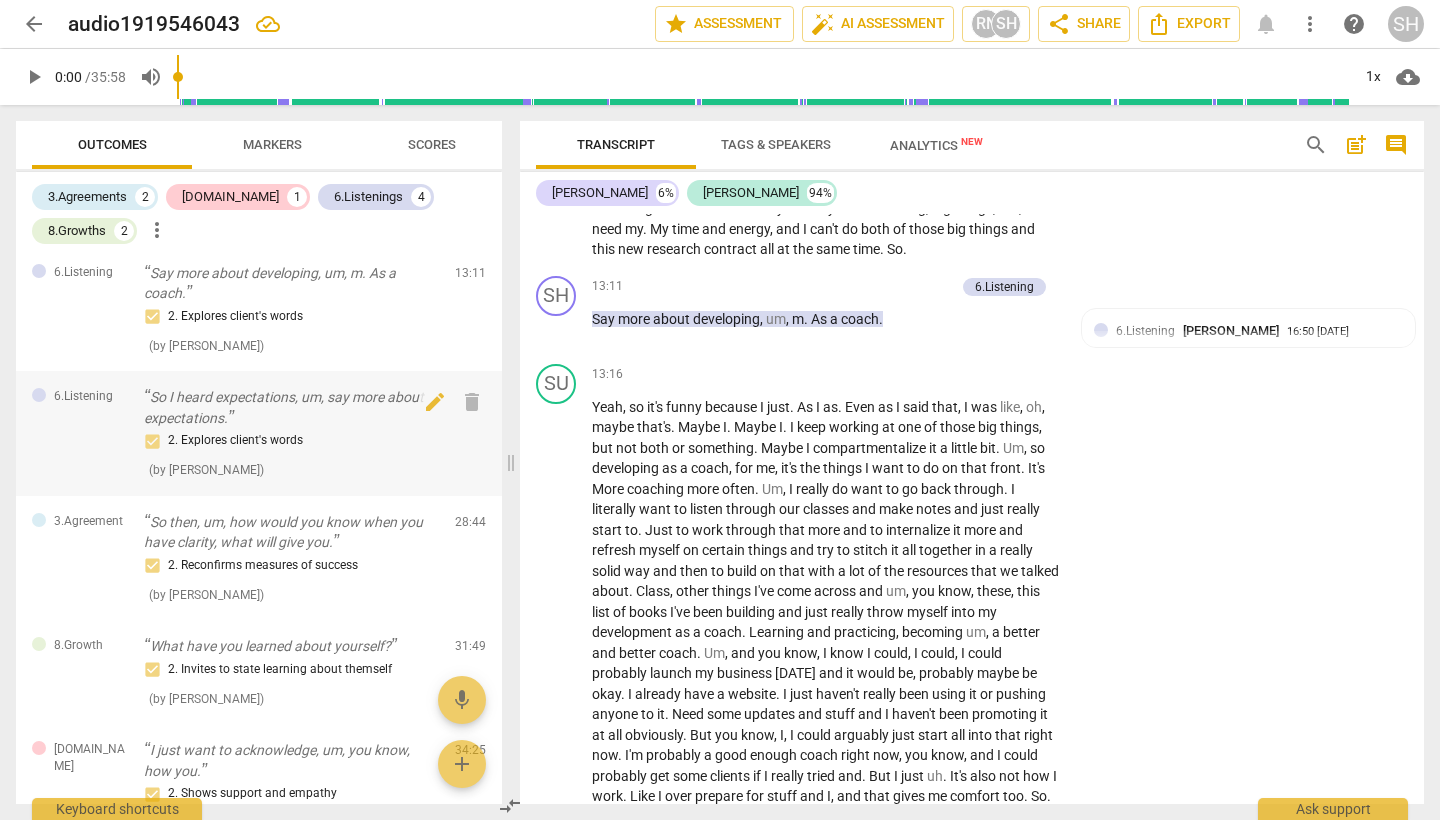 scroll, scrollTop: 6476, scrollLeft: 0, axis: vertical 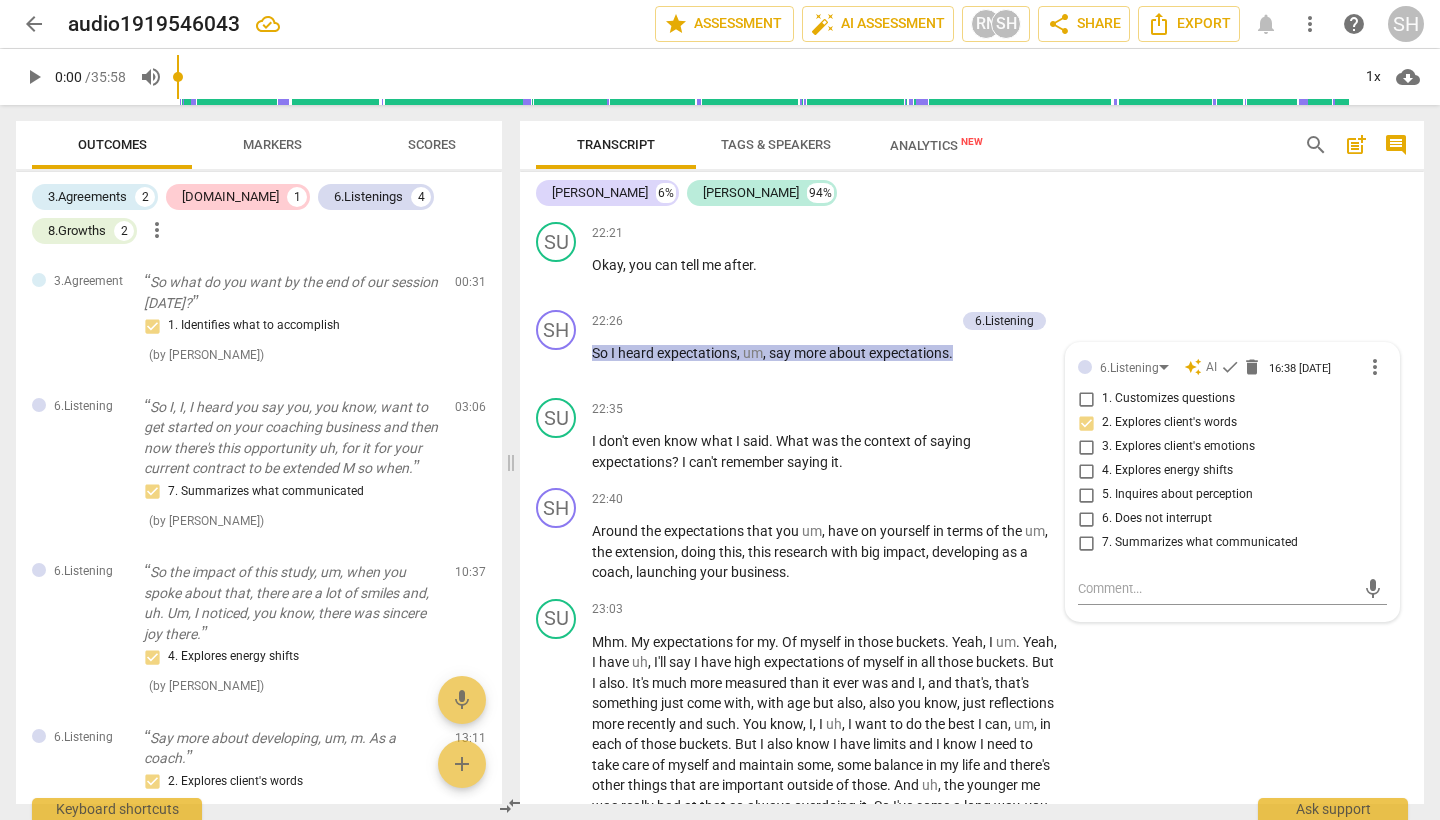 click on "[PERSON_NAME] 6% [PERSON_NAME] 94% SH play_arrow pause 00:05 + Add competency keyboard_arrow_right I   always   forget   to   do   that ,   so .   I'm   not   forgetting . SU play_arrow pause 00:08 + Add competency keyboard_arrow_right You   look   so   pleased   with   yourself .   I   love   it . SH play_arrow pause 00:11 + Add competency keyboard_arrow_right So   how   are   you   [DATE] ? SU play_arrow pause 00:13 + Add competency keyboard_arrow_right Yeah ,   no ,   I'm .   I'm ,   uh .   I'm   good .   I'm   a   little   sleepy .   We   were   away ,   so   I've   had ,   like ,   a   lot   of   fun   and   I'm   feeling   tired ,   so .   But   otherwise   I'm   good .   Are   you ? SH play_arrow pause 00:25 + Add competency 3.Agreement keyboard_arrow_right I'm   pretty   good .   Pretty   good .   Um ,   yeah .   So .   Pretty   good .   So   what   do   you   want   by   the   end   of   our   session   [DATE] ? 3.Agreement auto_awesome AI check delete 16:39 [DATE] 1. Identifies what to accomplish SU play_arrow" at bounding box center [972, 488] 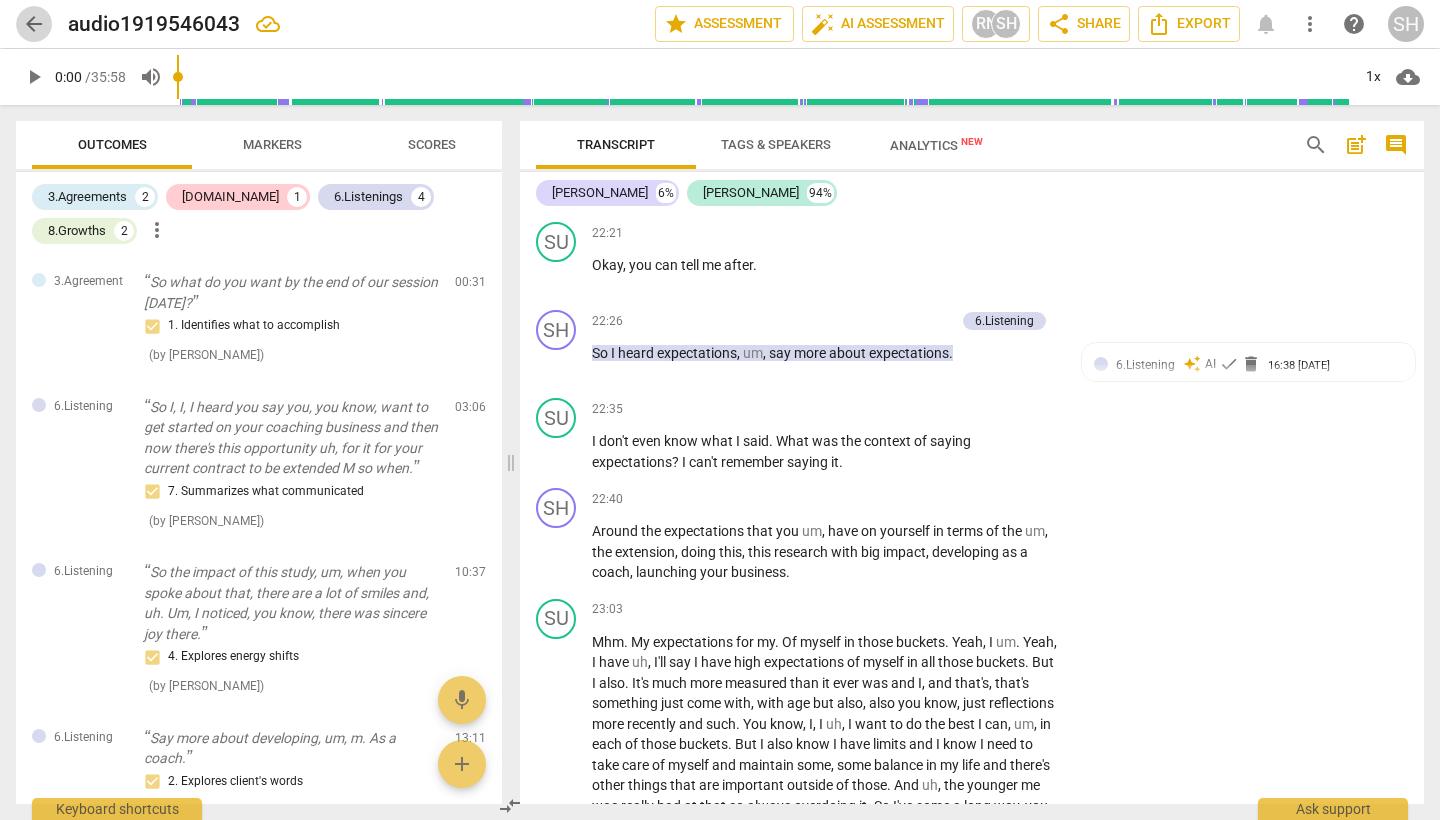 click on "arrow_back" at bounding box center [34, 24] 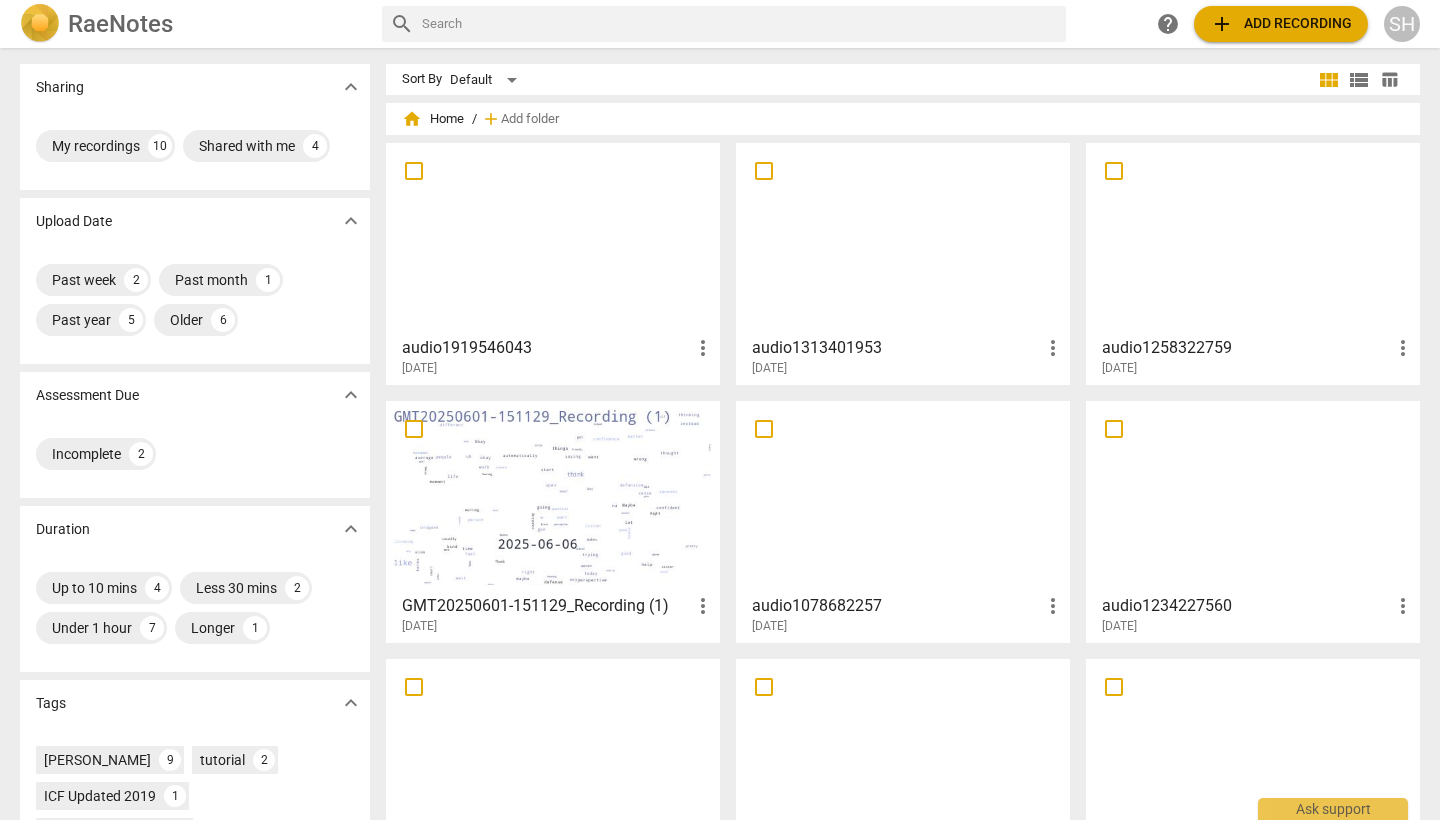 click at bounding box center [553, 238] 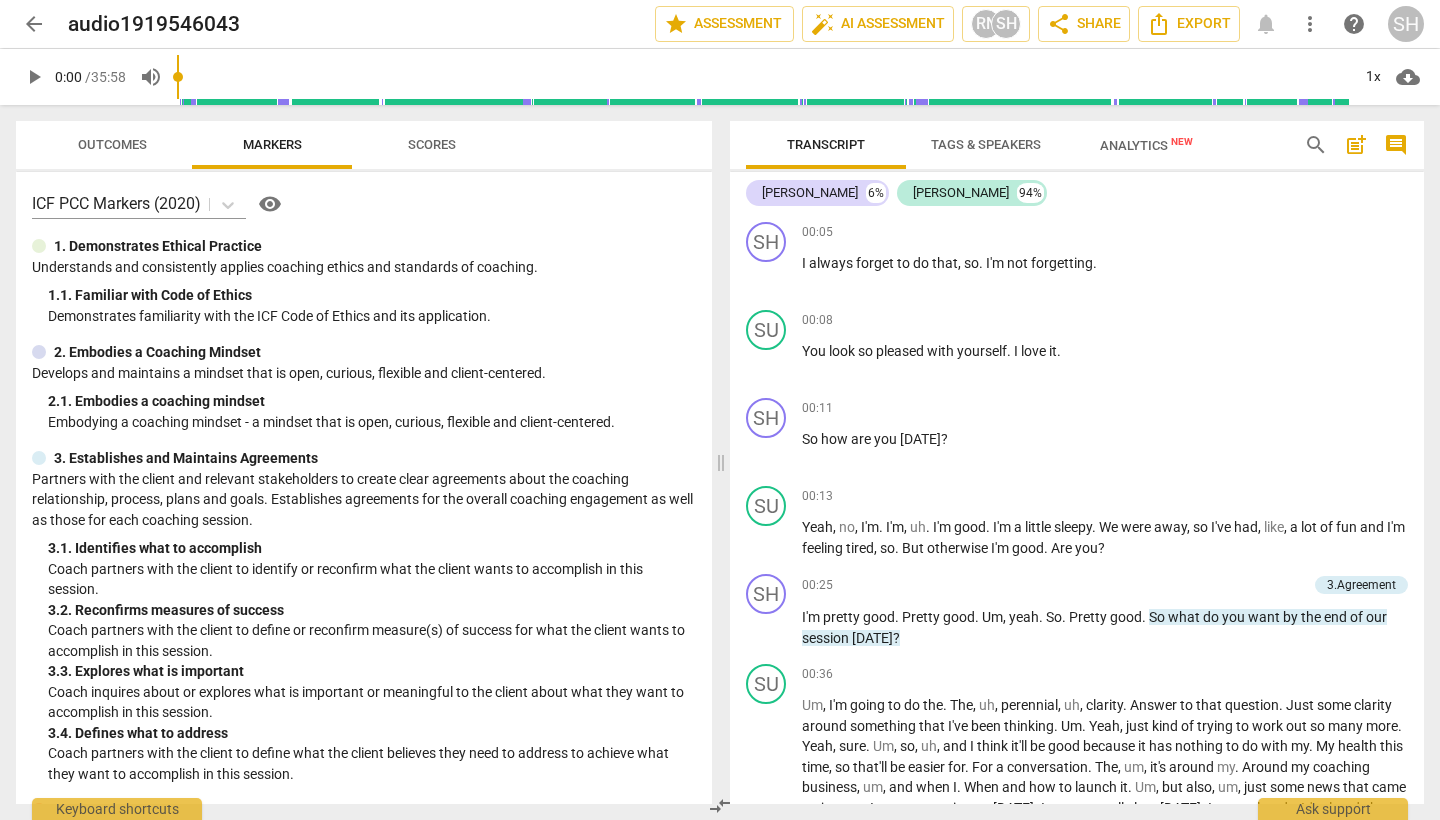 click on "arrow_back" at bounding box center [34, 24] 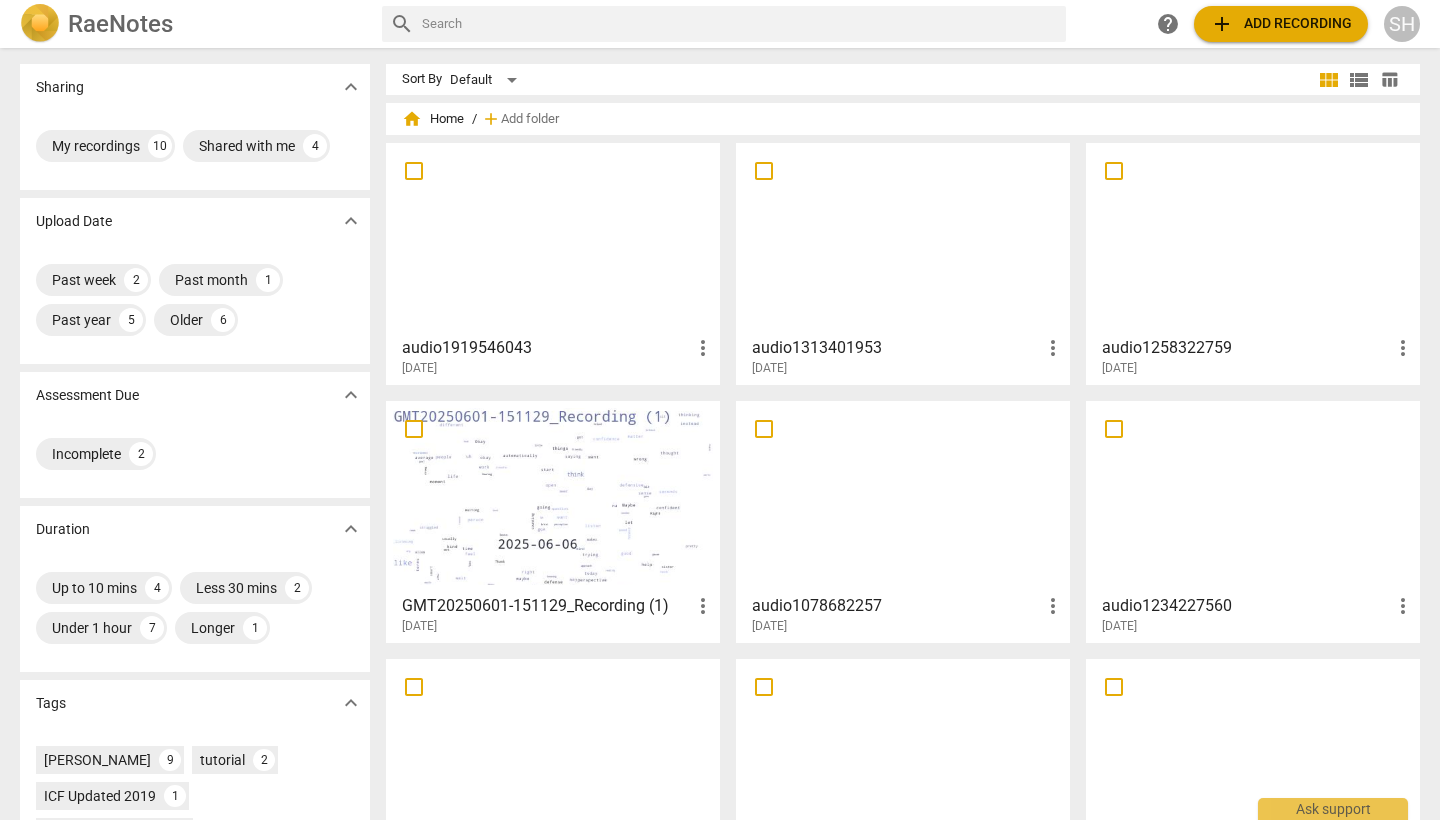 click at bounding box center [1253, 496] 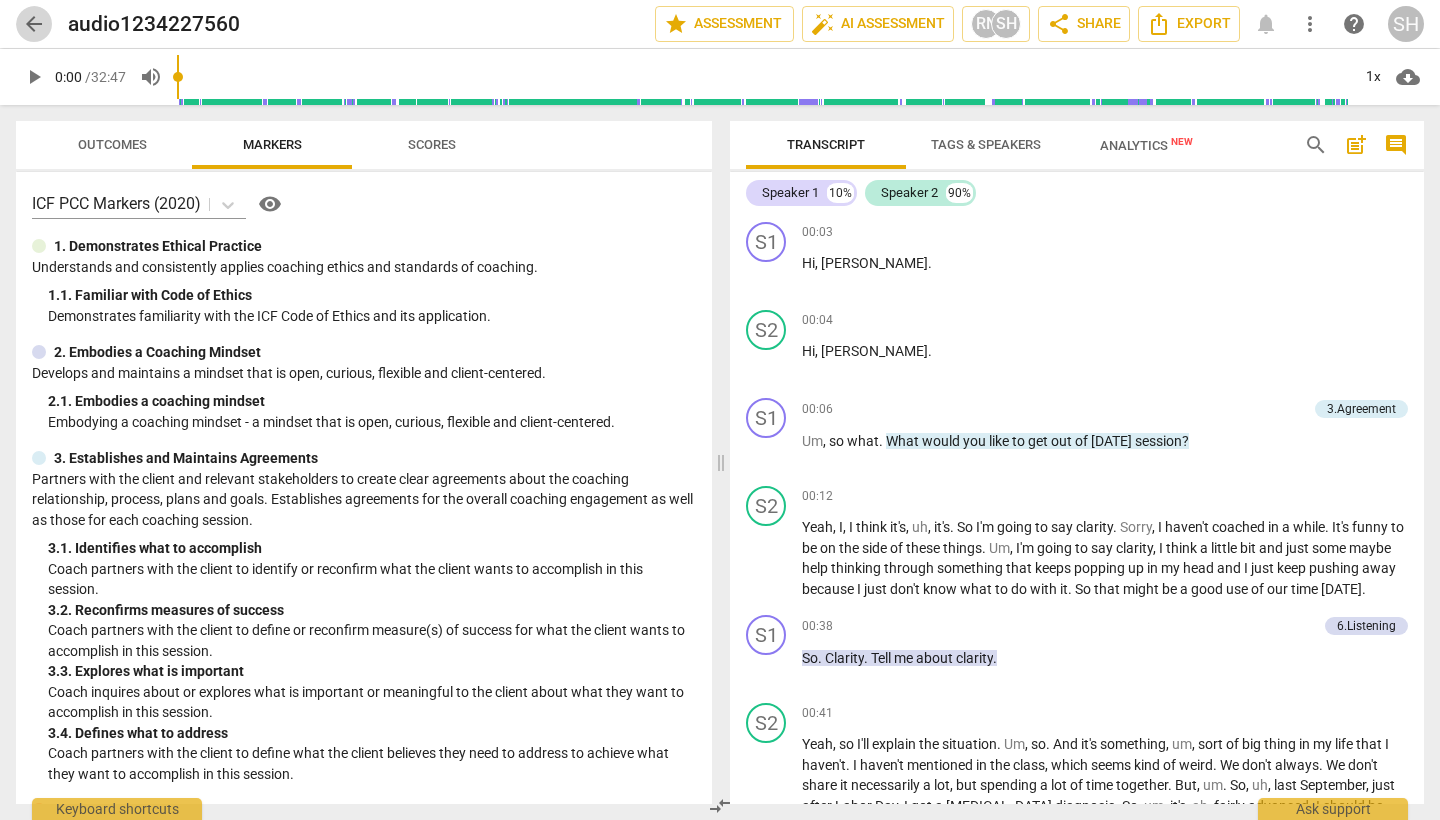 click on "arrow_back" at bounding box center [34, 24] 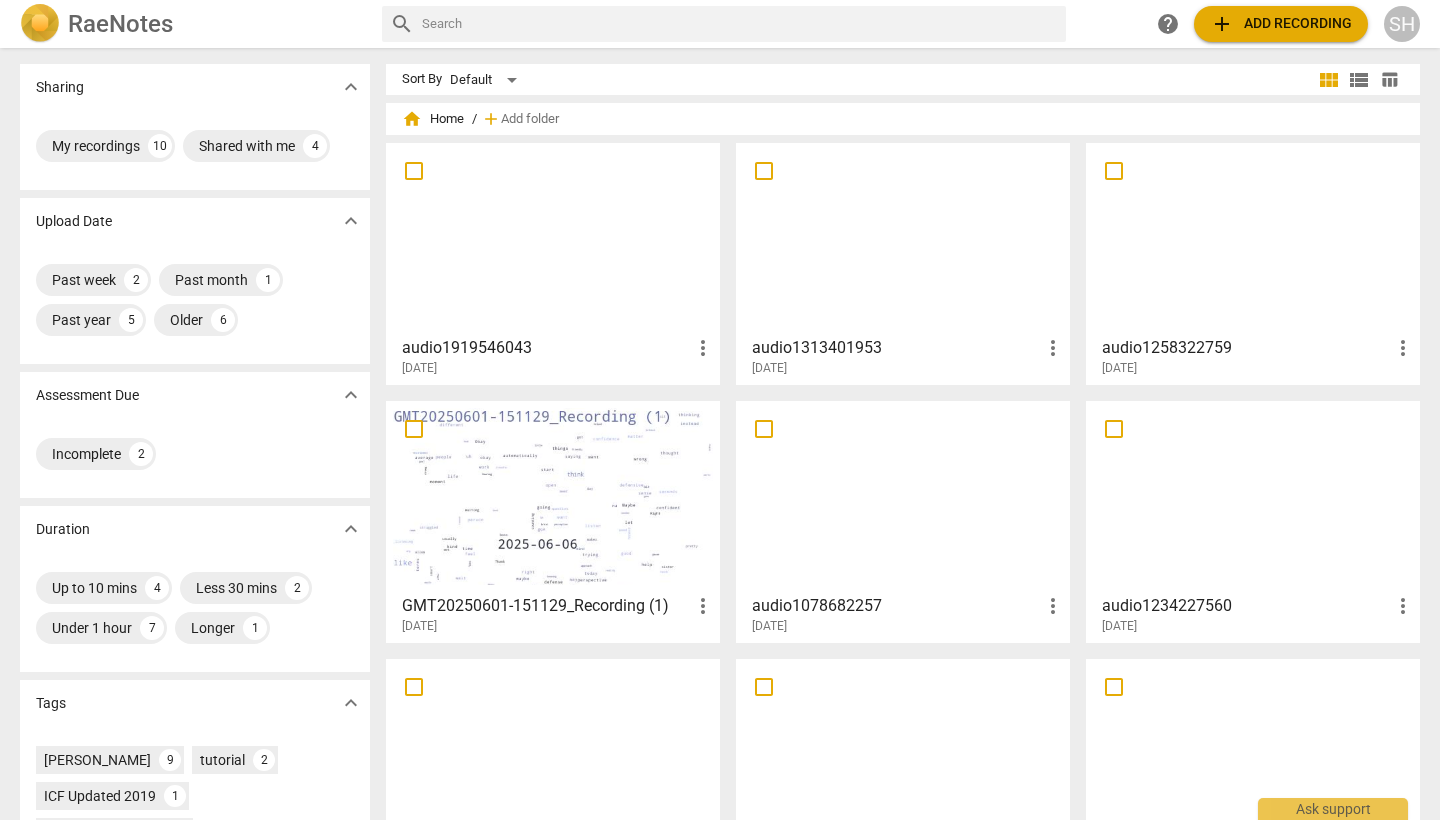 click at bounding box center [1253, 238] 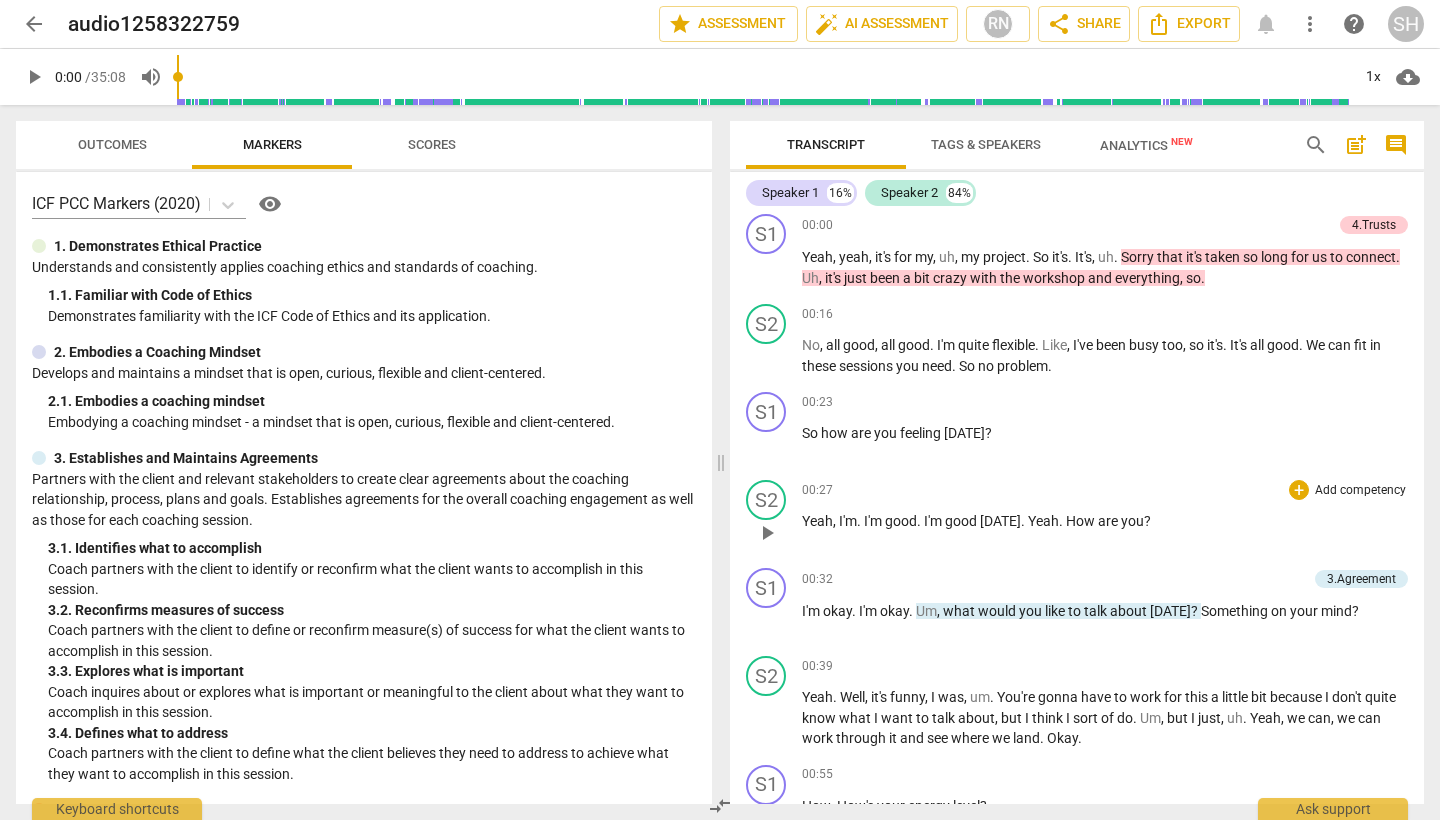 scroll, scrollTop: 12, scrollLeft: 0, axis: vertical 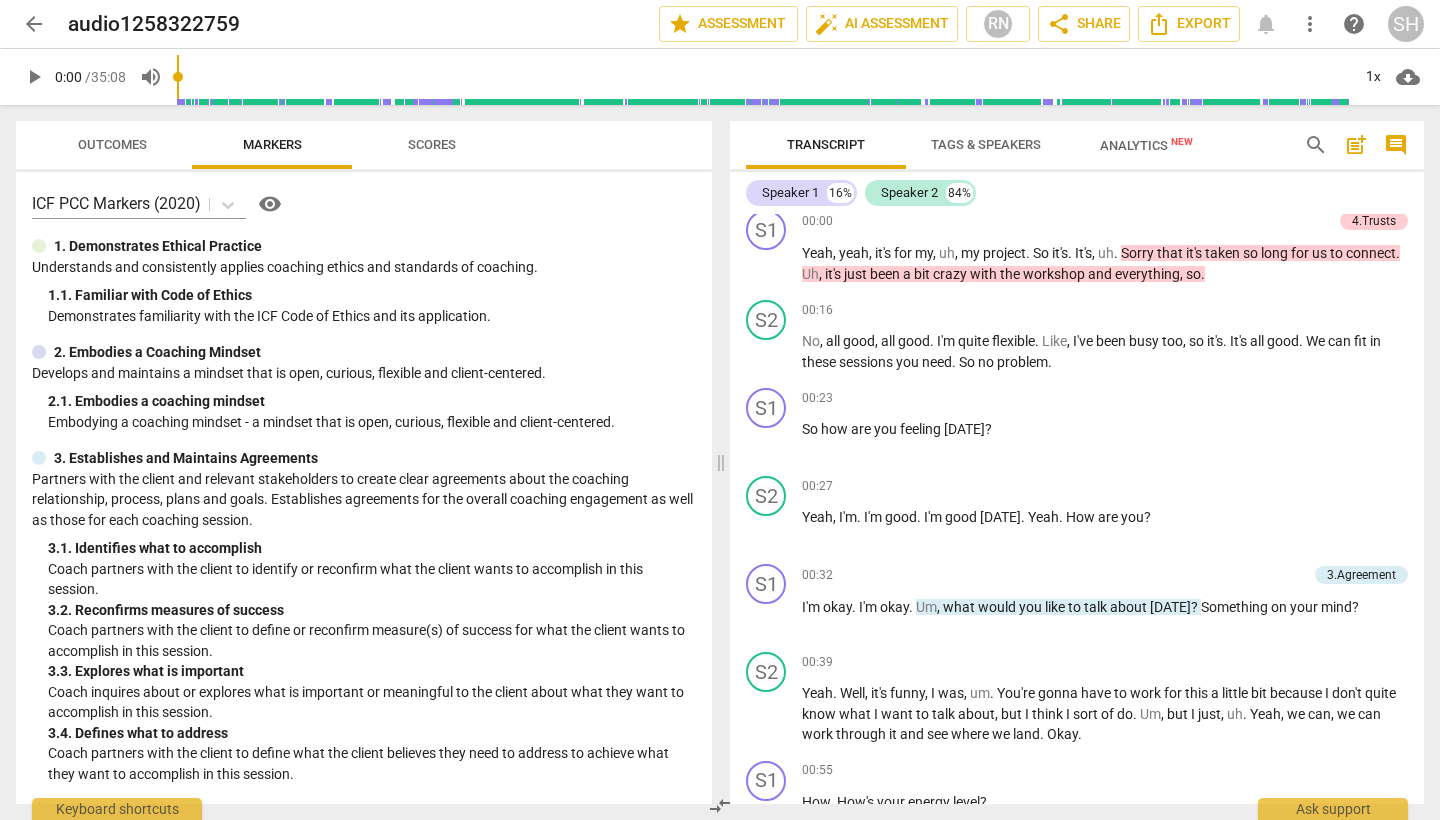 click on "Outcomes" at bounding box center [112, 145] 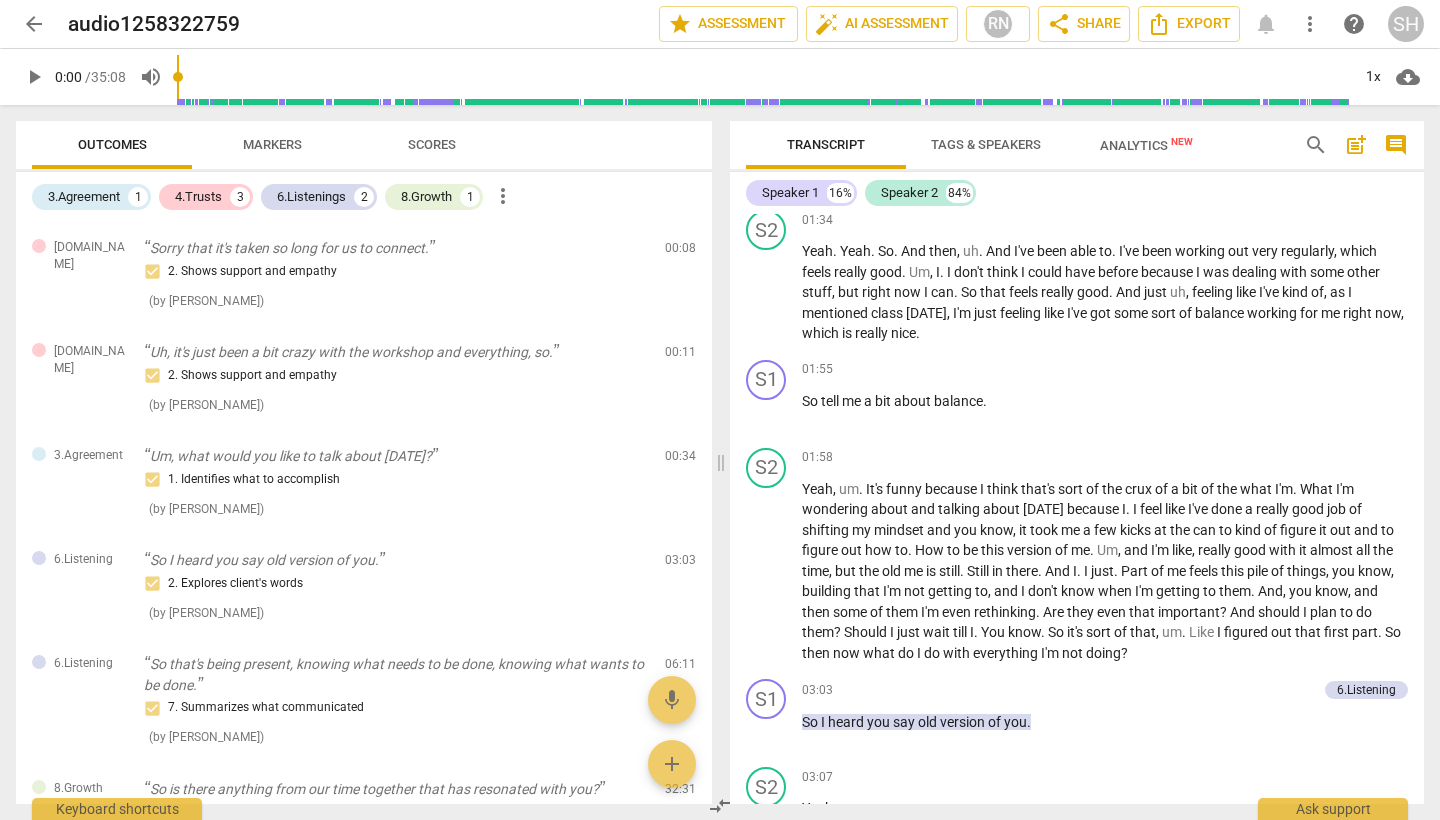 scroll, scrollTop: 1066, scrollLeft: 0, axis: vertical 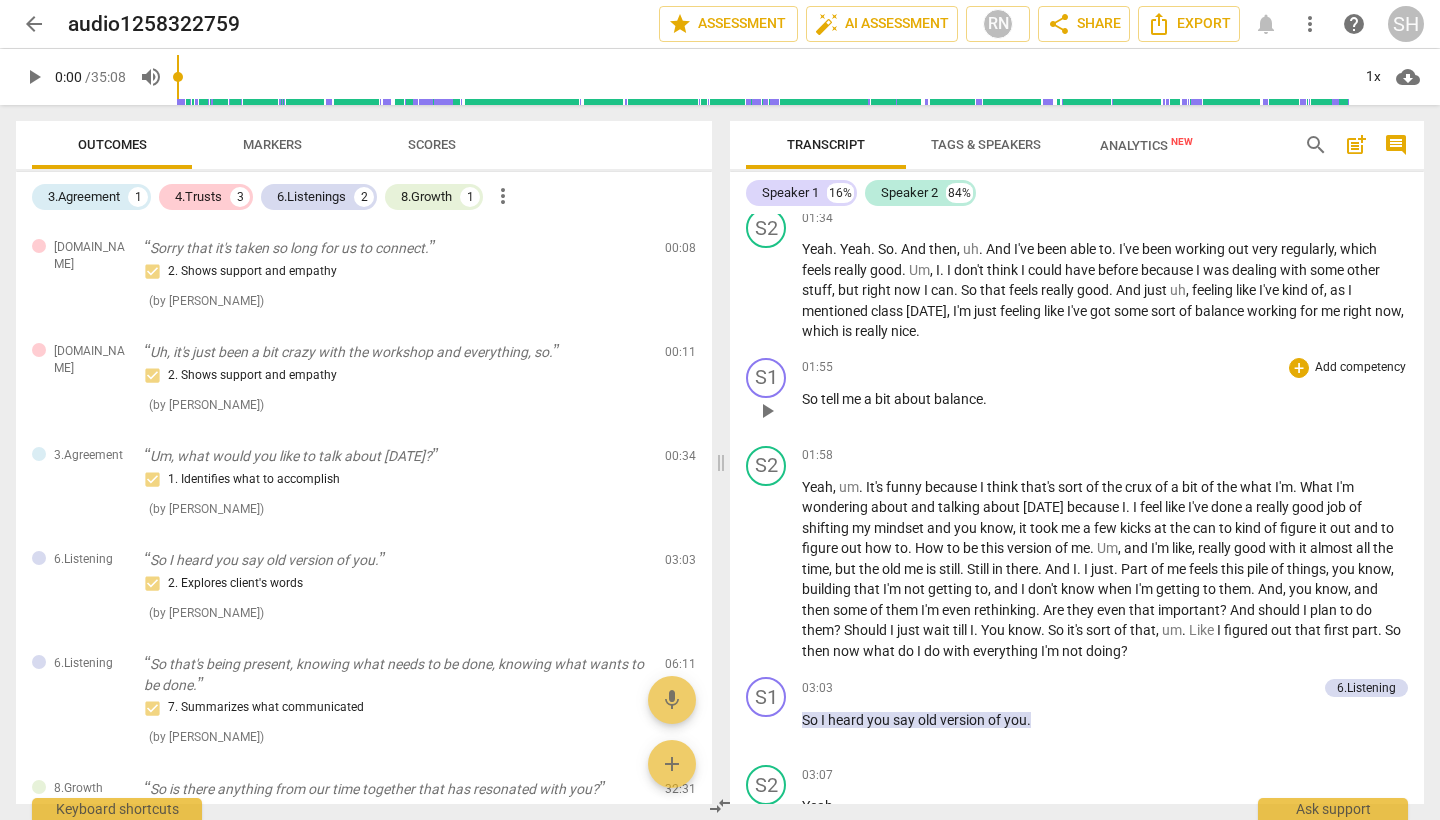 click on "+ Add competency" at bounding box center (1348, 368) 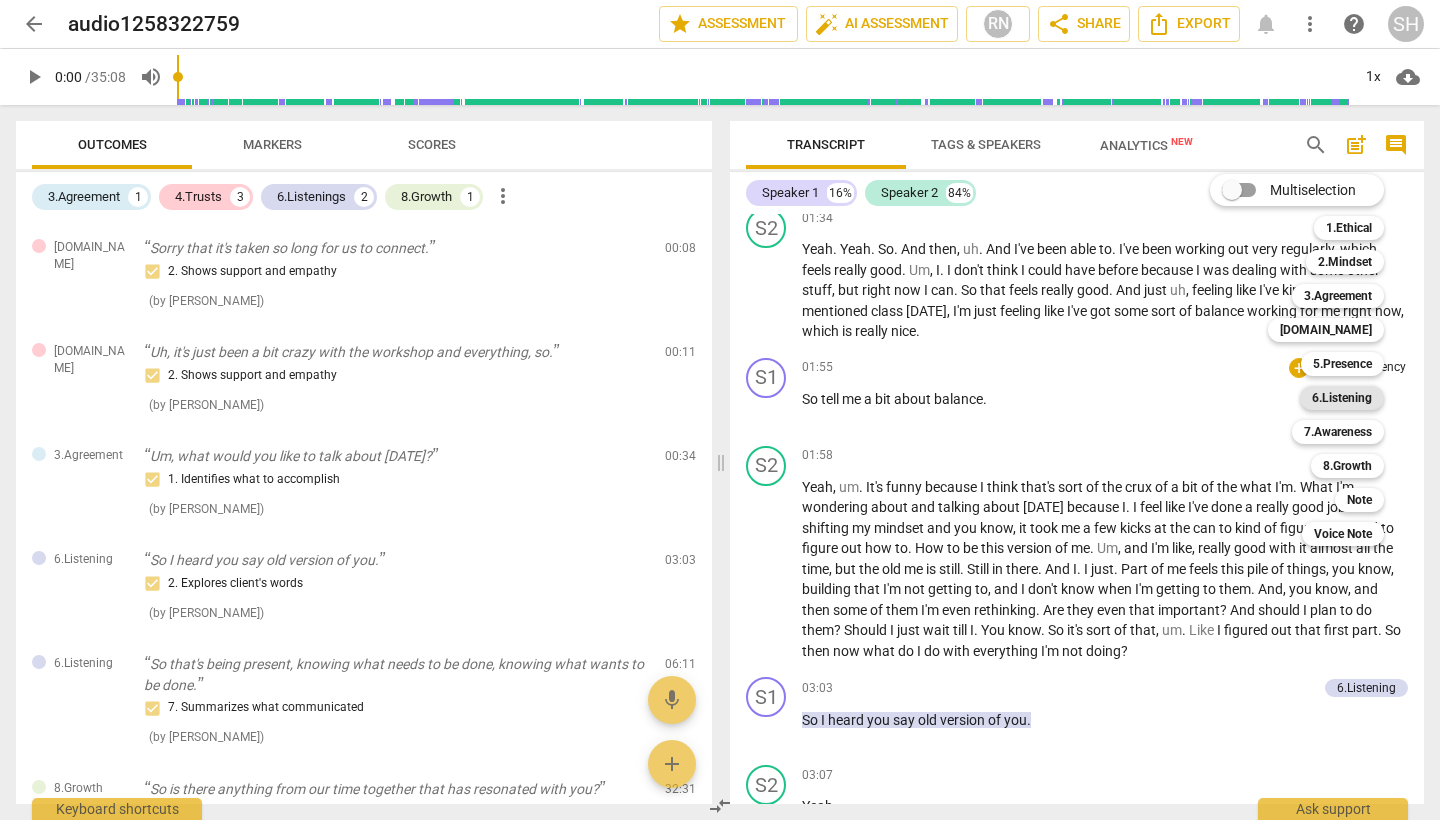click on "6.Listening" at bounding box center [1342, 398] 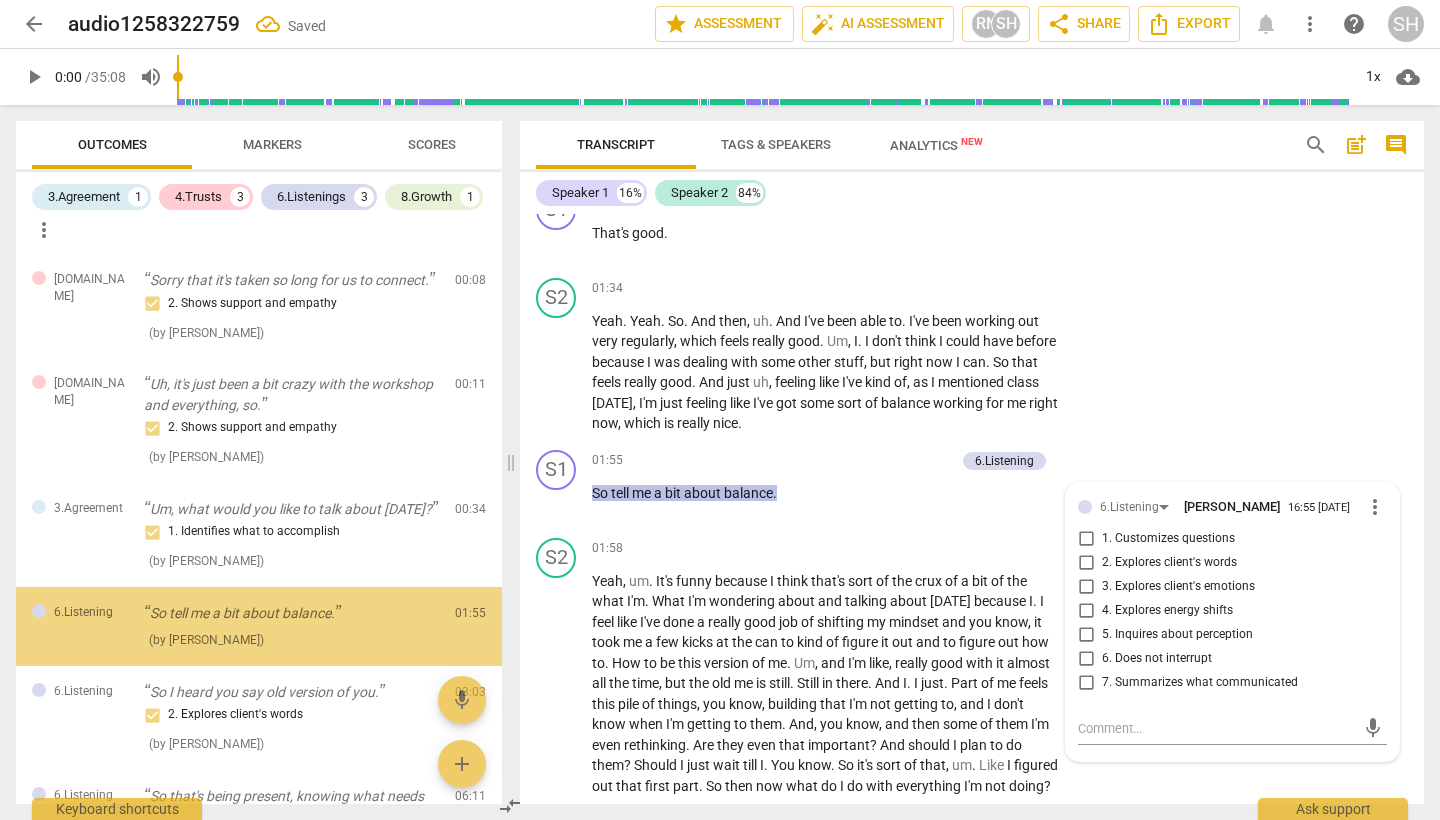 scroll, scrollTop: 113, scrollLeft: 0, axis: vertical 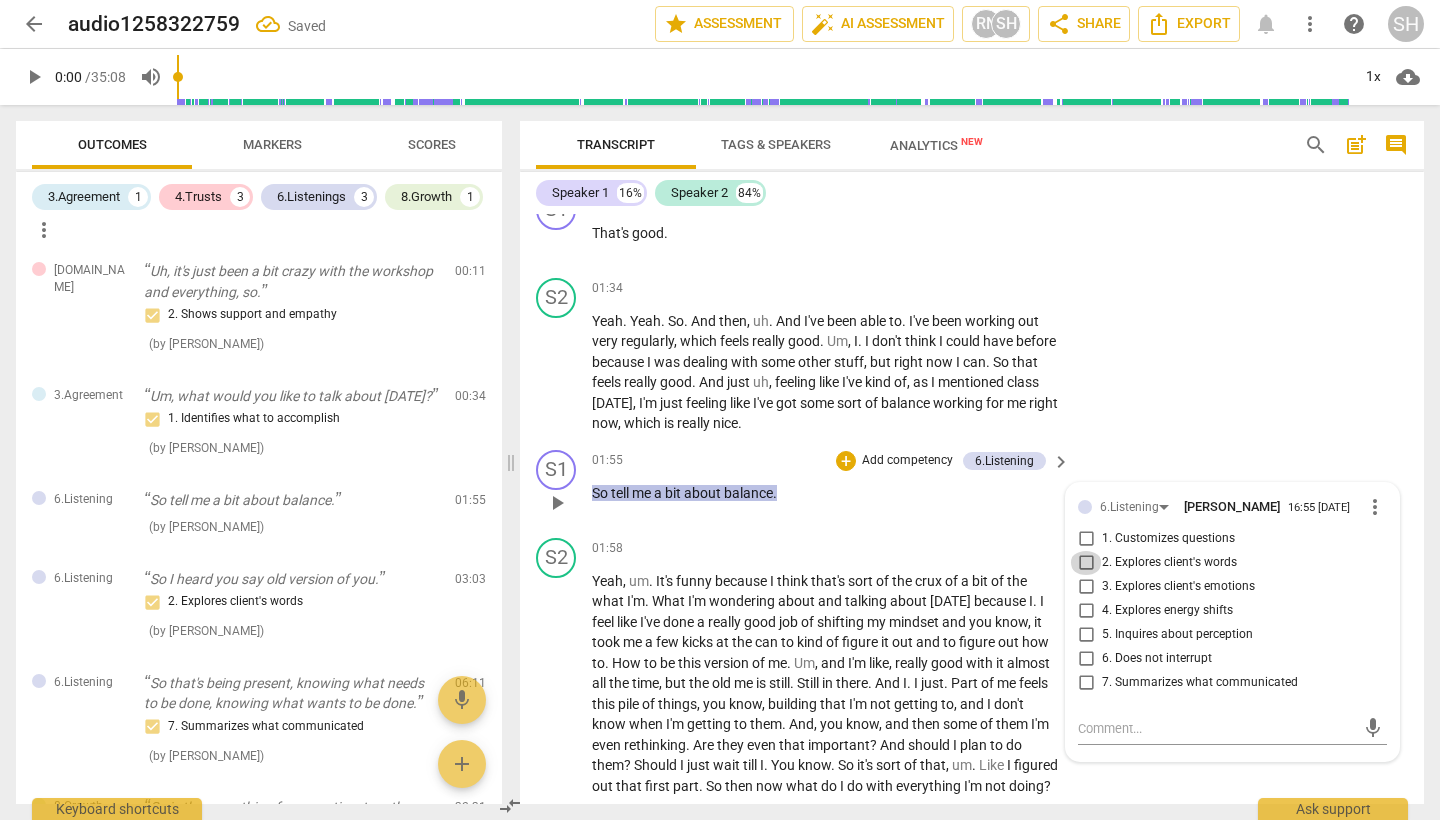 click on "2. Explores client's words" at bounding box center [1086, 563] 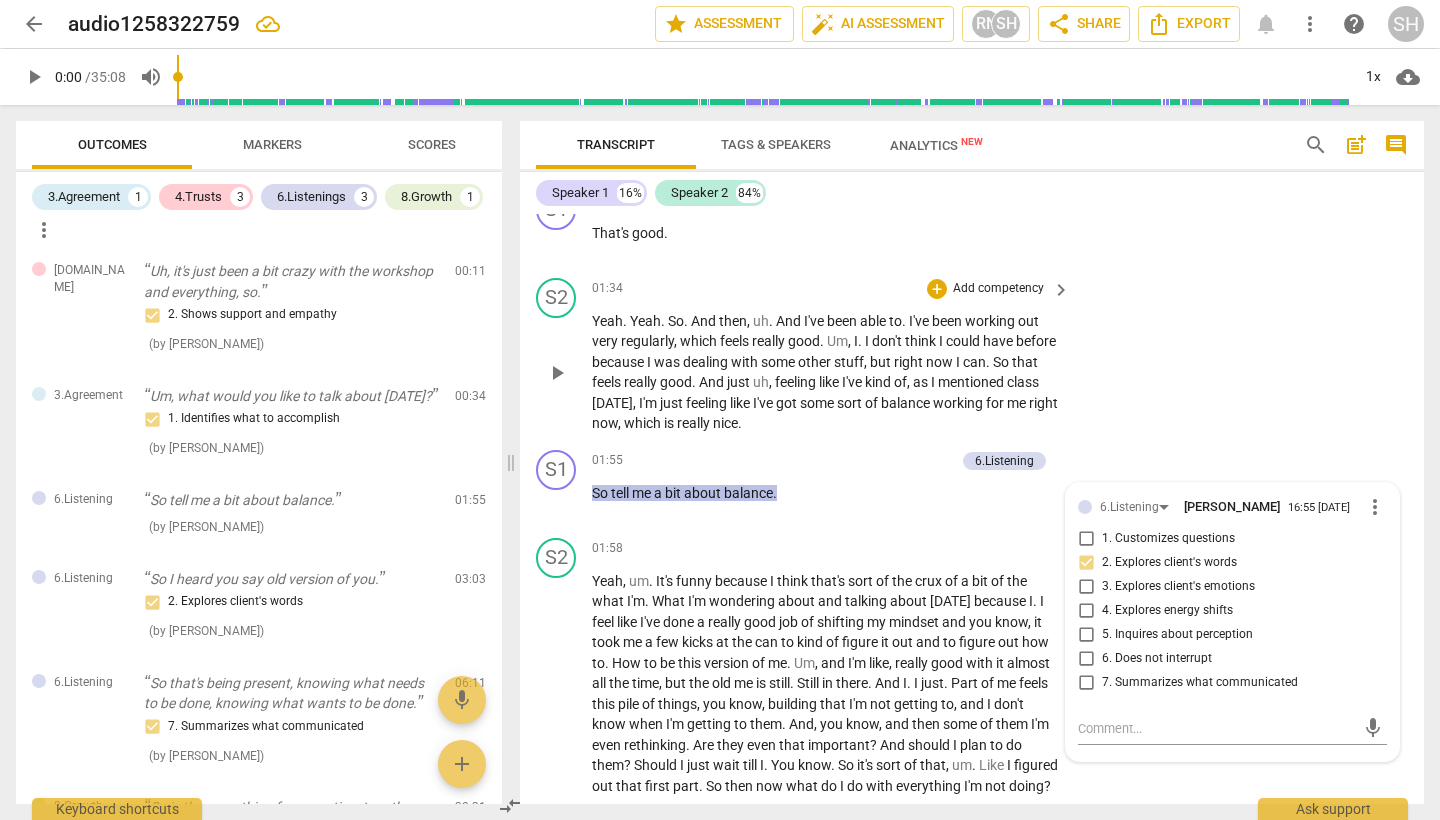click on "S2 play_arrow pause 01:34 + Add competency keyboard_arrow_right Yeah .   Yeah .   So .   And   then ,   uh .   And   I've   been   able   to .   I've   been   working   out   very   regularly ,   which   feels   really   good .   Um ,   I .   I   don't   think   I   could   have   before   because   I   was   dealing   with   some   other   stuff ,   but   right   now   I   can .   So   that   feels   really   good .   And   just   uh ,   feeling   like   I've   kind   of ,   as   I   mentioned   class   [DATE] ,   I'm   just   feeling   like   I've   got   some   sort   of   balance   working   for   me   right   now ,   which   is   really   nice ." at bounding box center [972, 356] 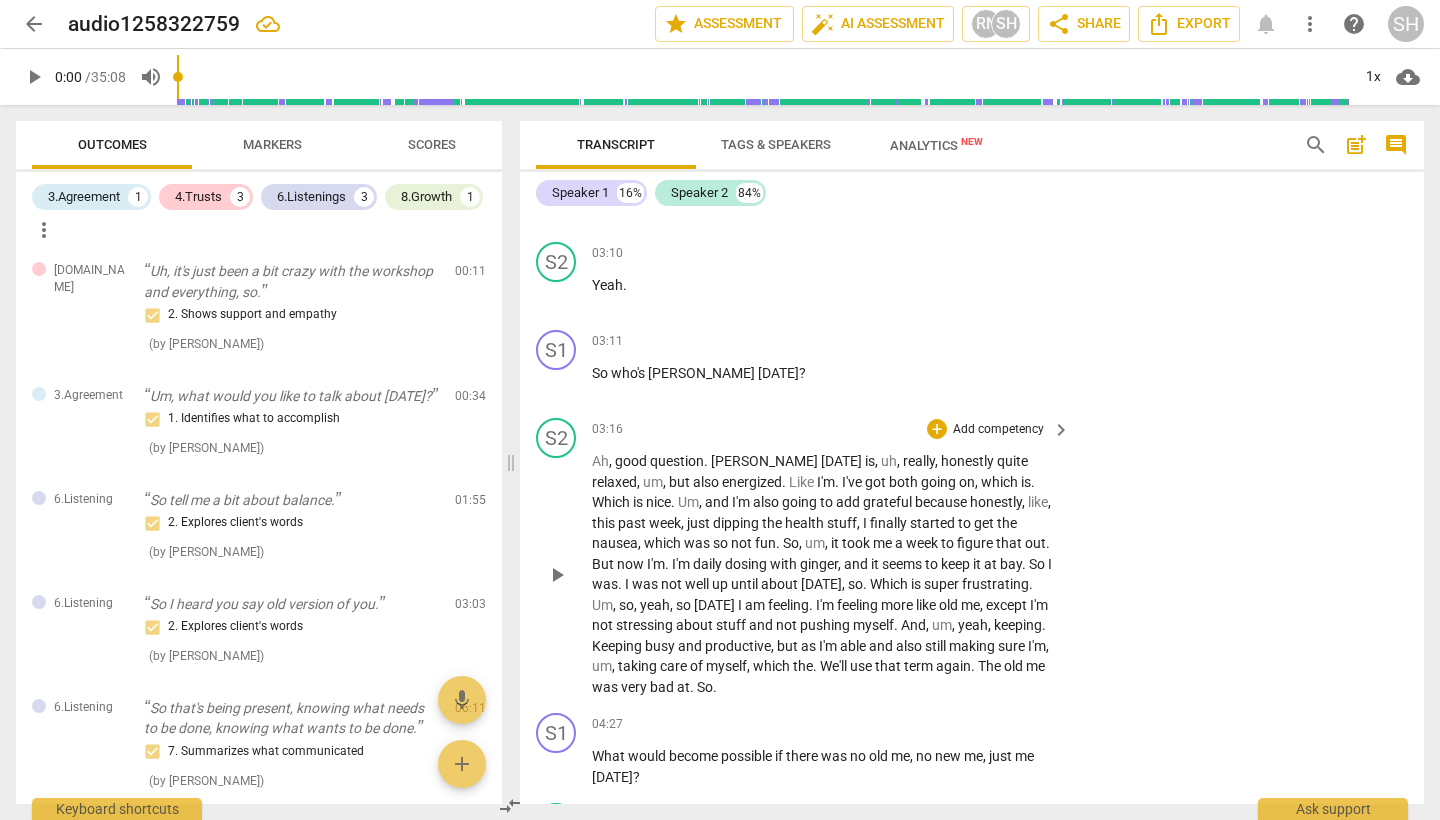 scroll, scrollTop: 1889, scrollLeft: 0, axis: vertical 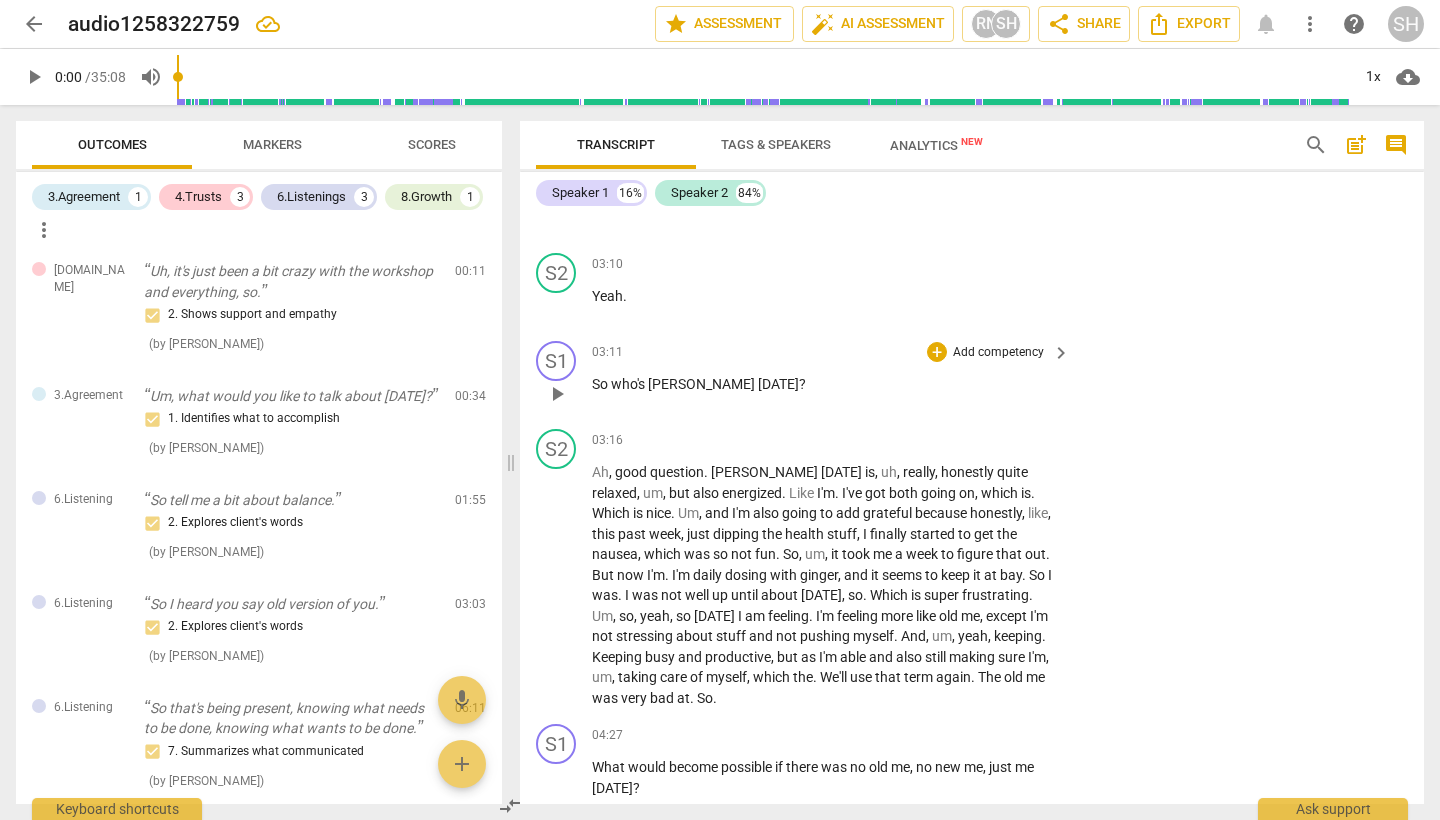 click on "keyboard_arrow_right" at bounding box center [1061, 353] 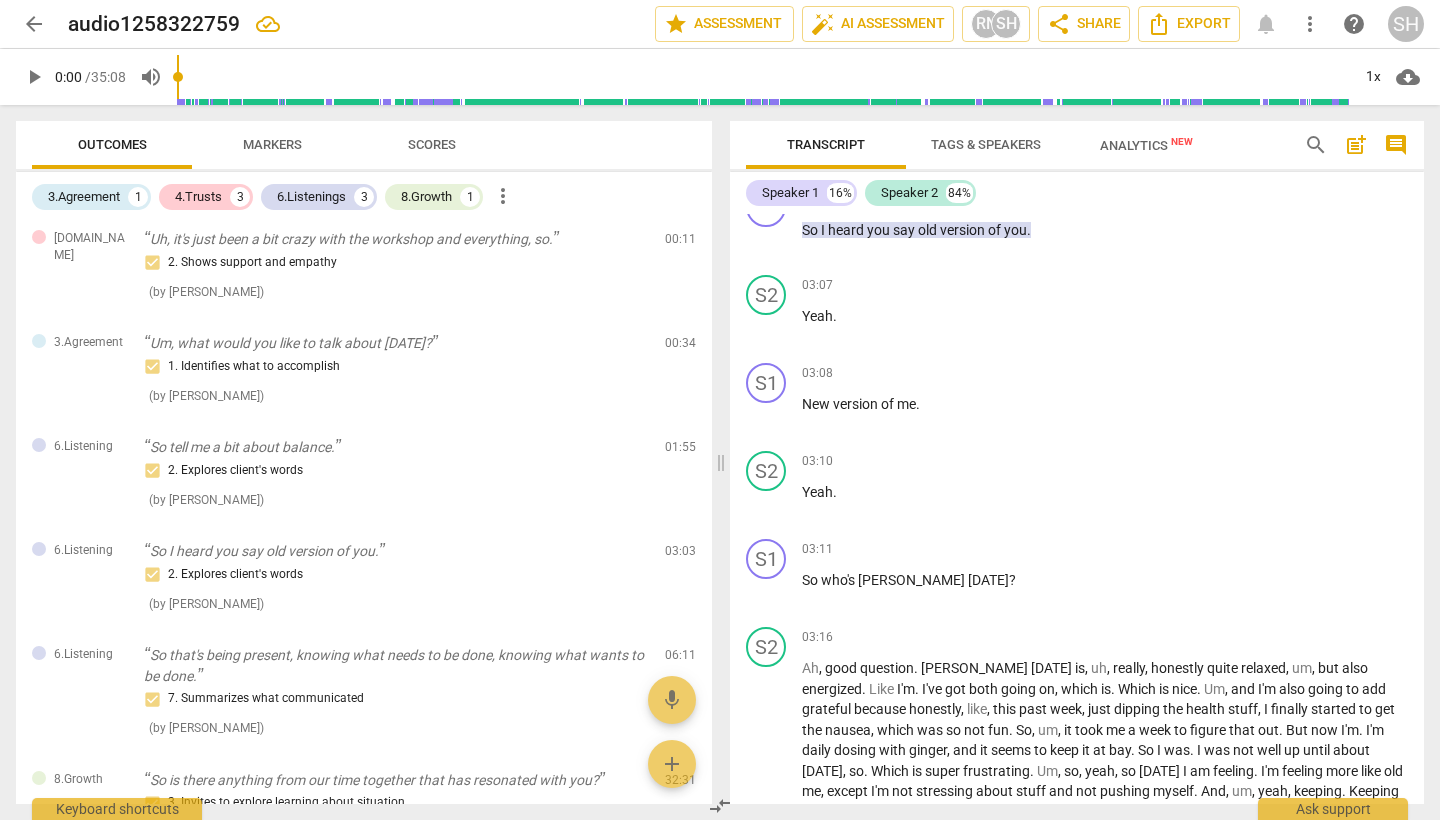 scroll, scrollTop: 1554, scrollLeft: 0, axis: vertical 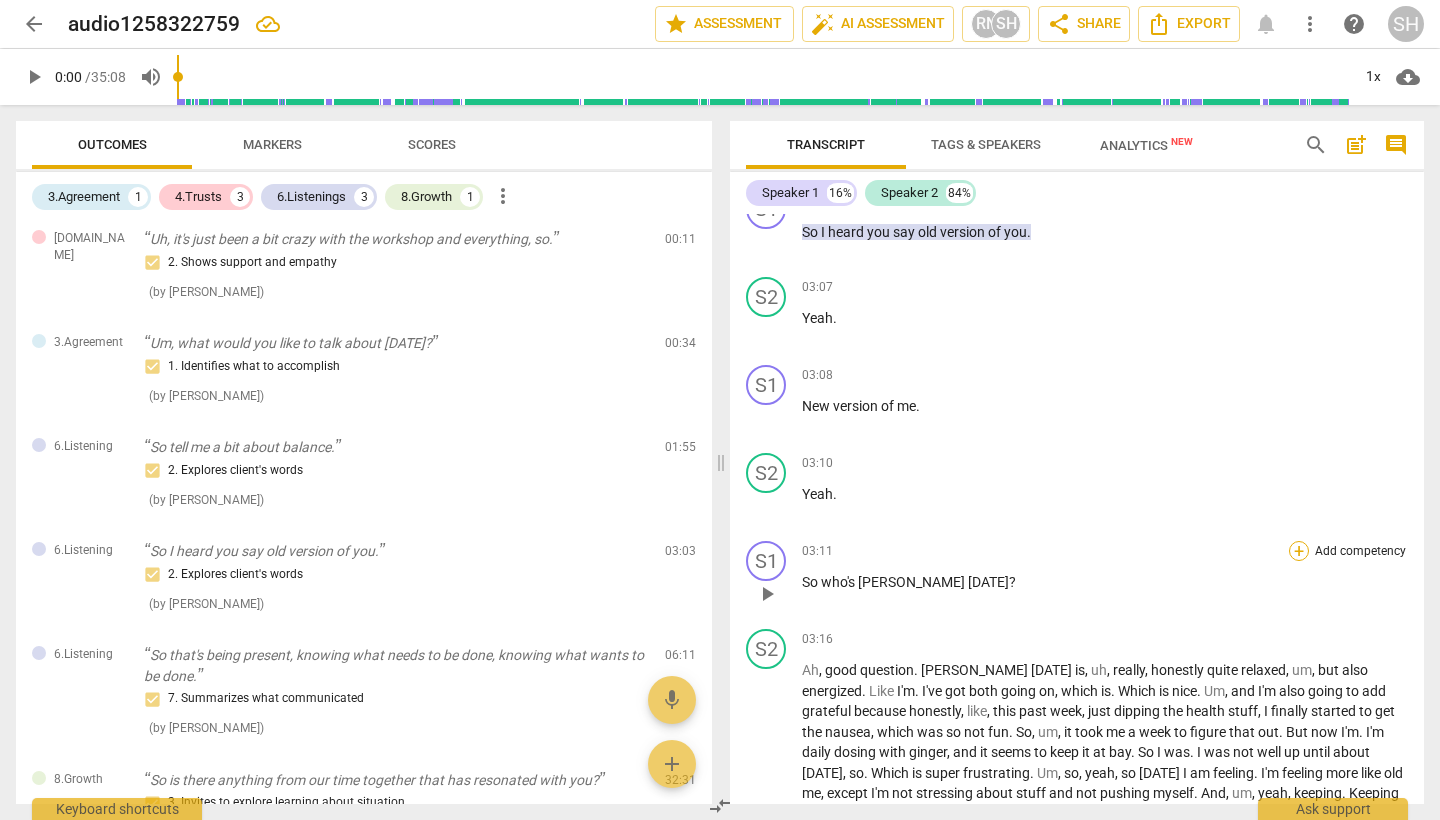 click on "+" at bounding box center [1299, 551] 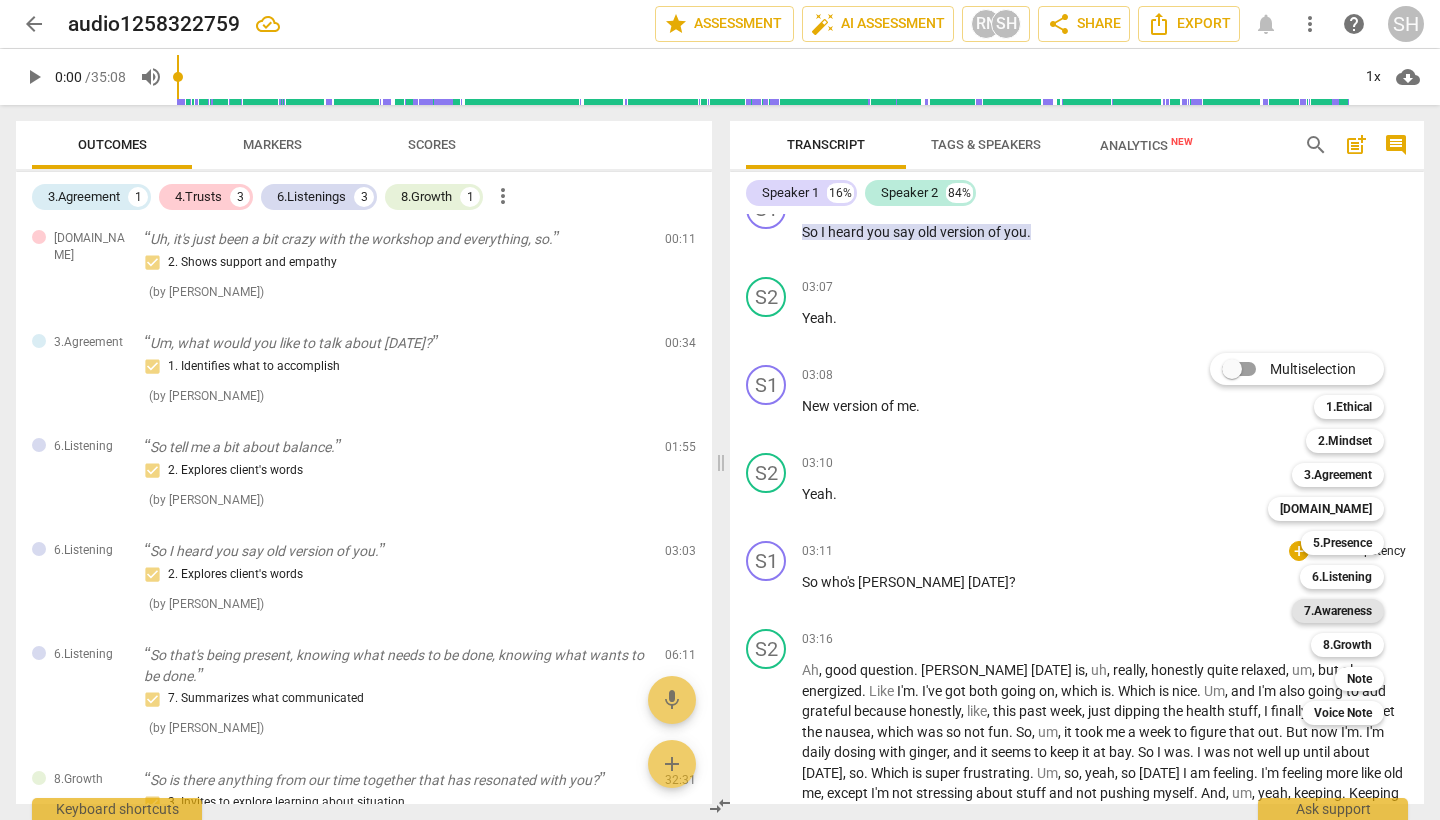 click on "7.Awareness" at bounding box center (1338, 611) 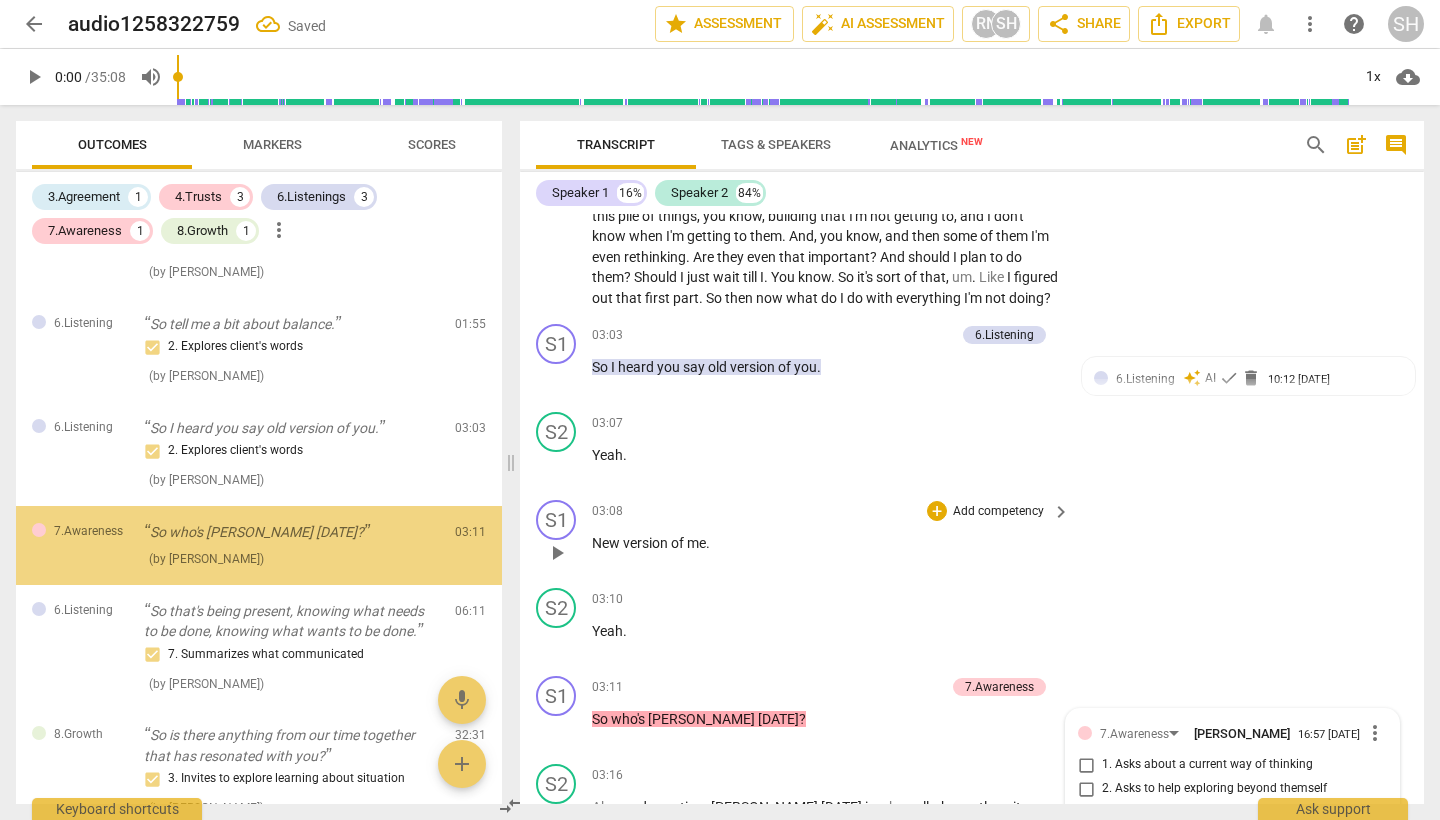 scroll, scrollTop: 320, scrollLeft: 0, axis: vertical 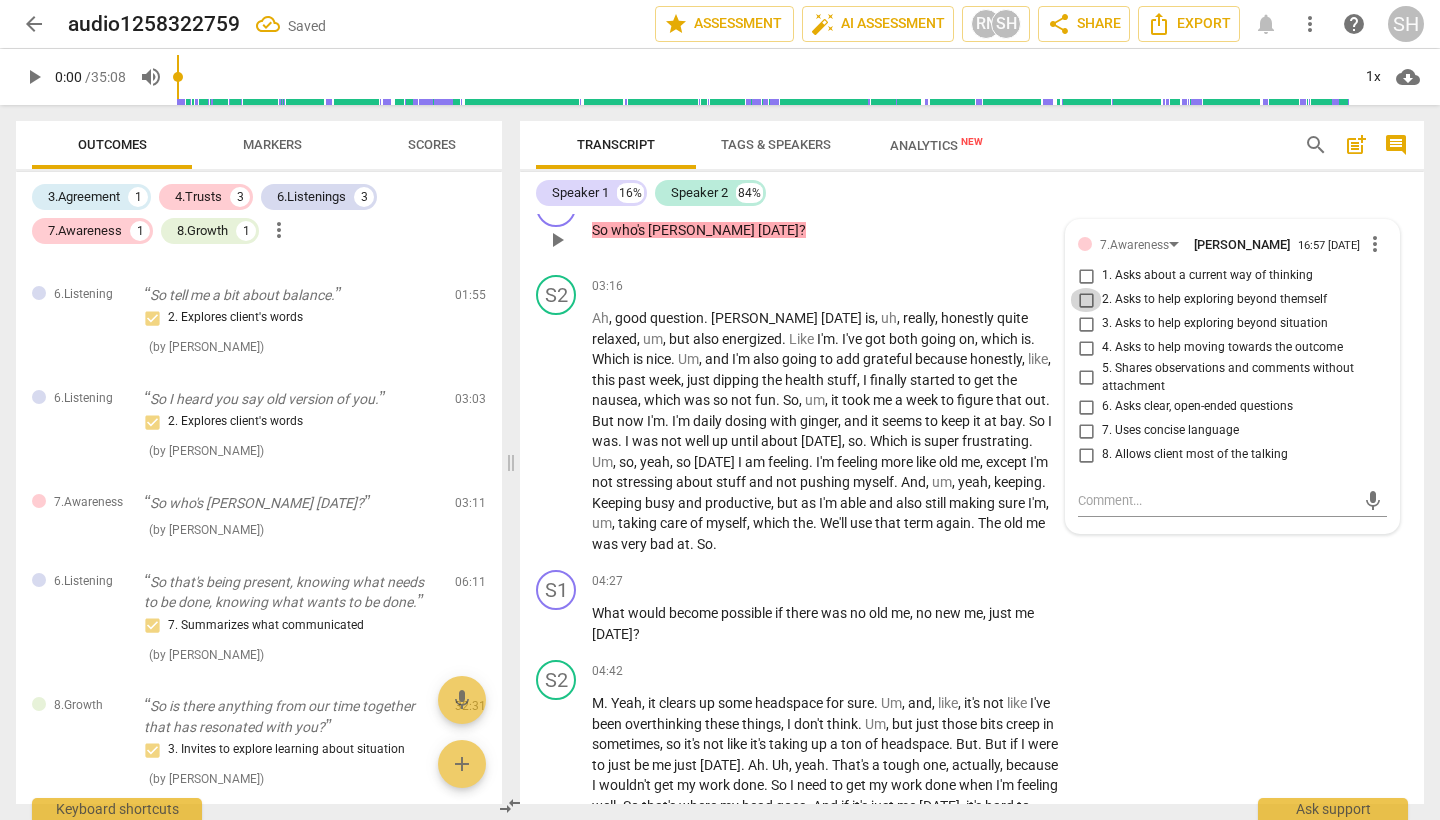 click on "2. Asks to help exploring beyond themself" at bounding box center (1086, 300) 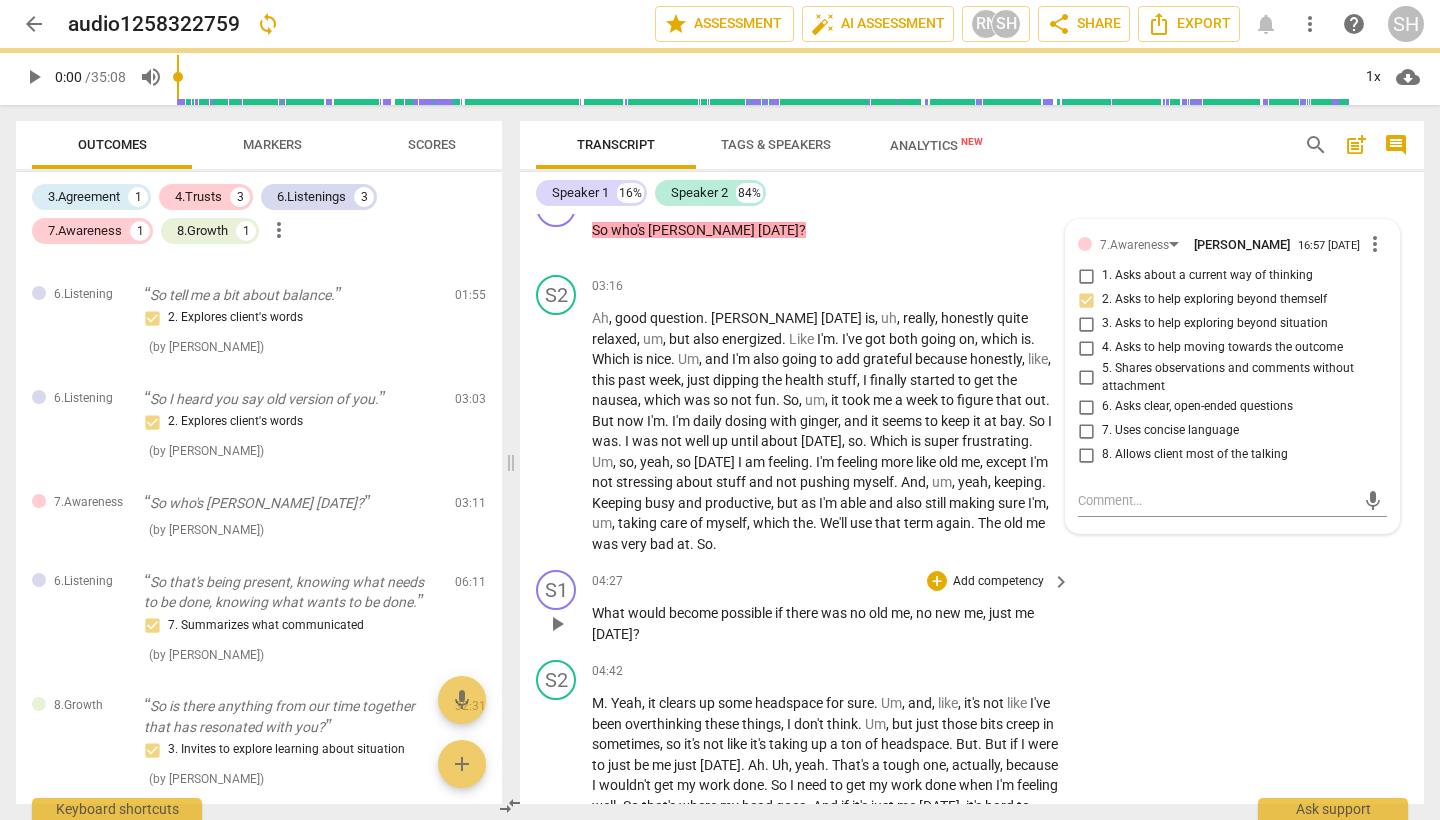 click on "S1 play_arrow pause 04:27 + Add competency keyboard_arrow_right What   would   become   possible   if   there   was   no   old   me ,   no   new   me ,   just   me   [DATE] ?" at bounding box center [972, 607] 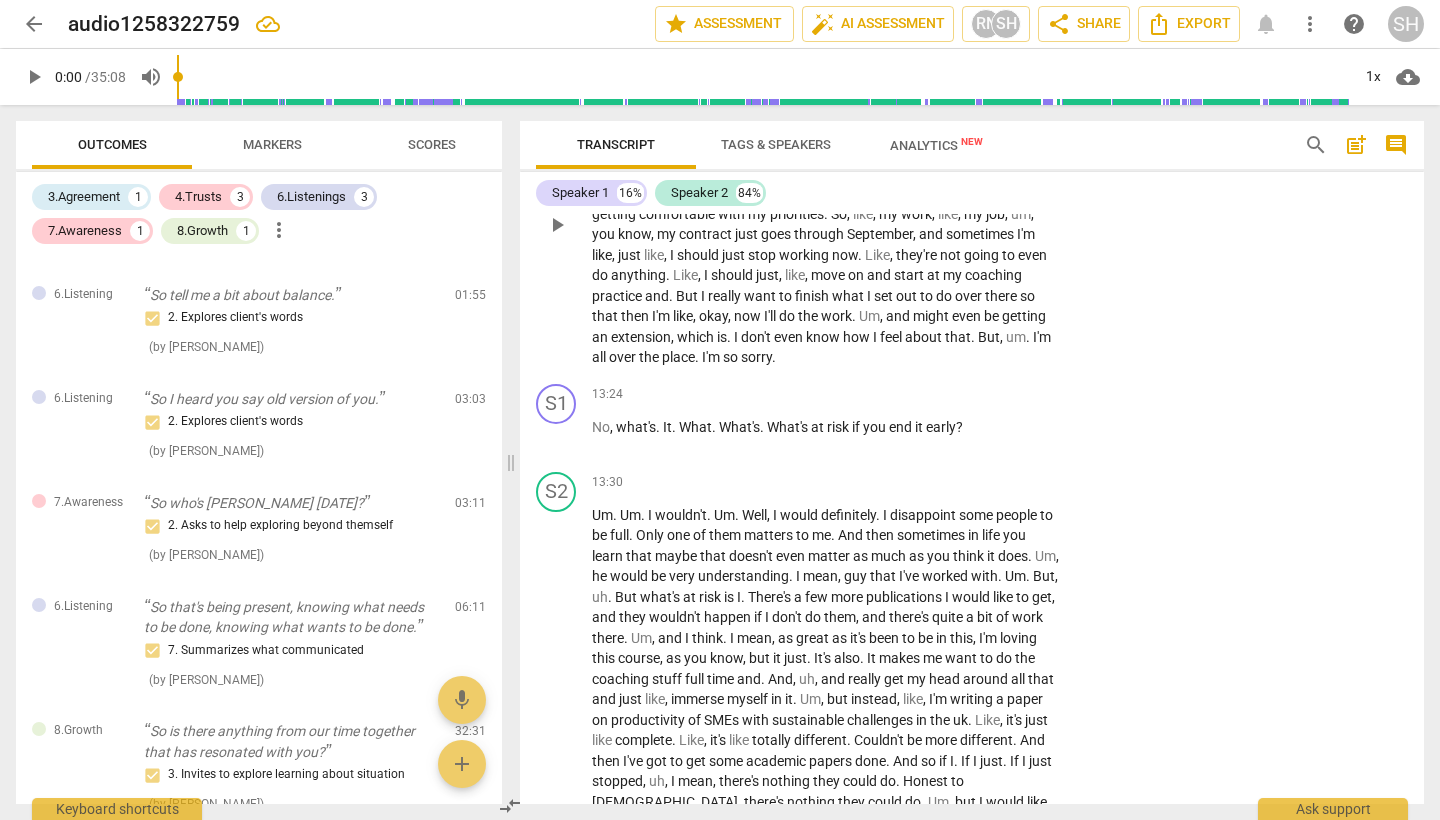 scroll, scrollTop: 5128, scrollLeft: 0, axis: vertical 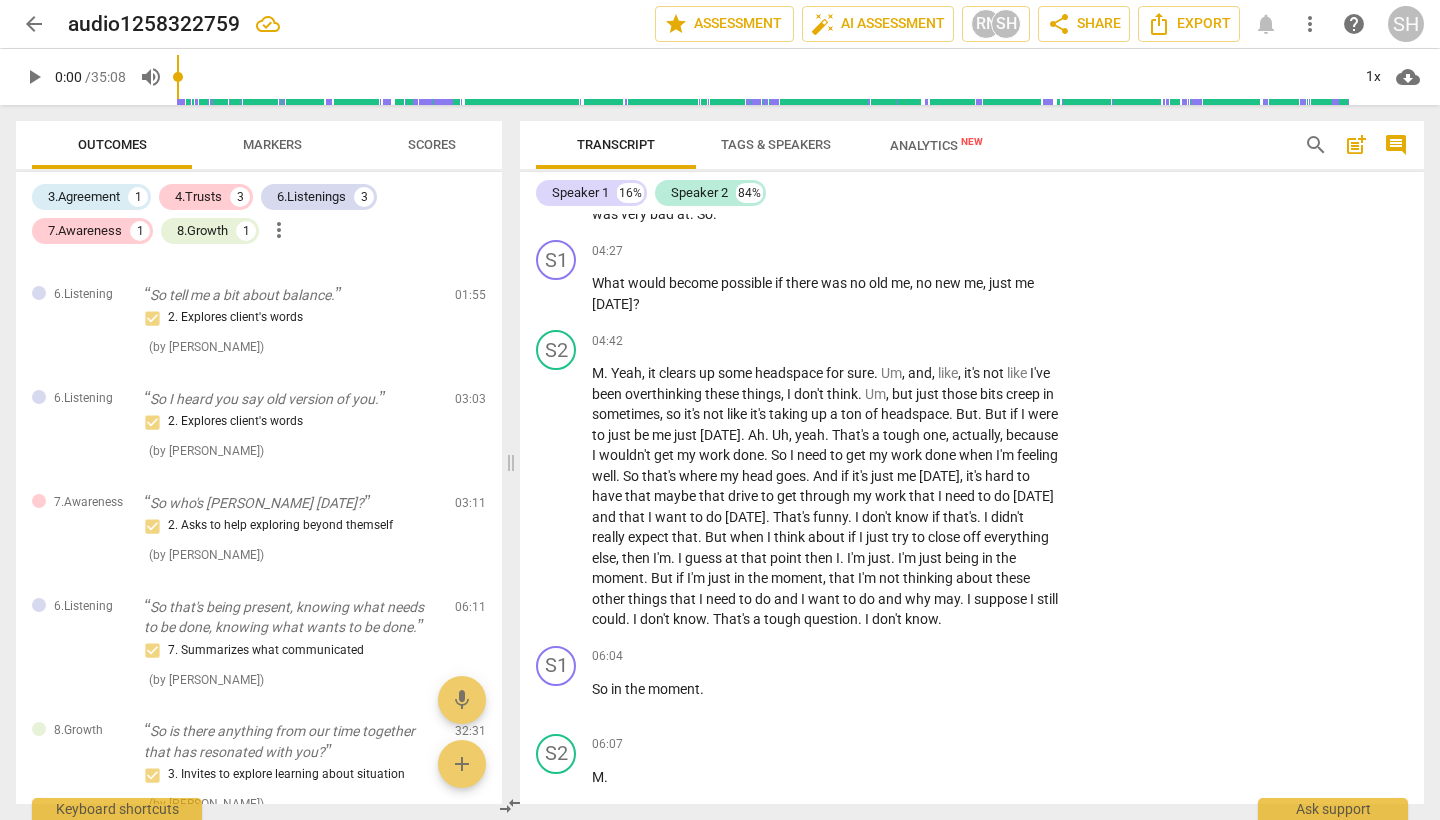 click on "Tags & Speakers" at bounding box center [776, 144] 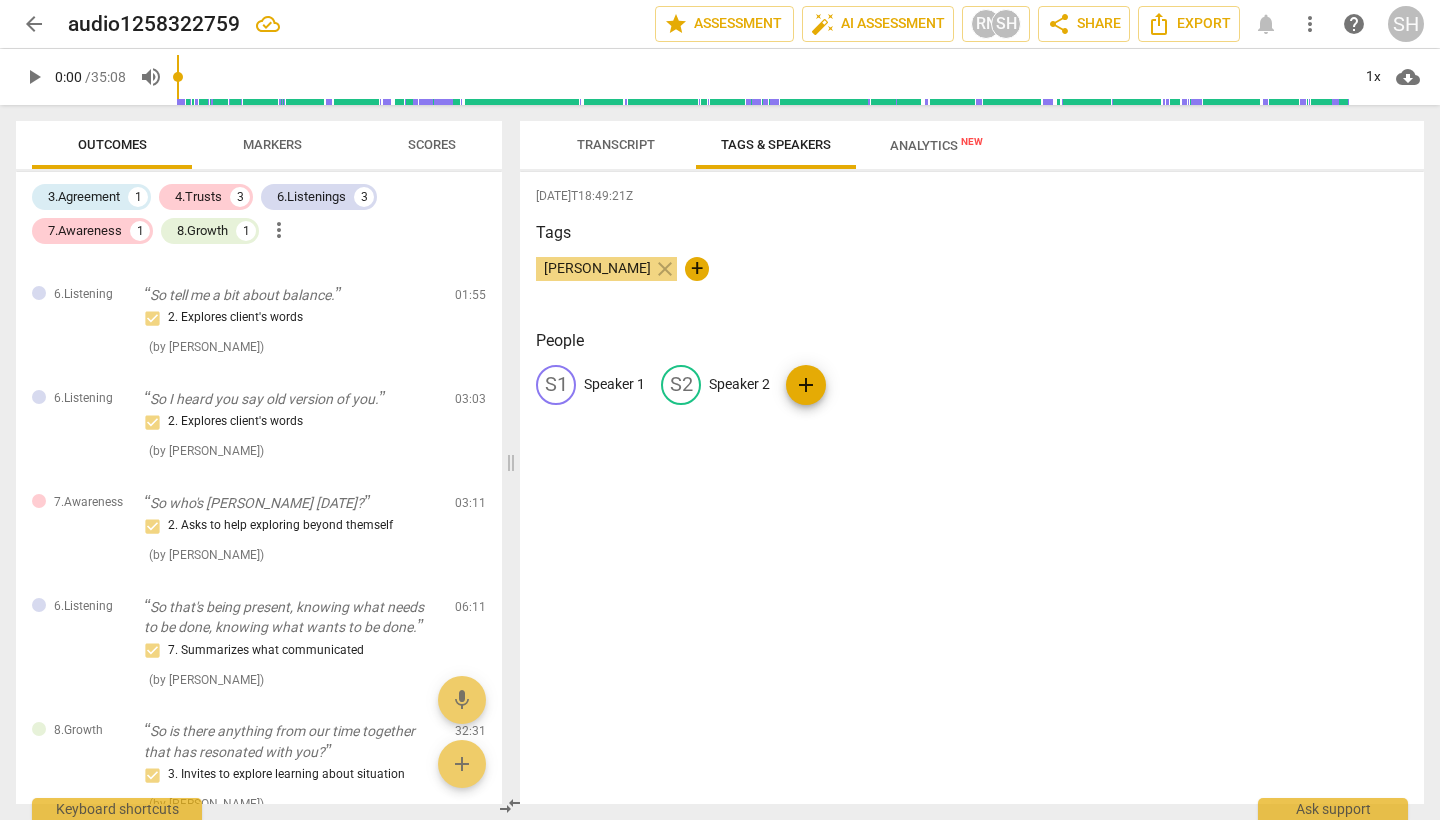 click on "Speaker 1" at bounding box center [614, 384] 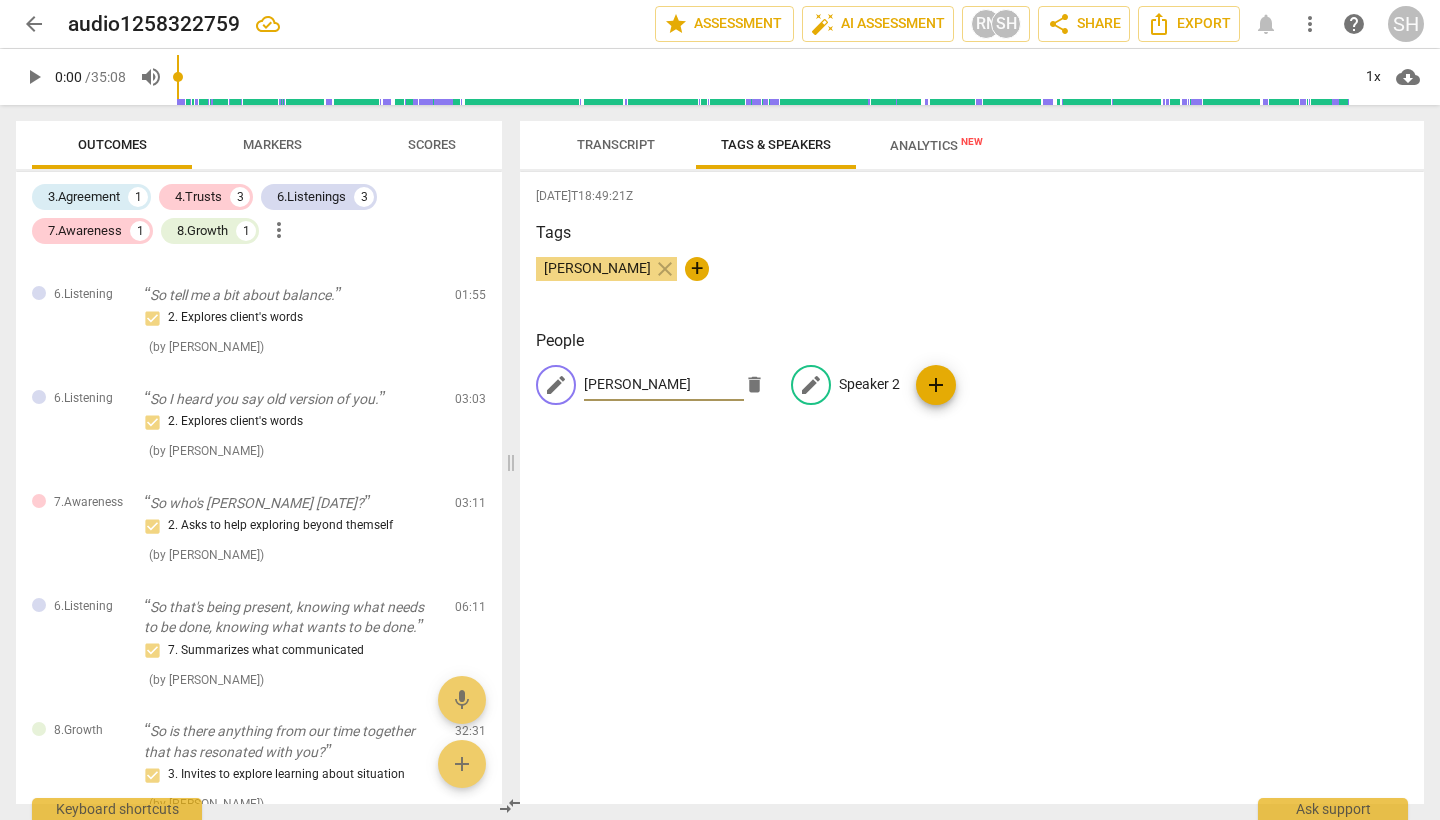 type on "[PERSON_NAME]" 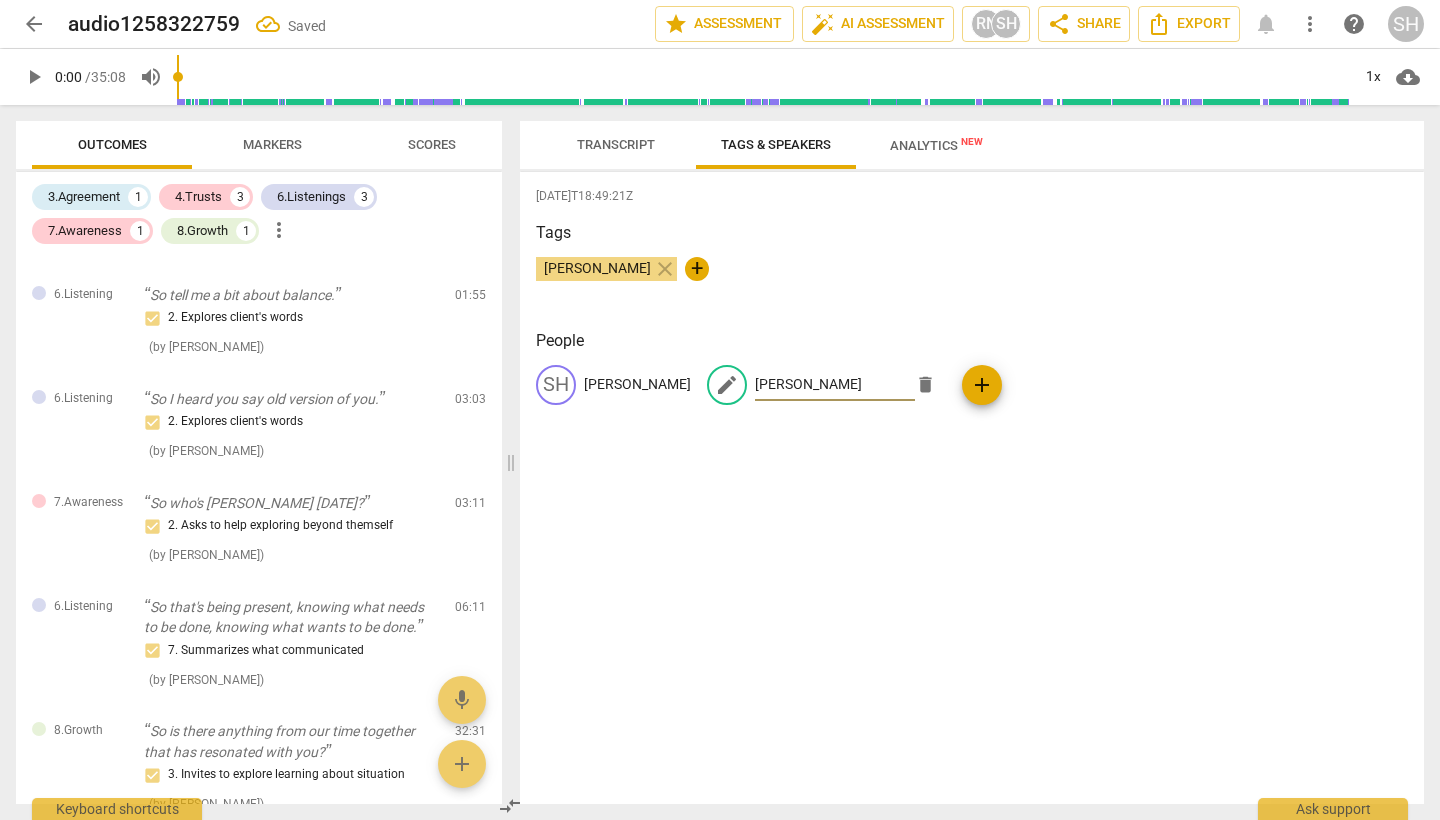 type on "[PERSON_NAME]" 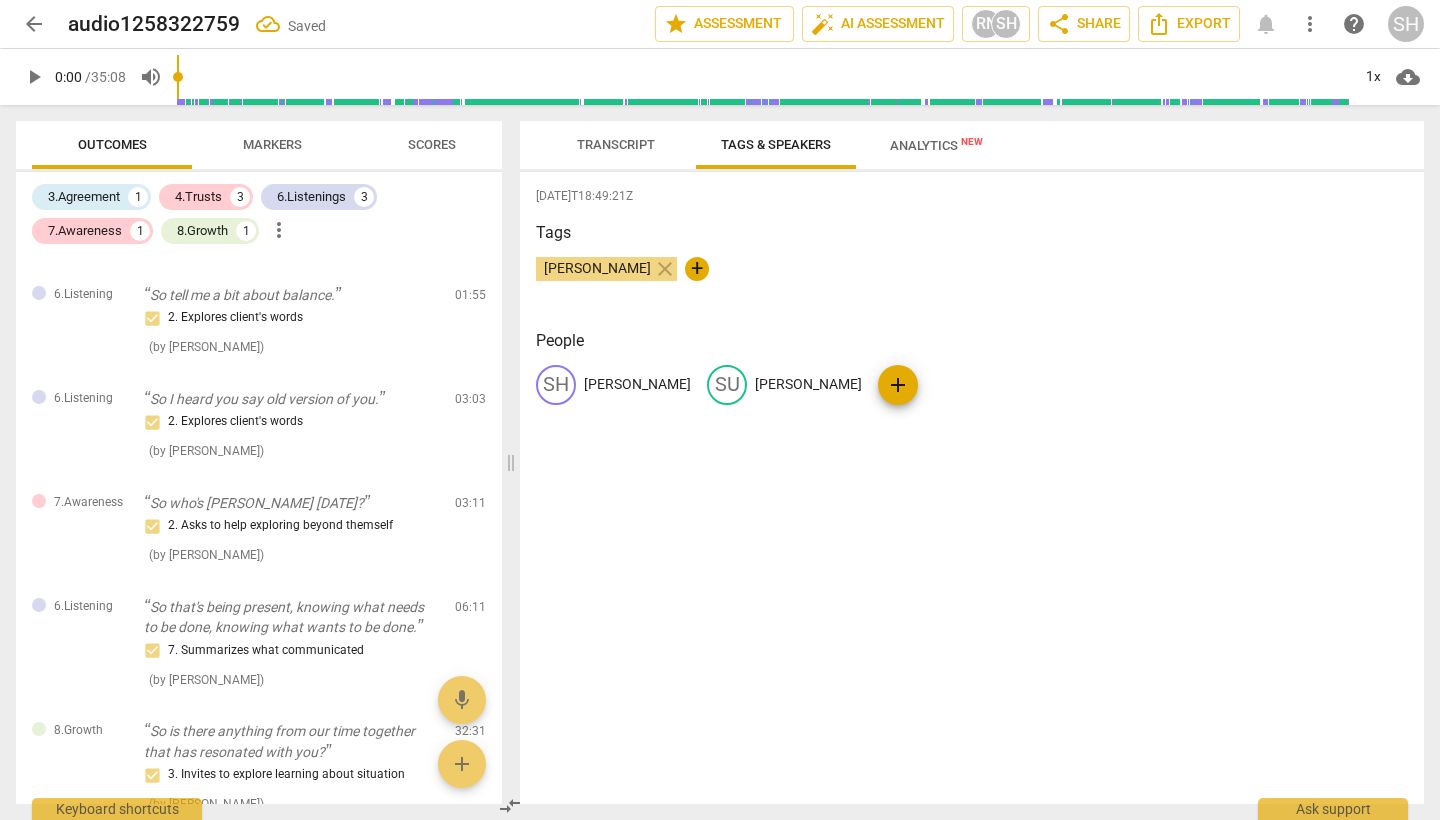 click on "[DATE]T18:49:21Z Tags [PERSON_NAME] close + People [PERSON_NAME] [PERSON_NAME] add" at bounding box center (972, 488) 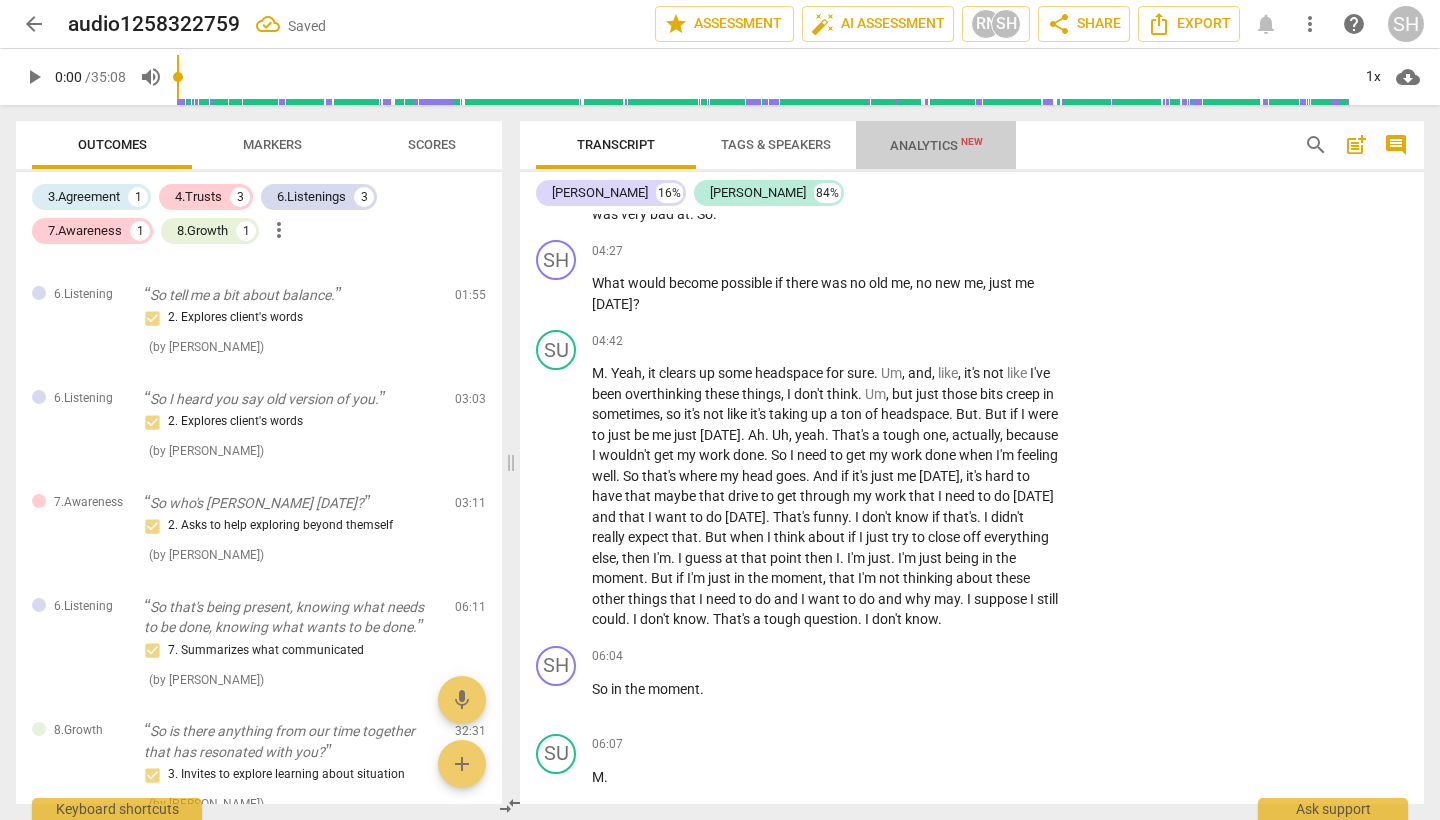 click on "Analytics   New" at bounding box center (936, 145) 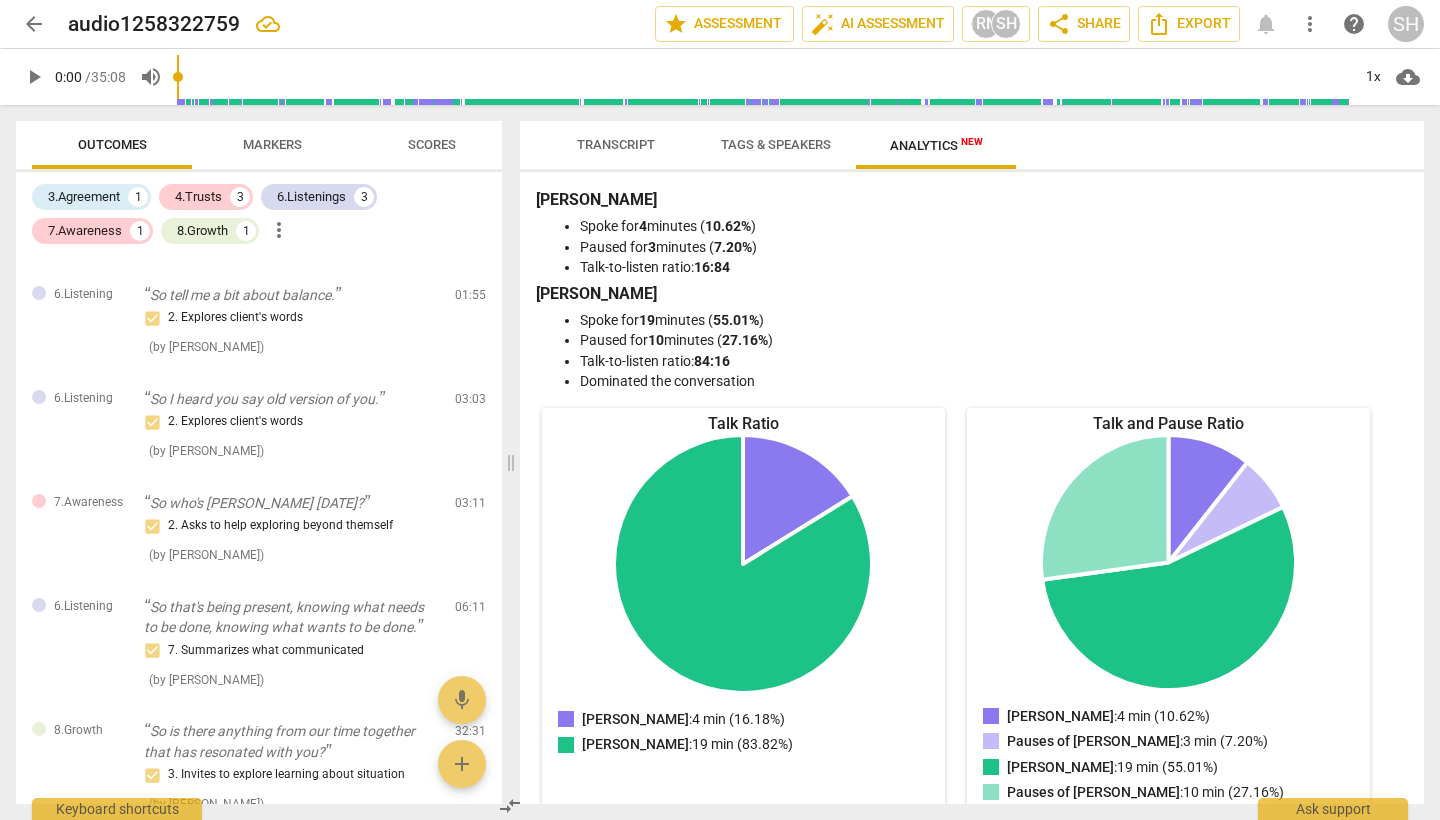 scroll, scrollTop: 0, scrollLeft: 0, axis: both 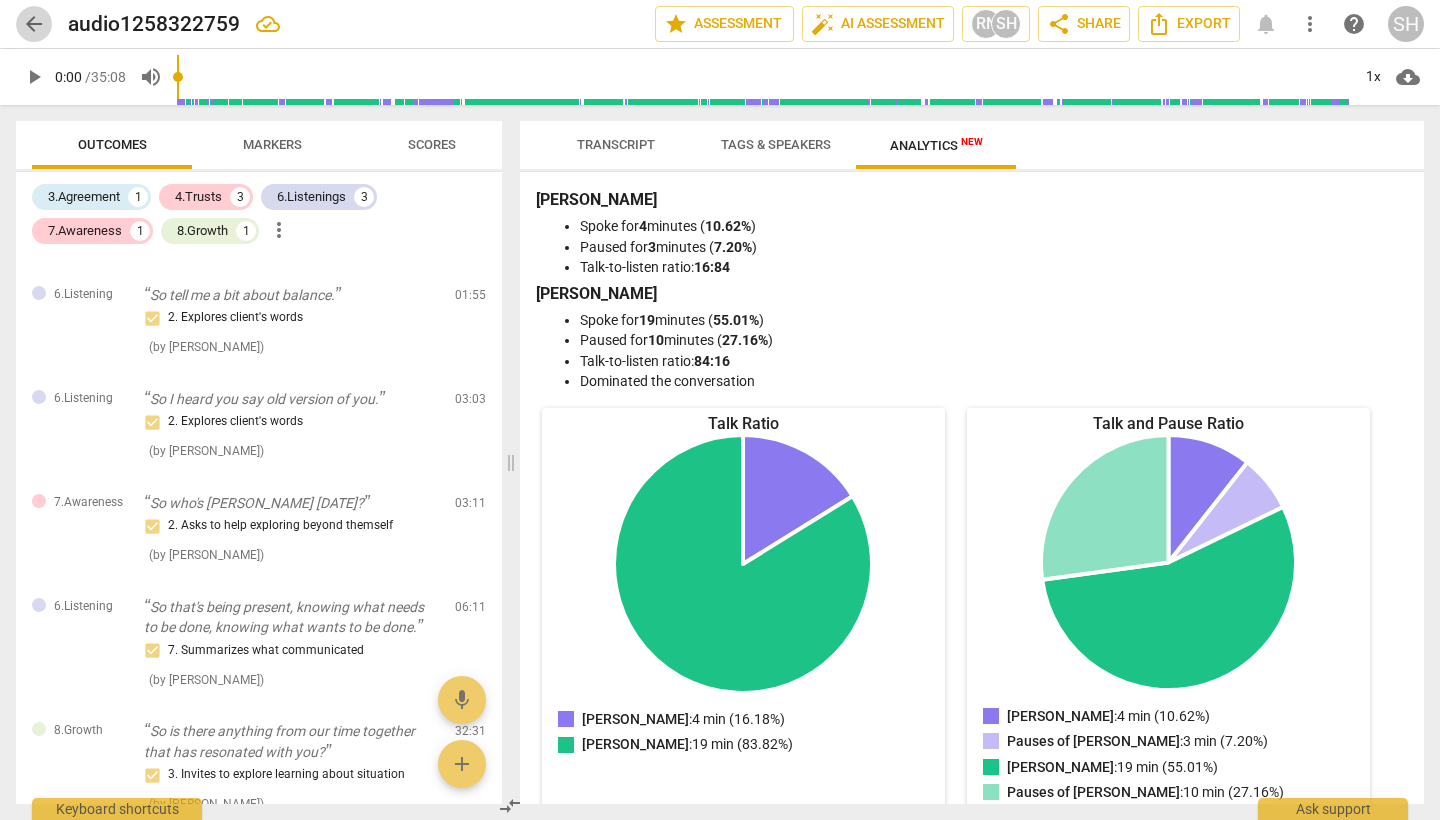 click on "arrow_back" at bounding box center (34, 24) 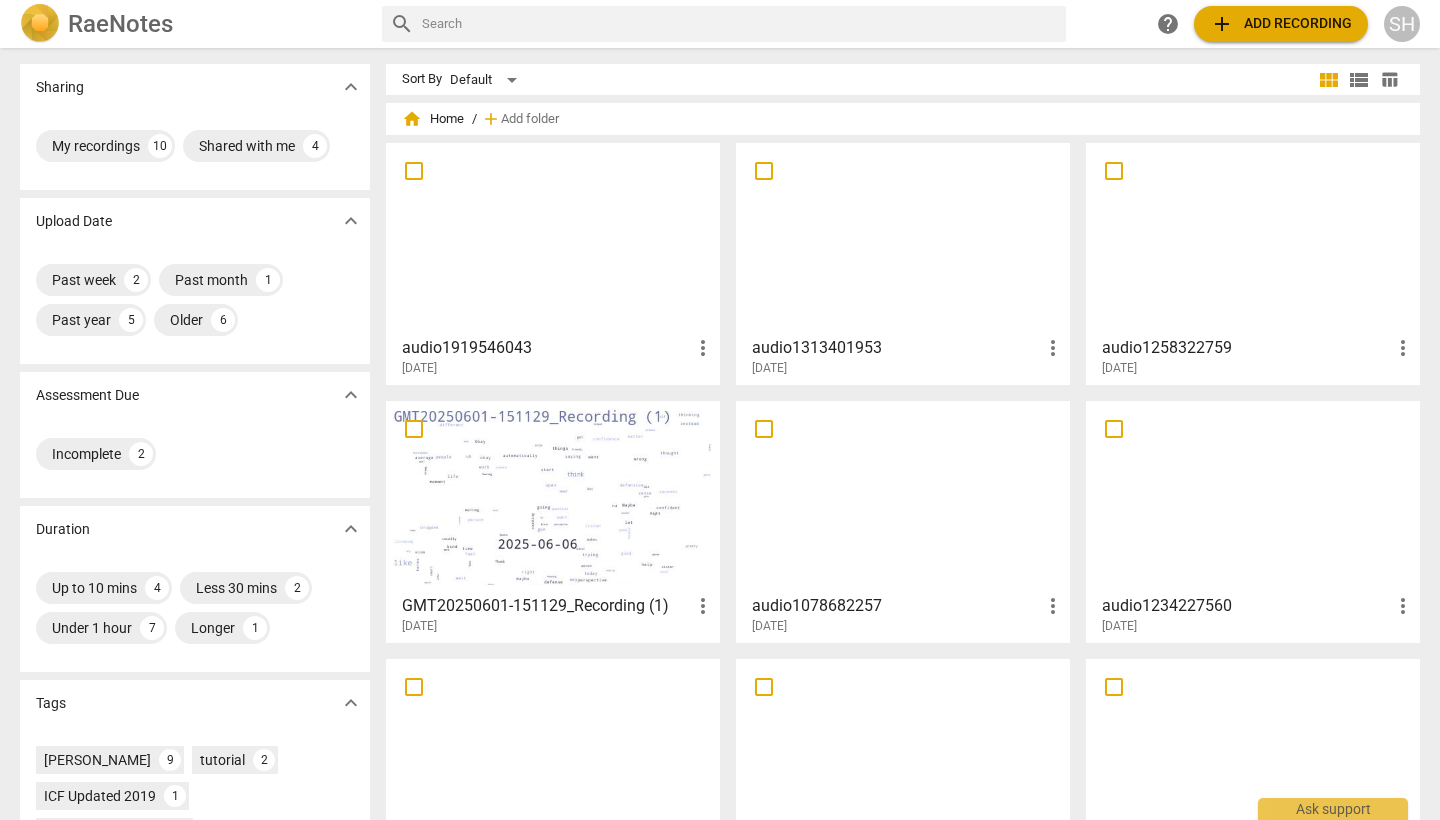 click at bounding box center (1253, 496) 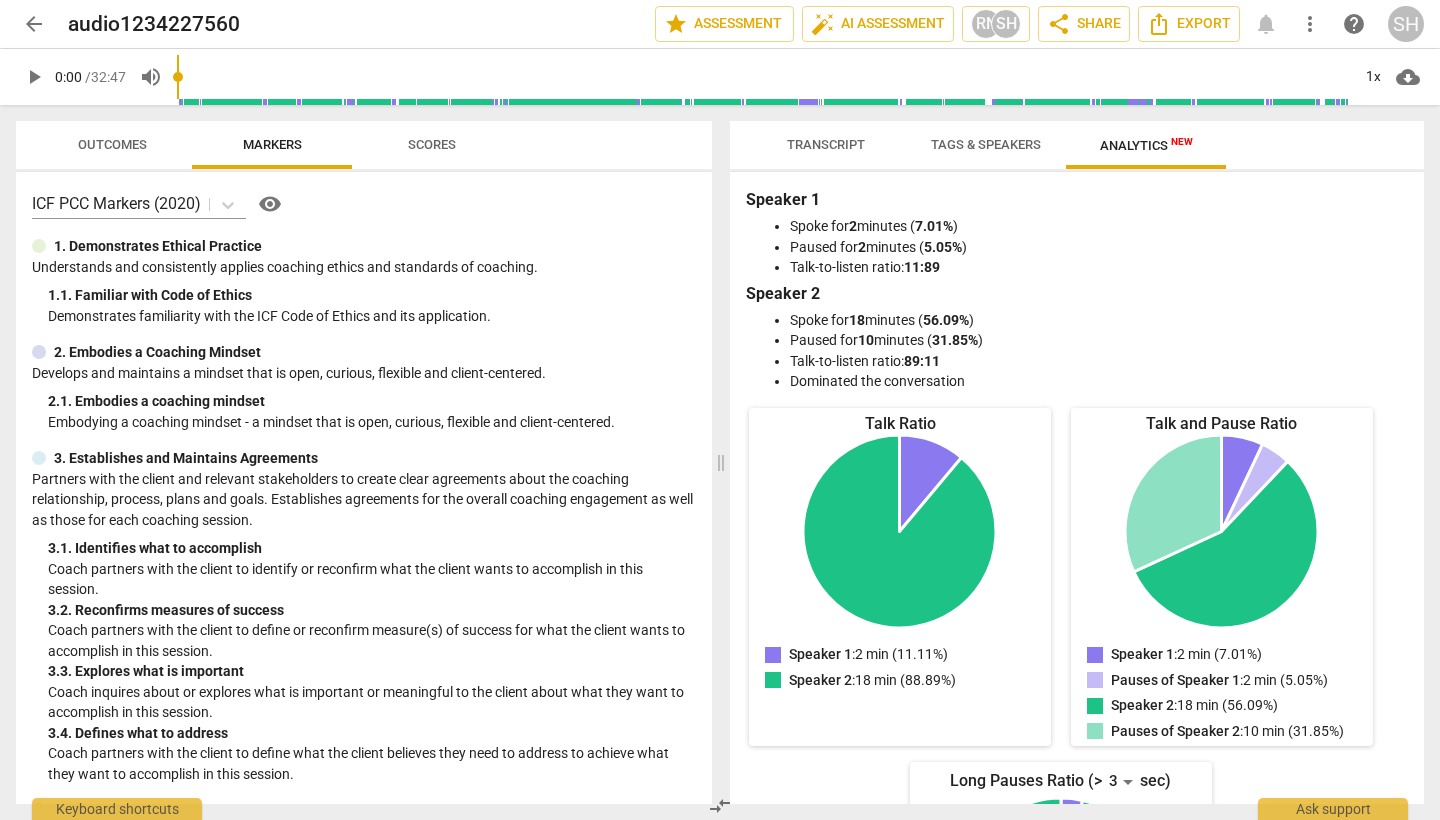 click on "arrow_back" at bounding box center [34, 24] 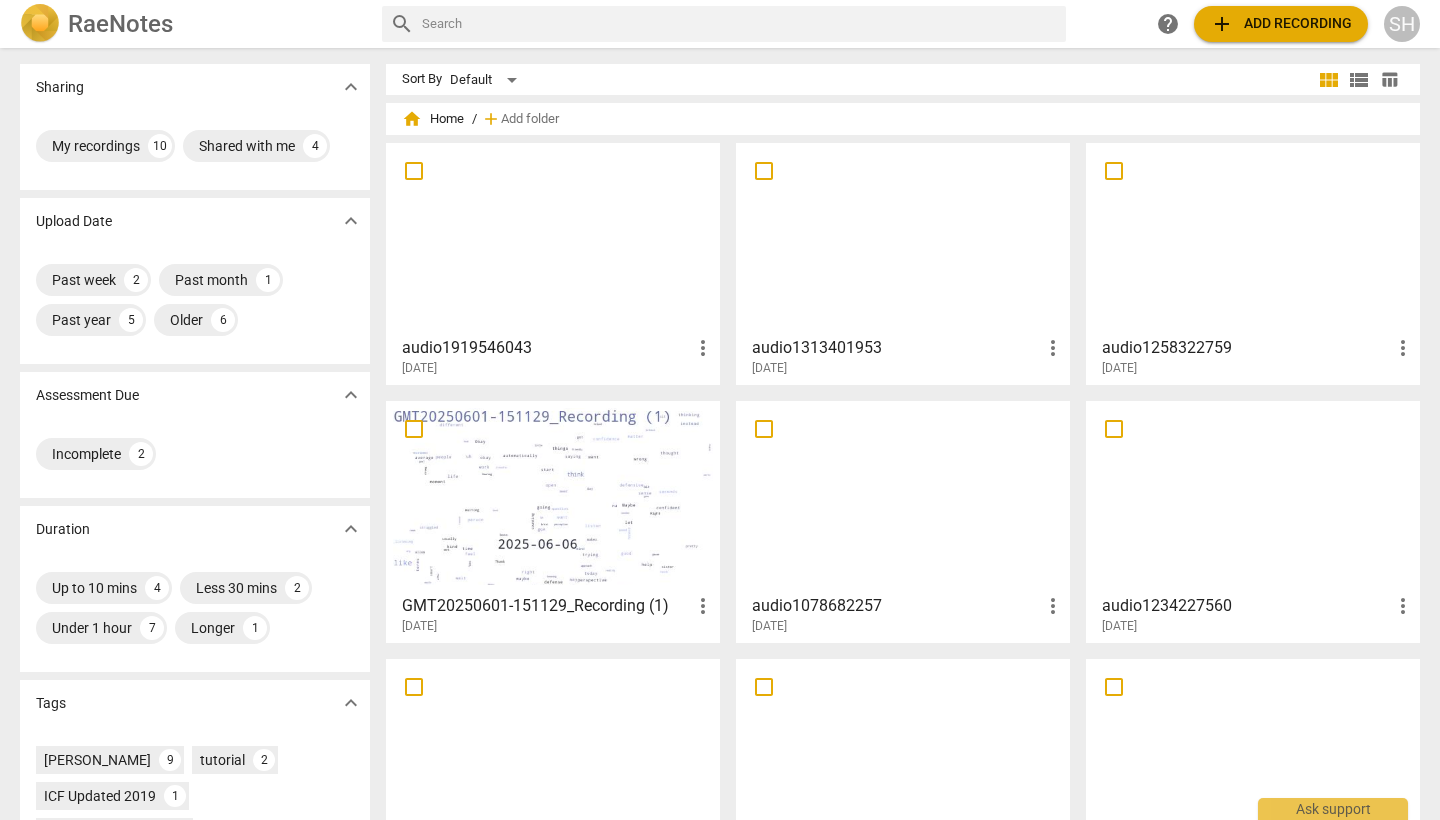 click at bounding box center [553, 238] 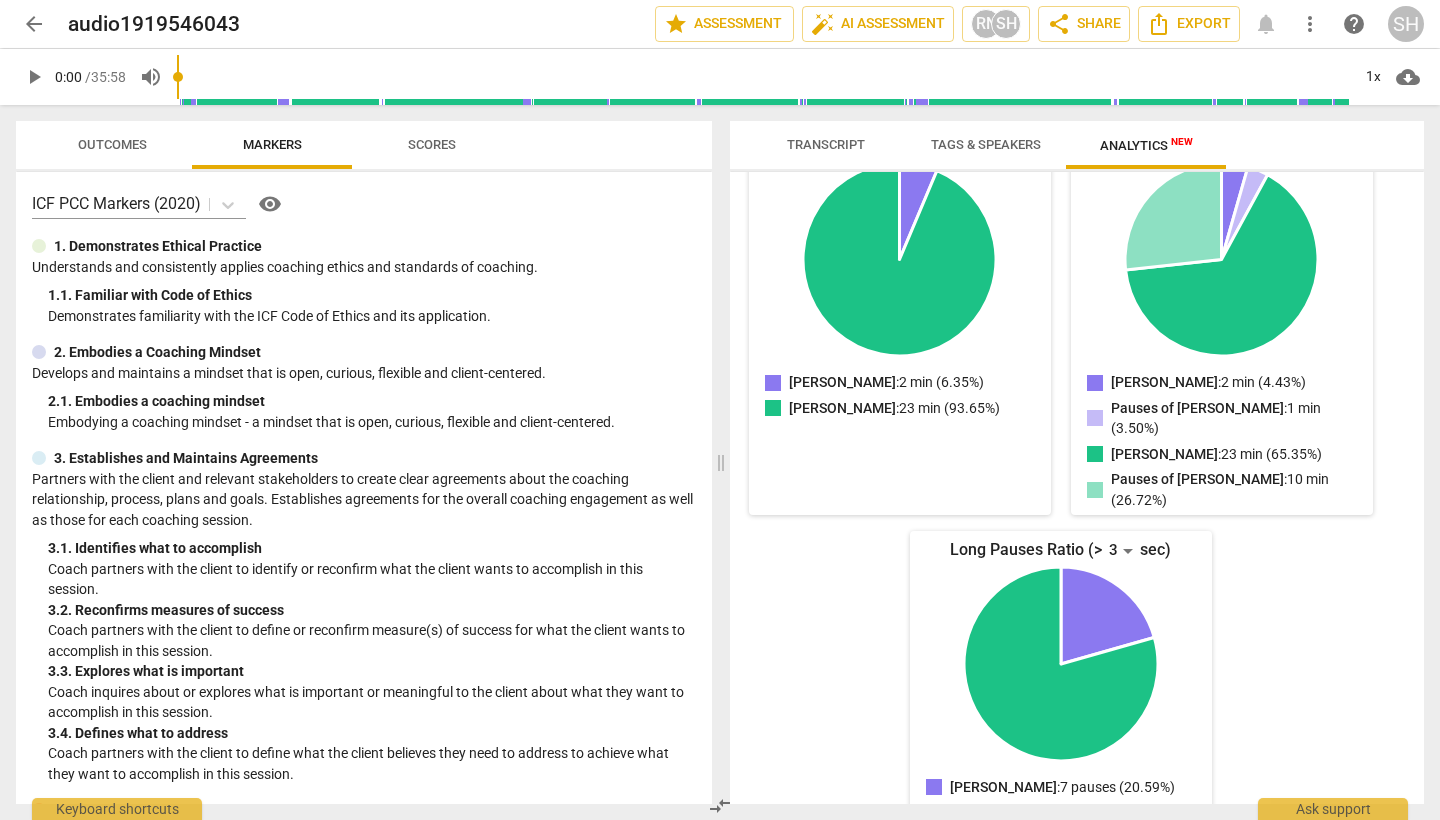 scroll, scrollTop: 270, scrollLeft: 0, axis: vertical 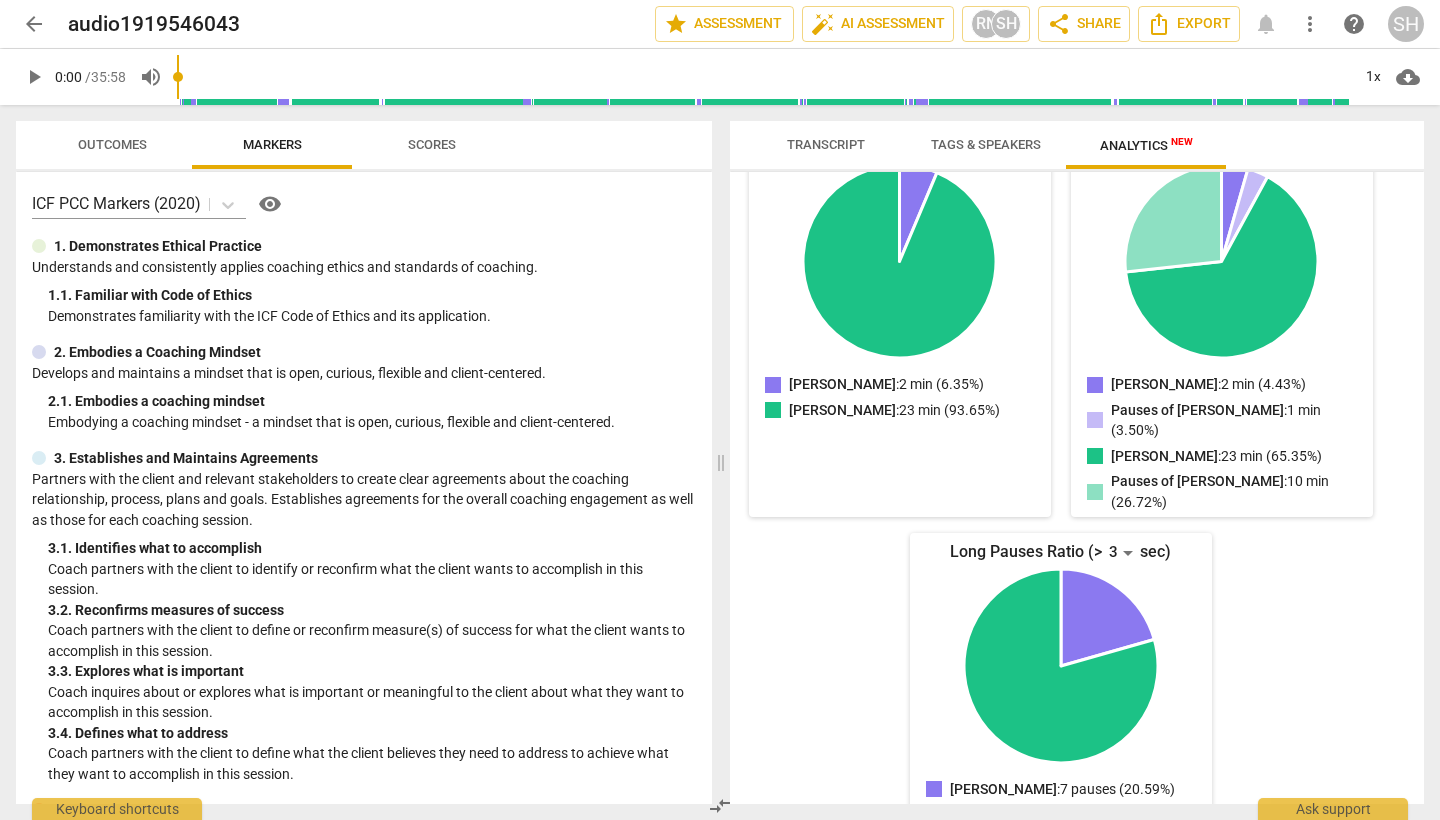 click on "arrow_back" at bounding box center [34, 24] 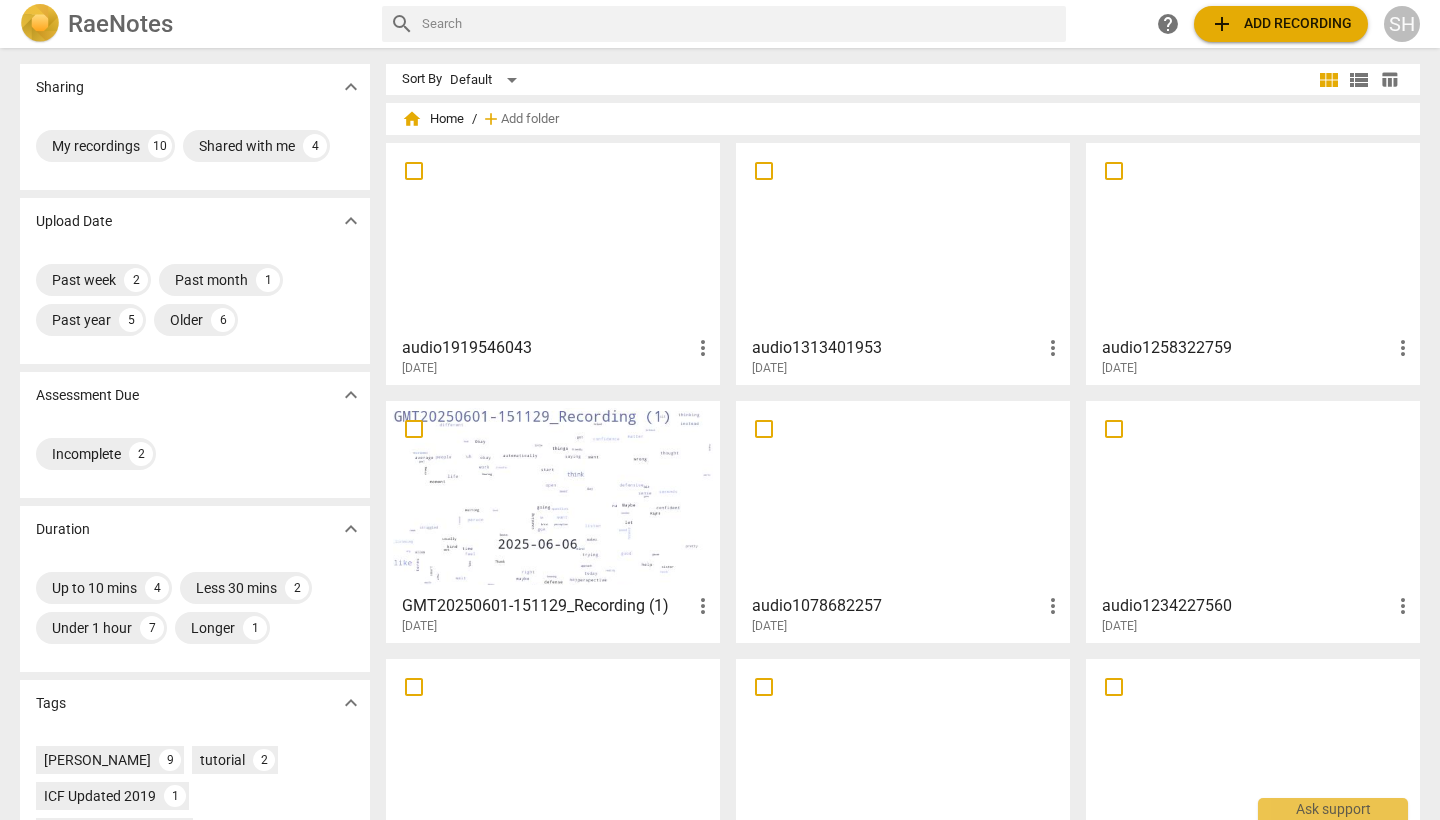 scroll, scrollTop: 0, scrollLeft: 0, axis: both 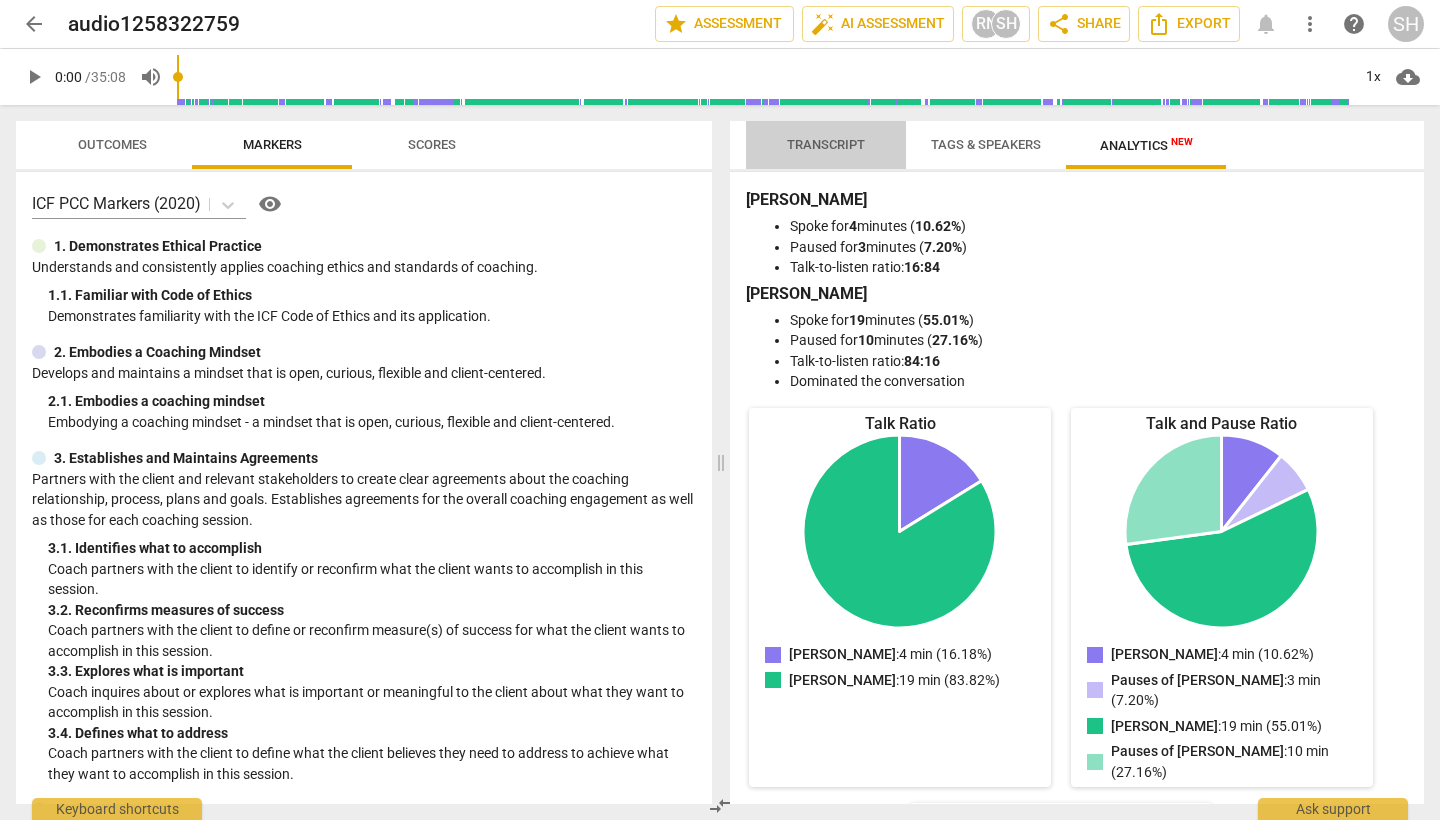 click on "Transcript" at bounding box center [826, 144] 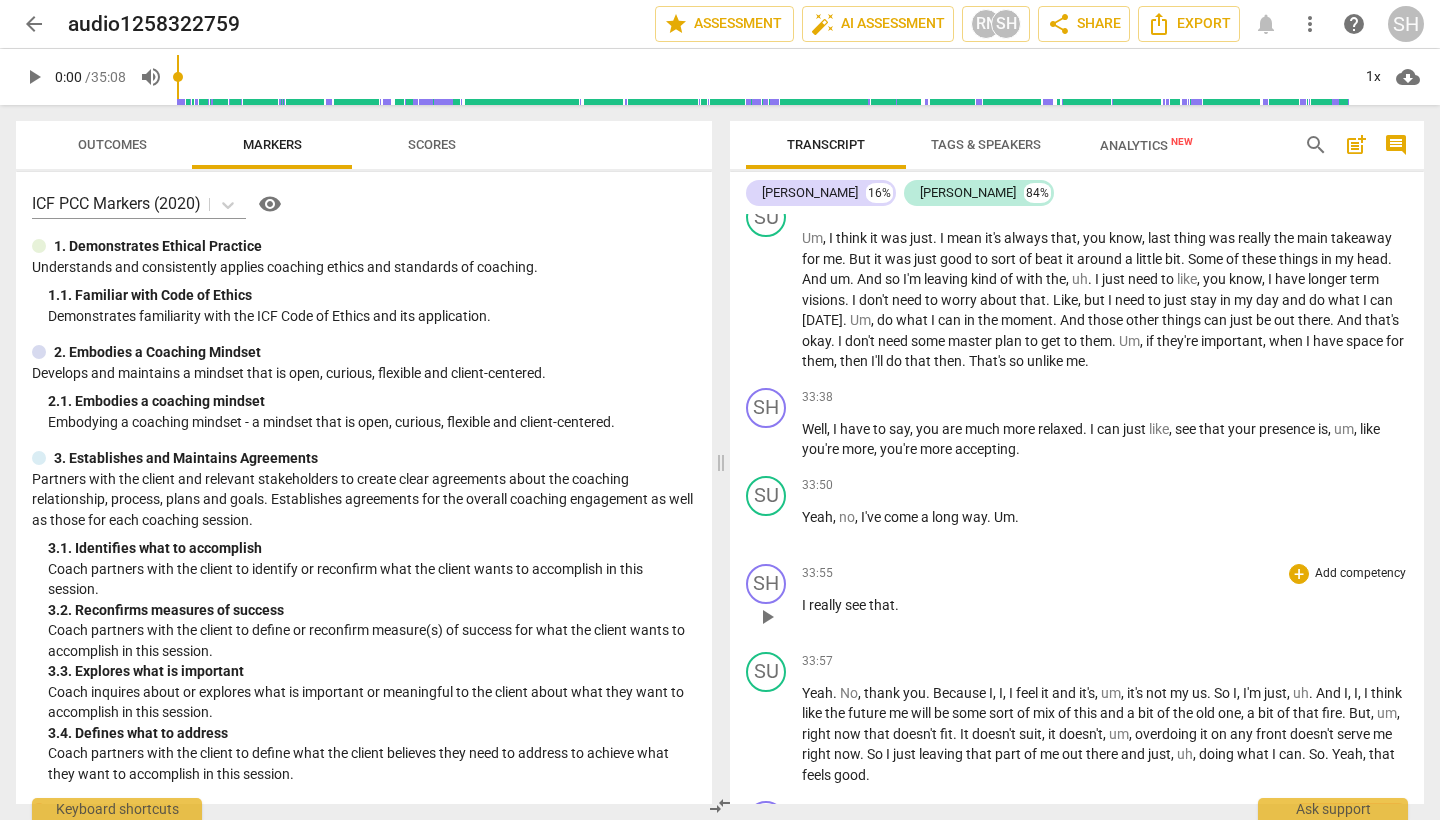 scroll, scrollTop: 10334, scrollLeft: 0, axis: vertical 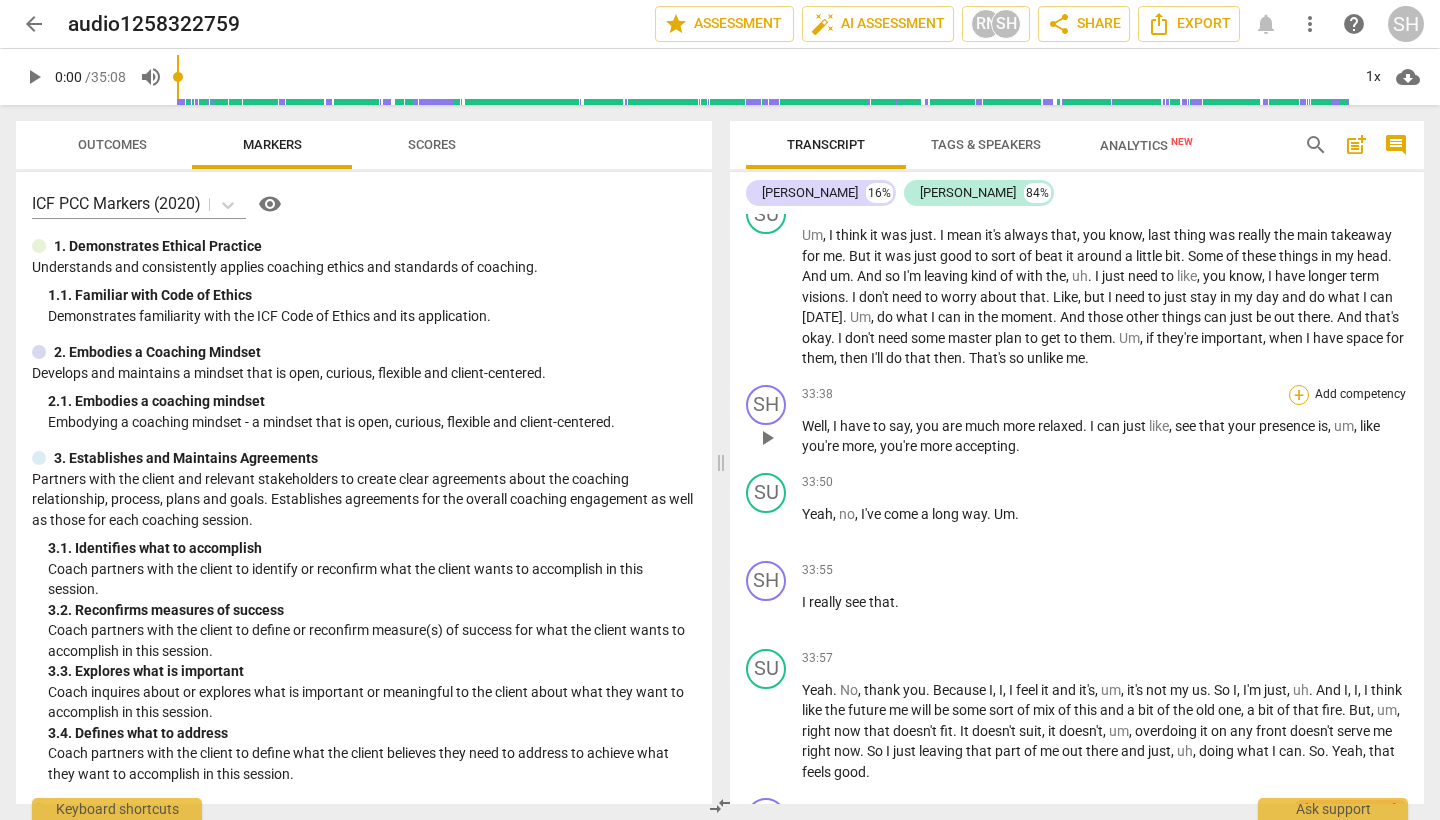 click on "+" at bounding box center [1299, 395] 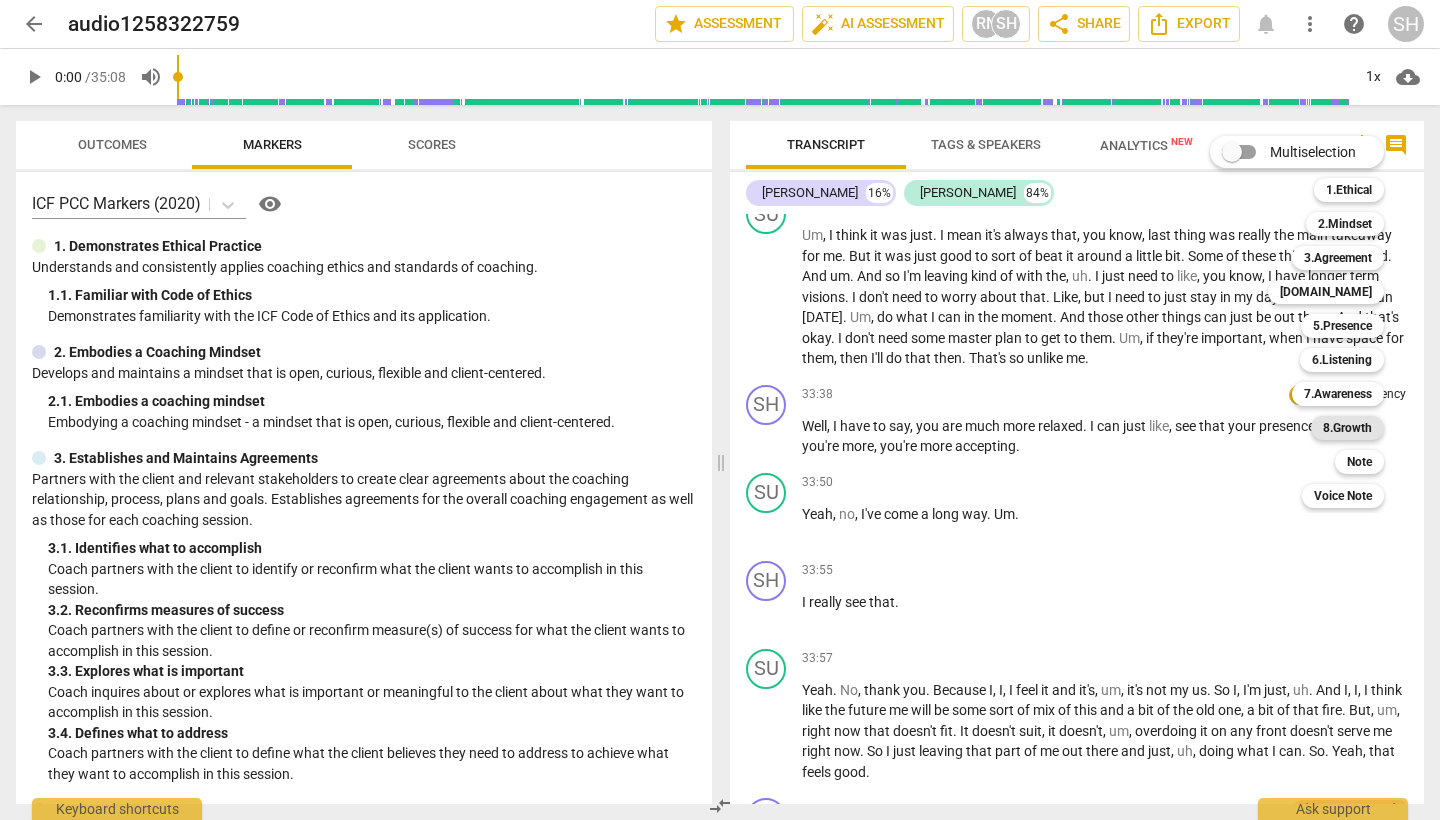 click on "8.Growth" at bounding box center (1347, 428) 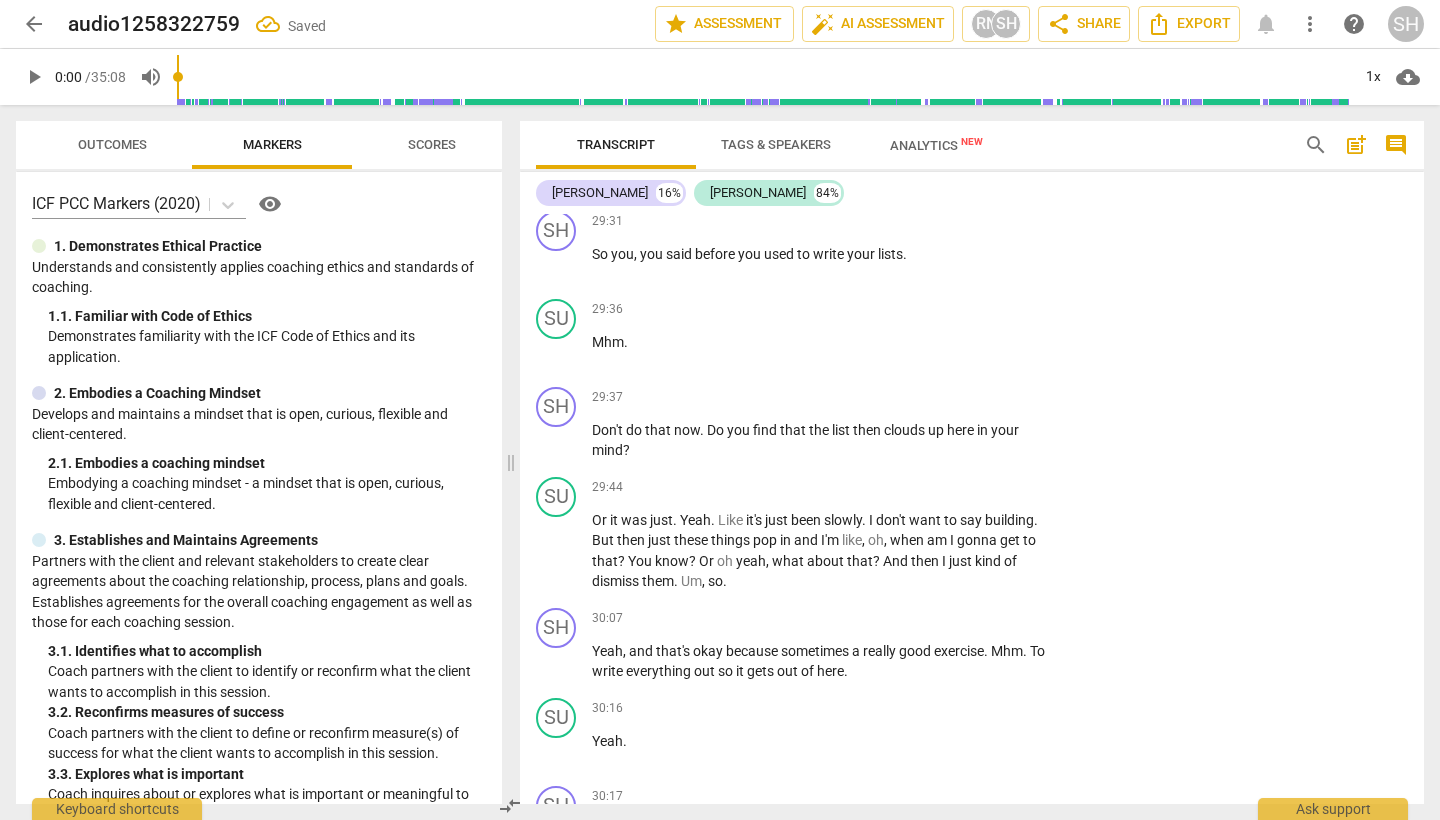 scroll, scrollTop: 11929, scrollLeft: 0, axis: vertical 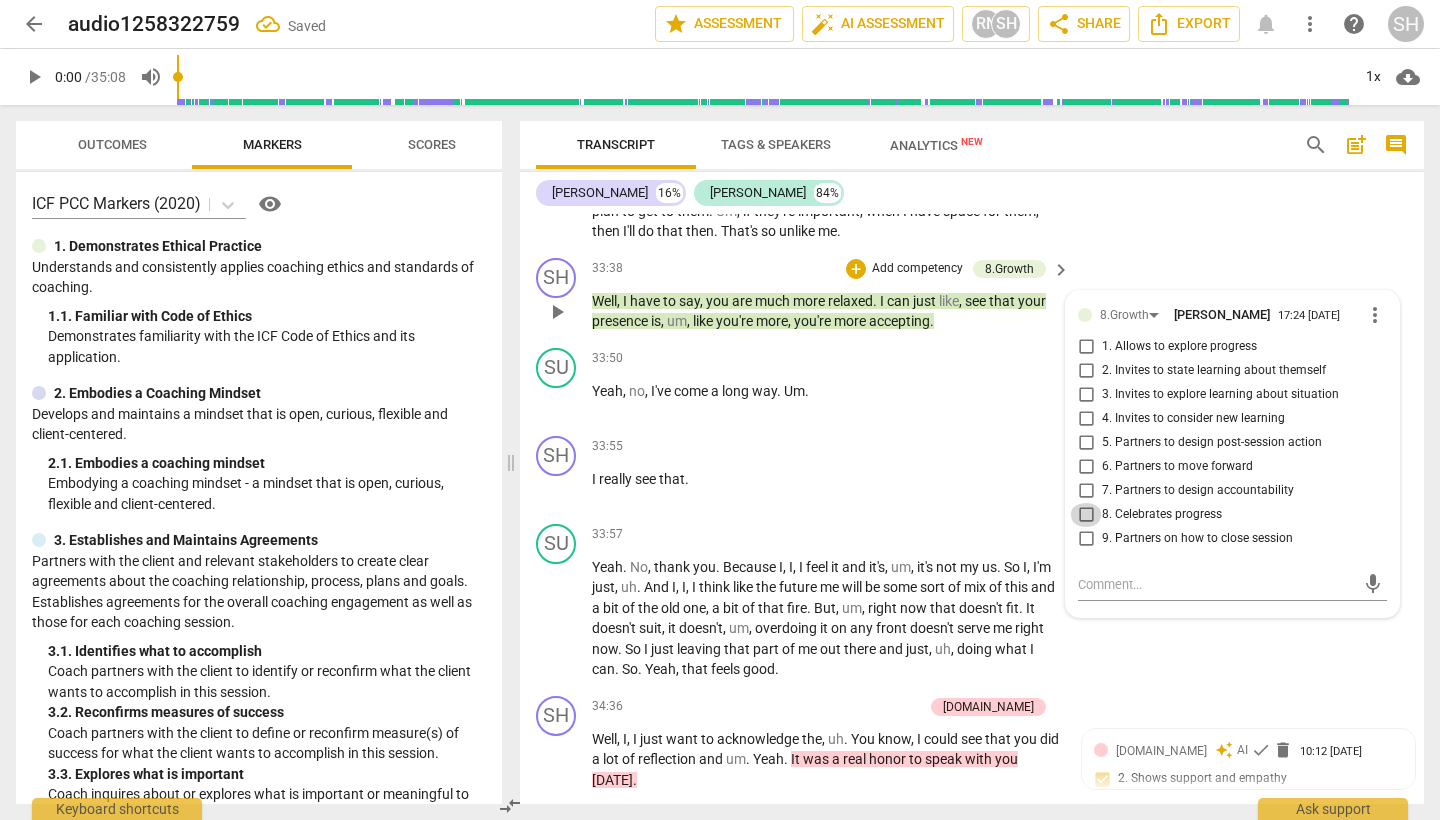 click on "8. Celebrates progress" at bounding box center (1086, 515) 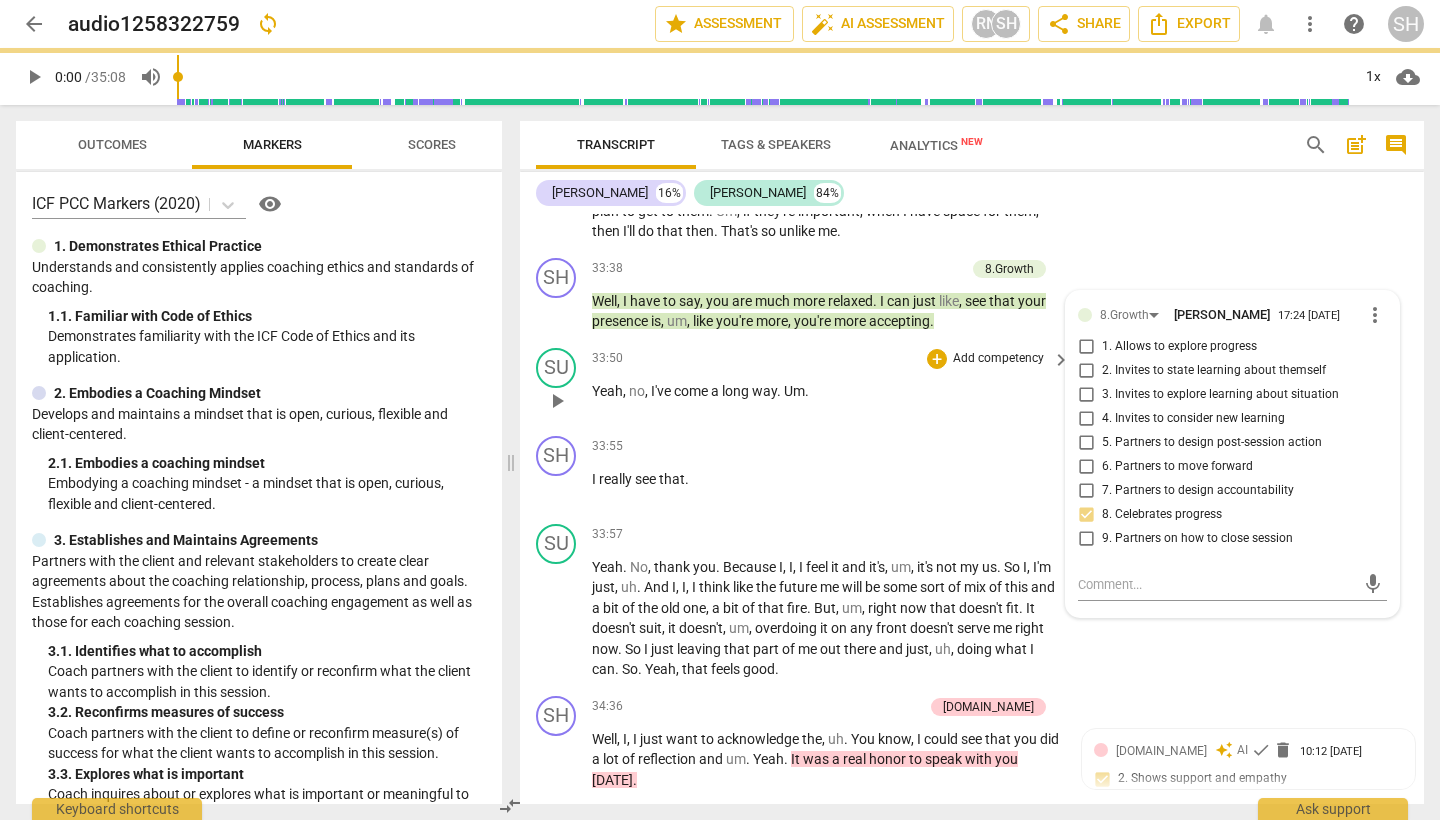 click on "33:50 + Add competency keyboard_arrow_right Yeah ,   no ,   I've   come   a   long   way .   Um ." at bounding box center [832, 384] 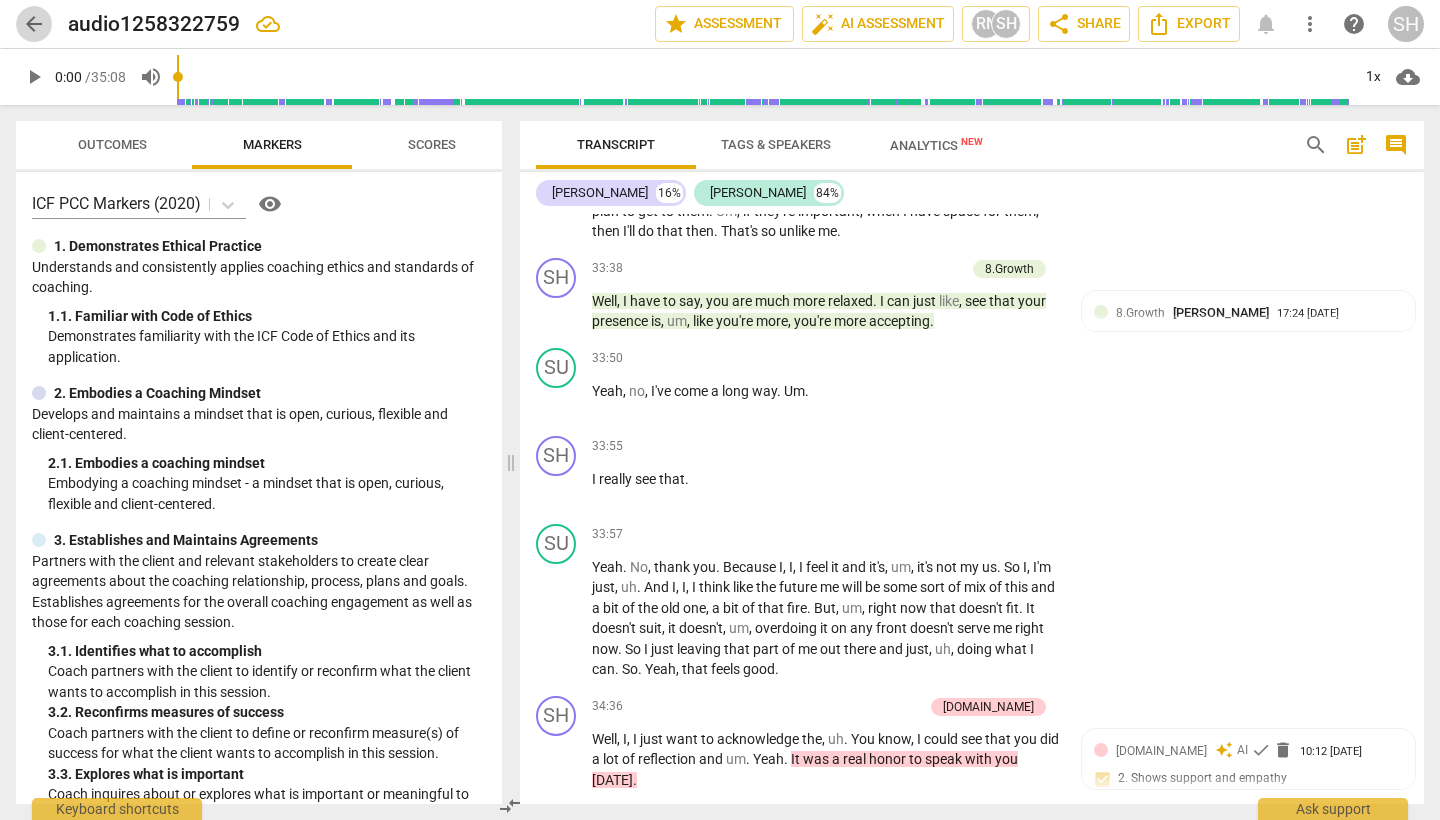 click on "arrow_back" at bounding box center (34, 24) 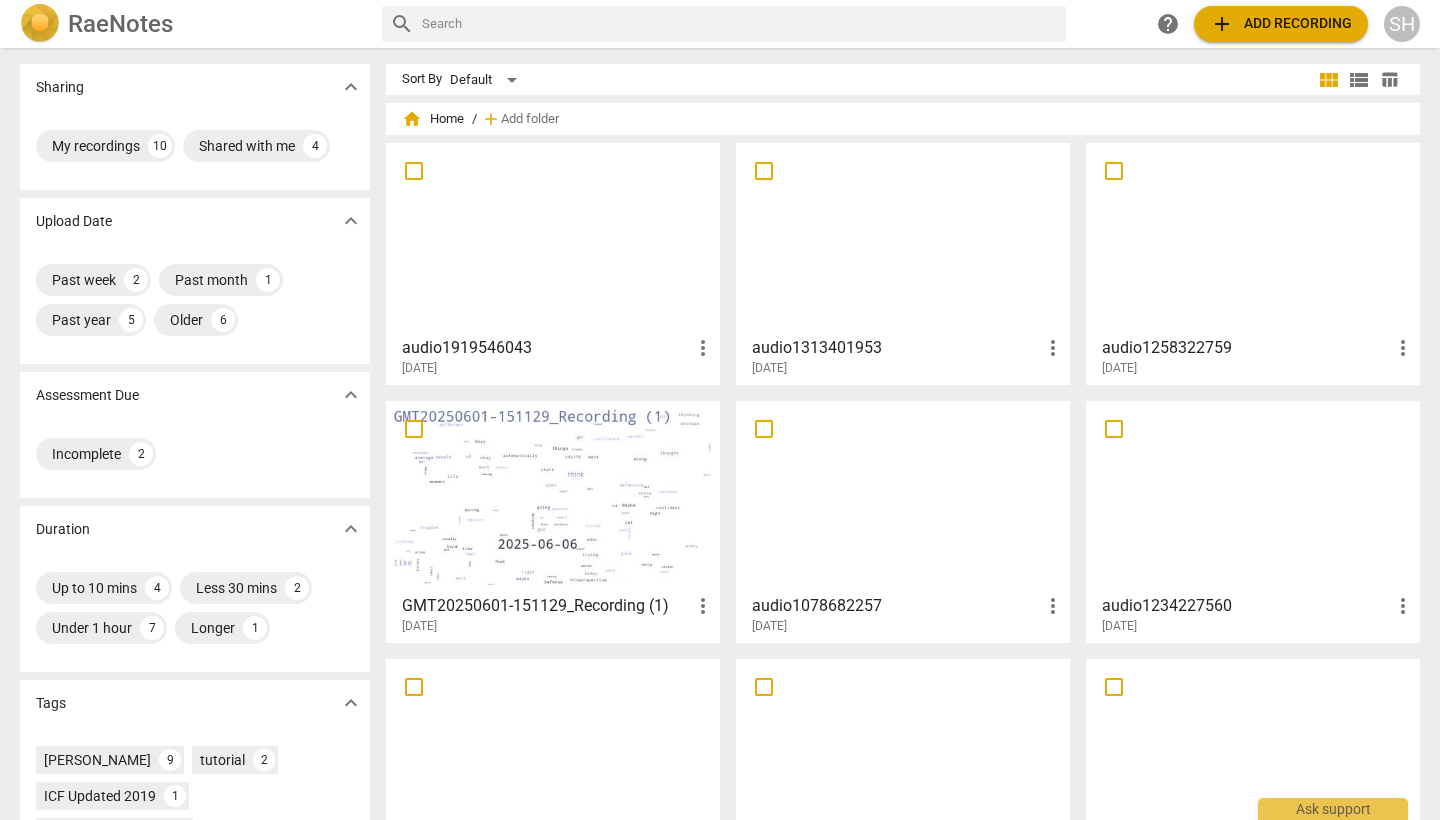 click at bounding box center (553, 238) 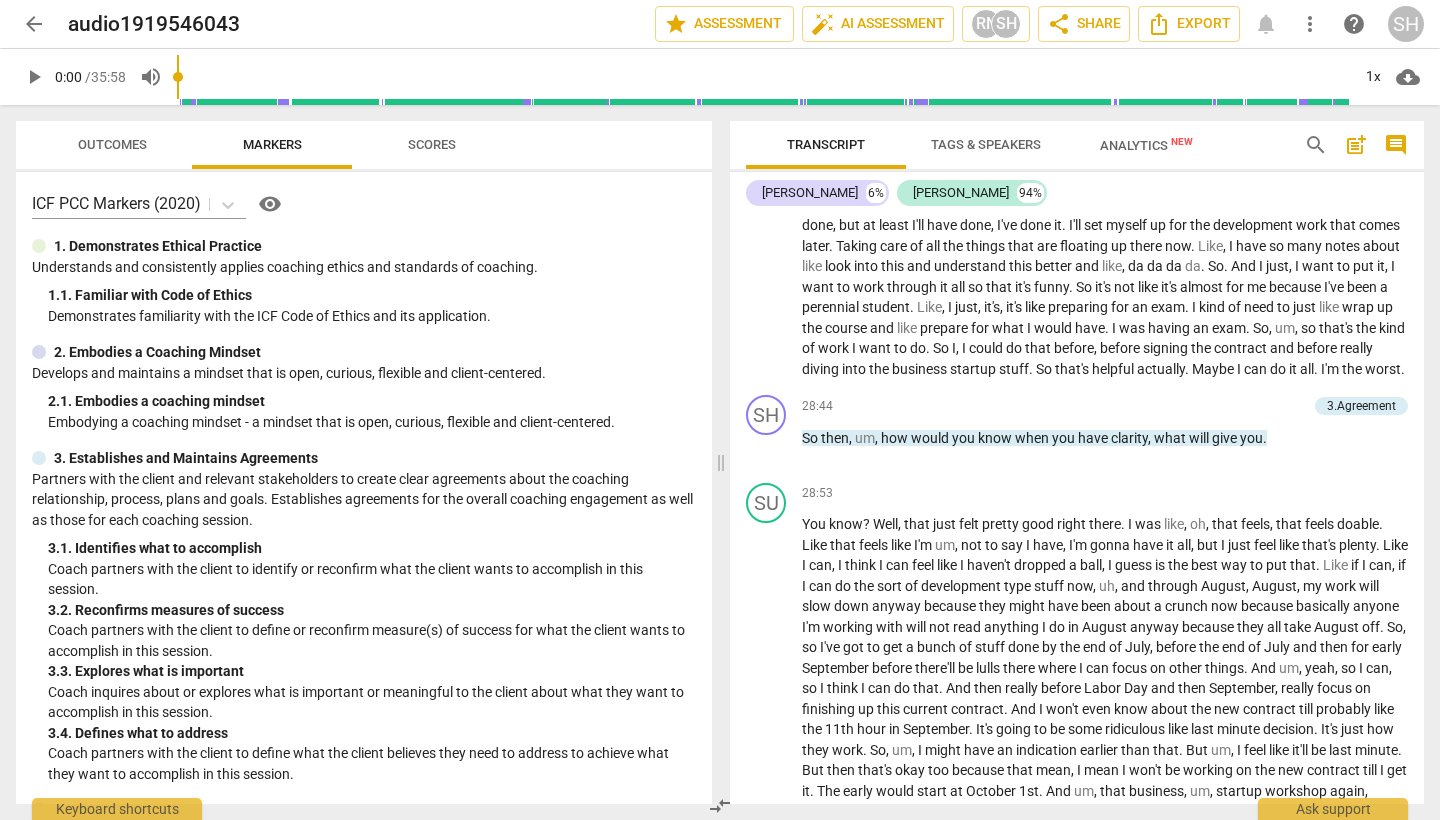 scroll, scrollTop: 6713, scrollLeft: 0, axis: vertical 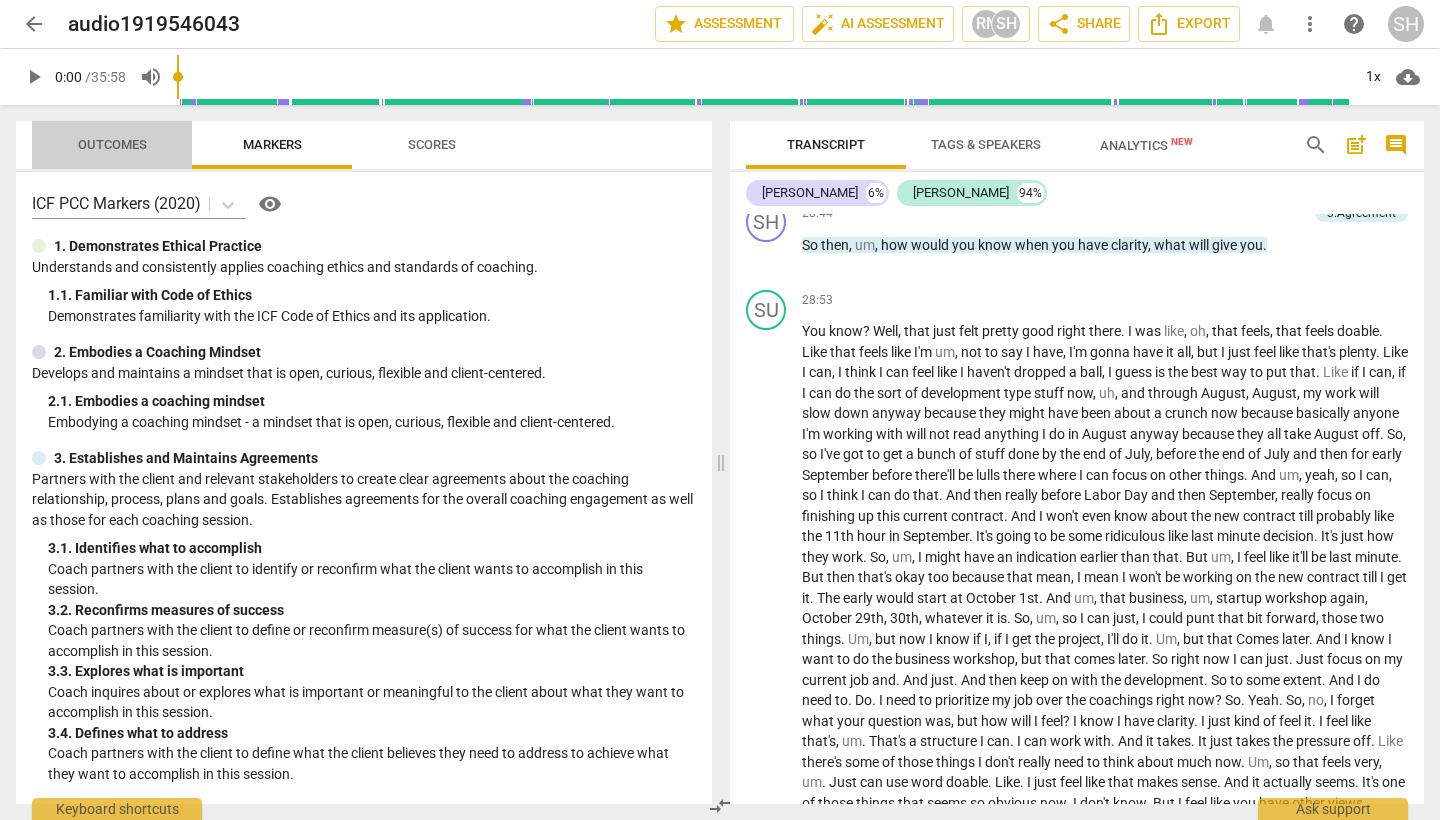 click on "Outcomes" at bounding box center (112, 144) 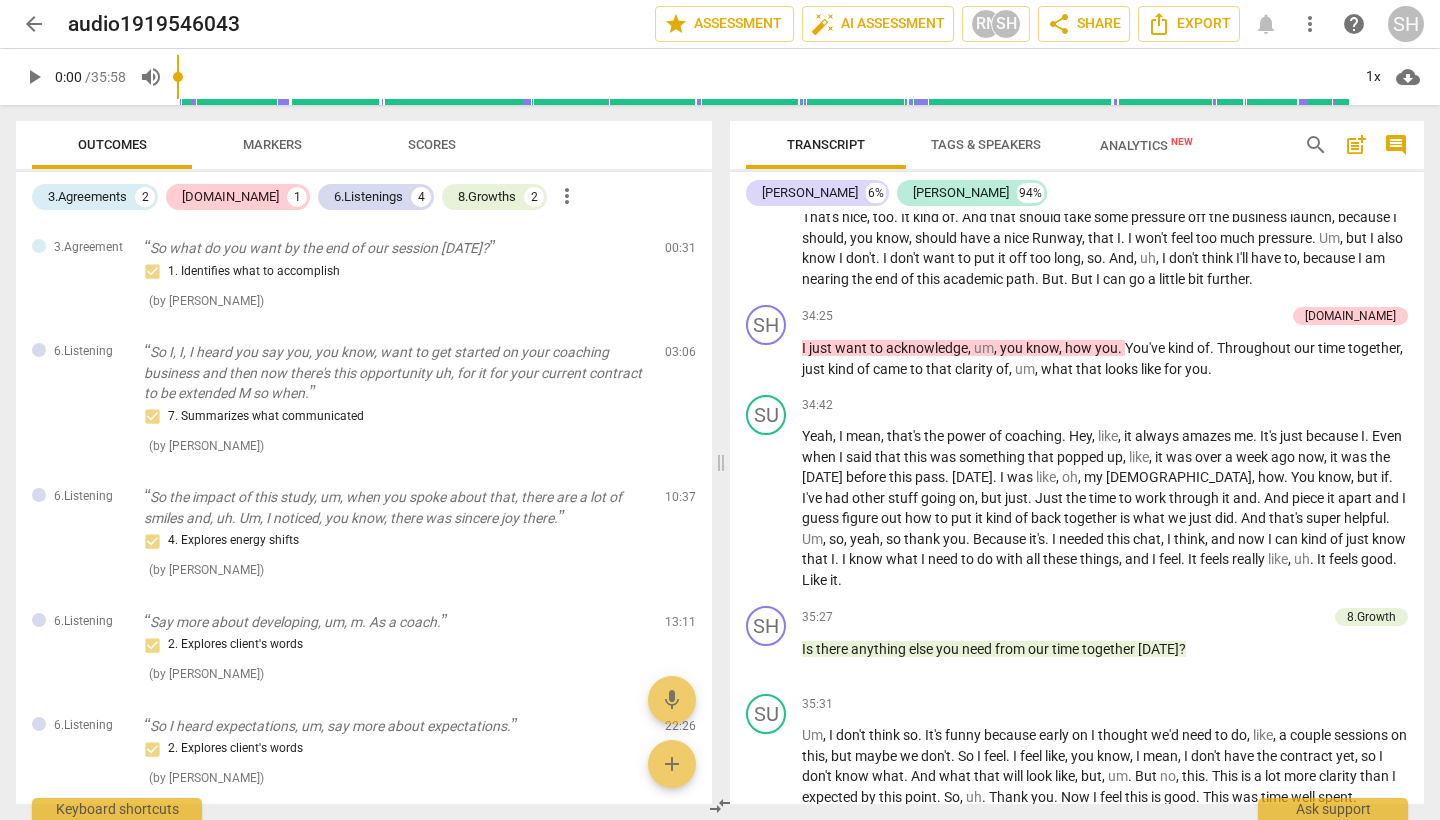 scroll, scrollTop: 8095, scrollLeft: 0, axis: vertical 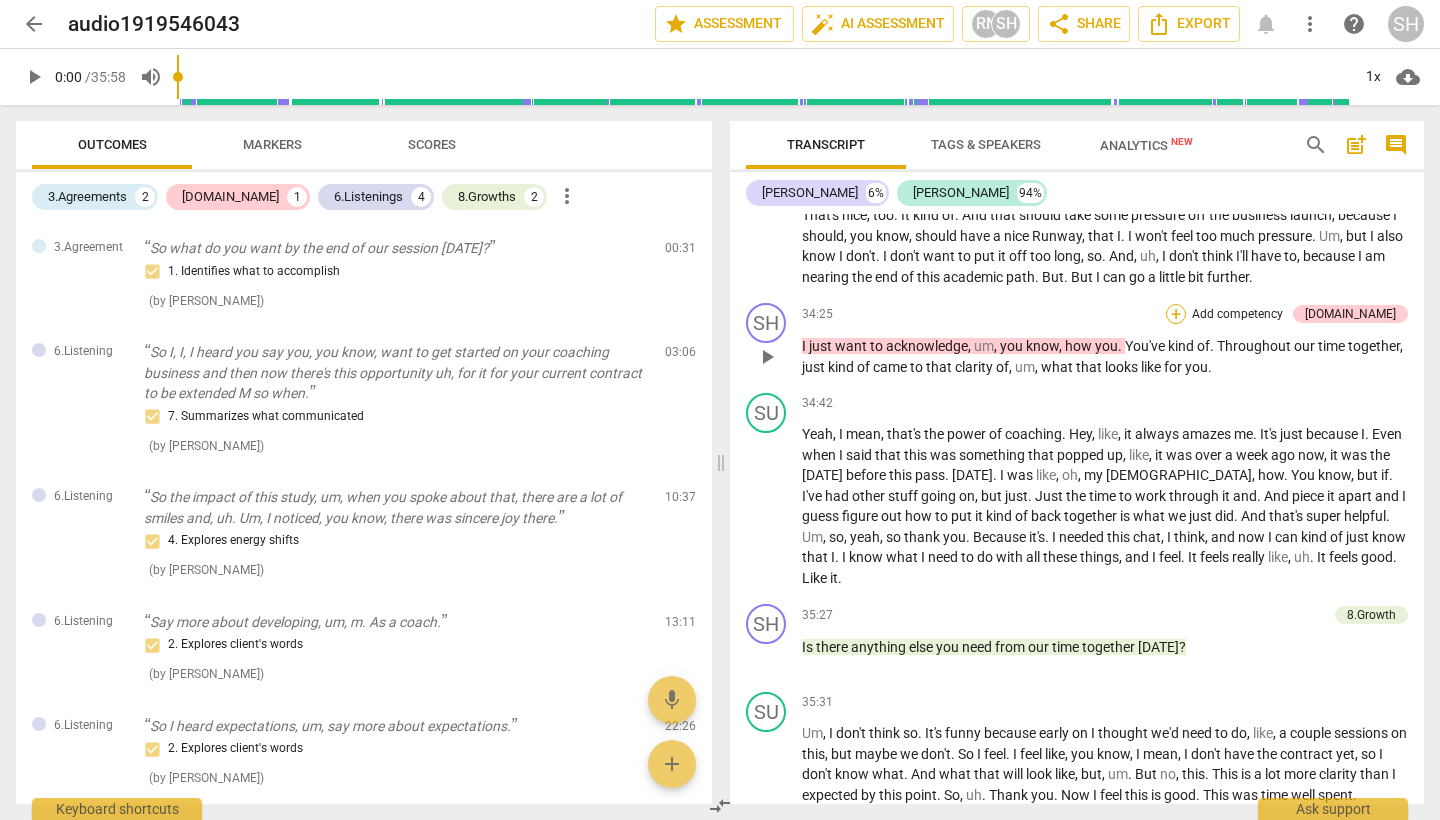 click on "+" at bounding box center [1176, 314] 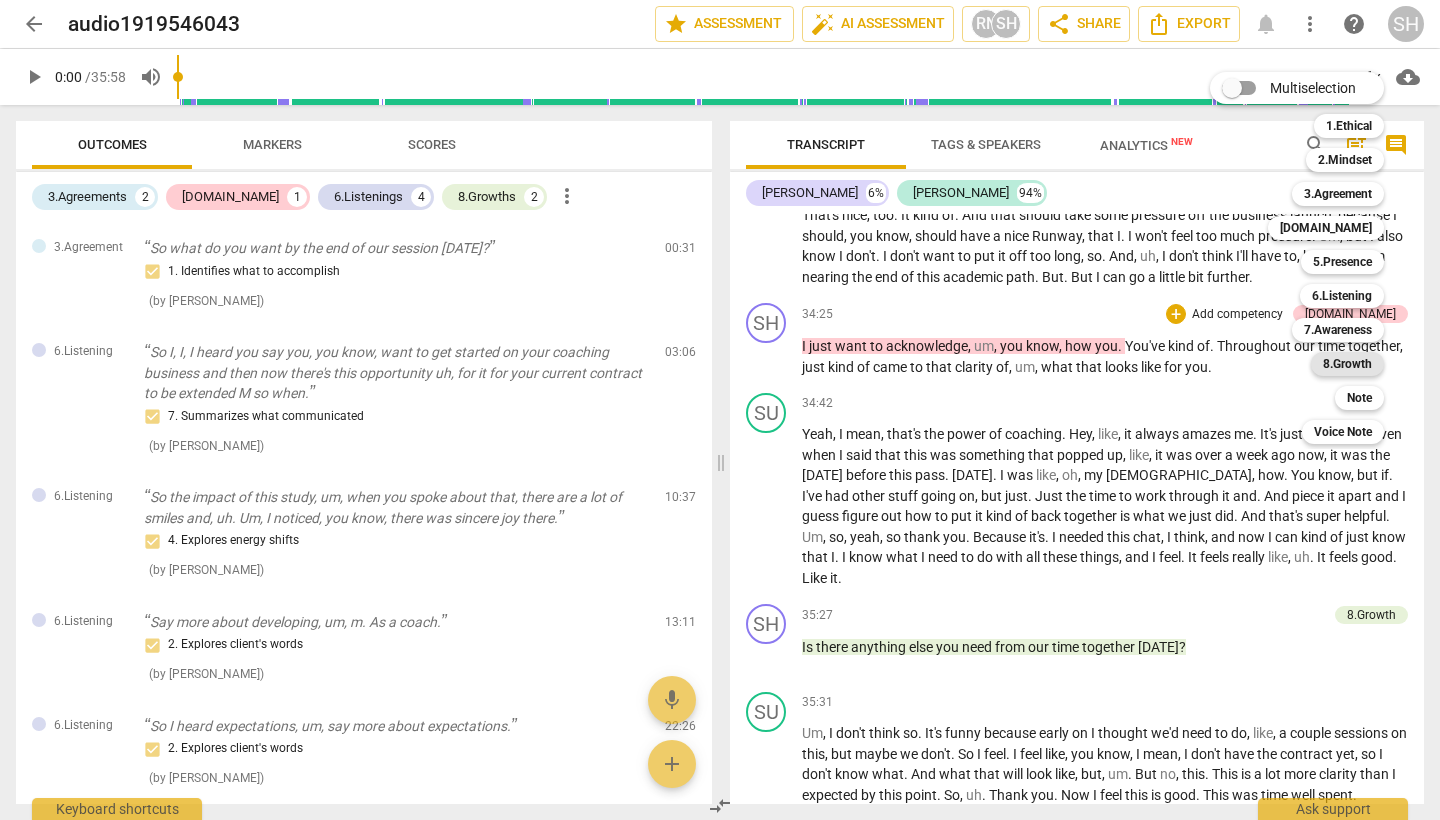 click on "8.Growth" at bounding box center (1347, 364) 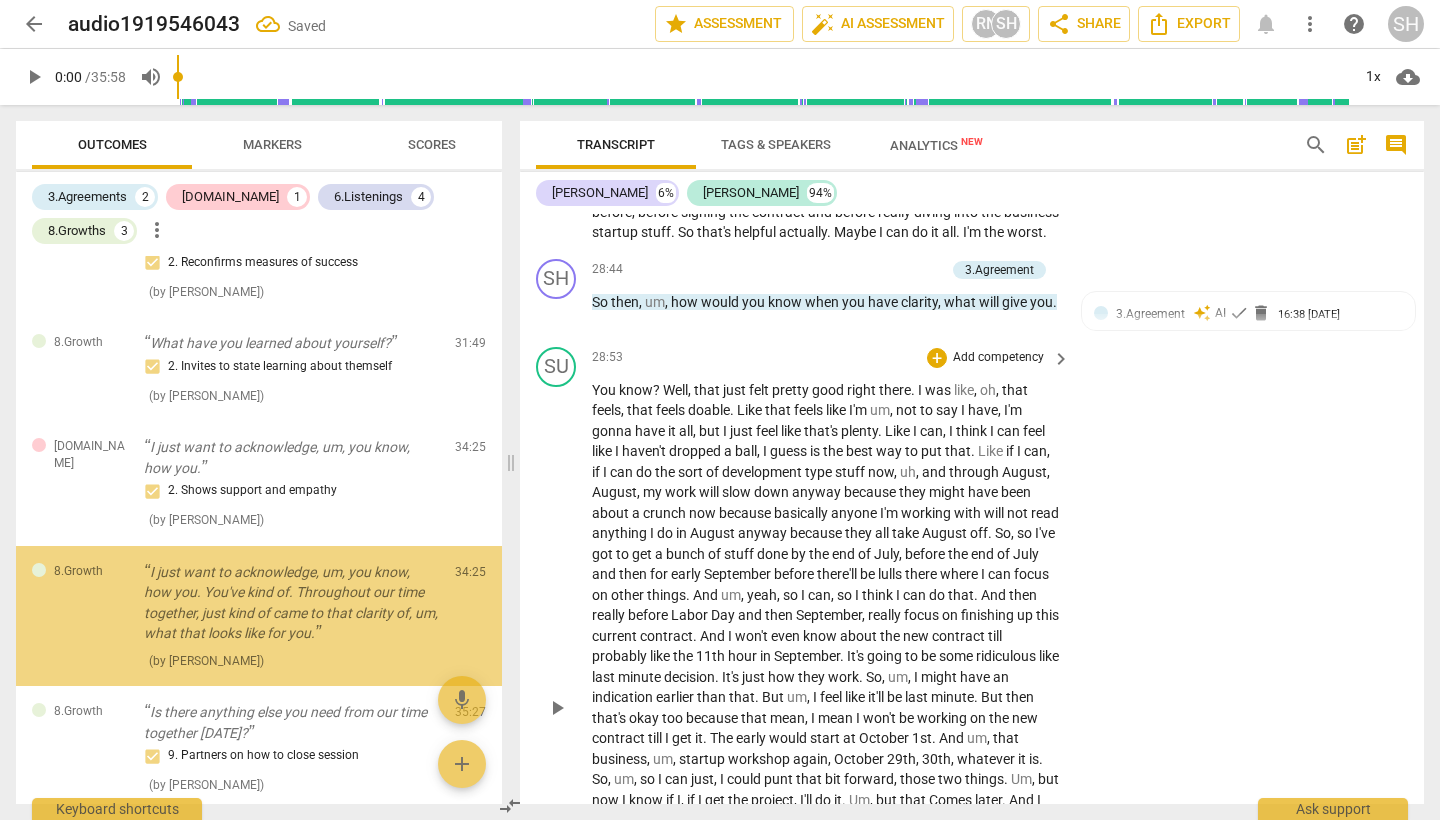 scroll, scrollTop: 859, scrollLeft: 0, axis: vertical 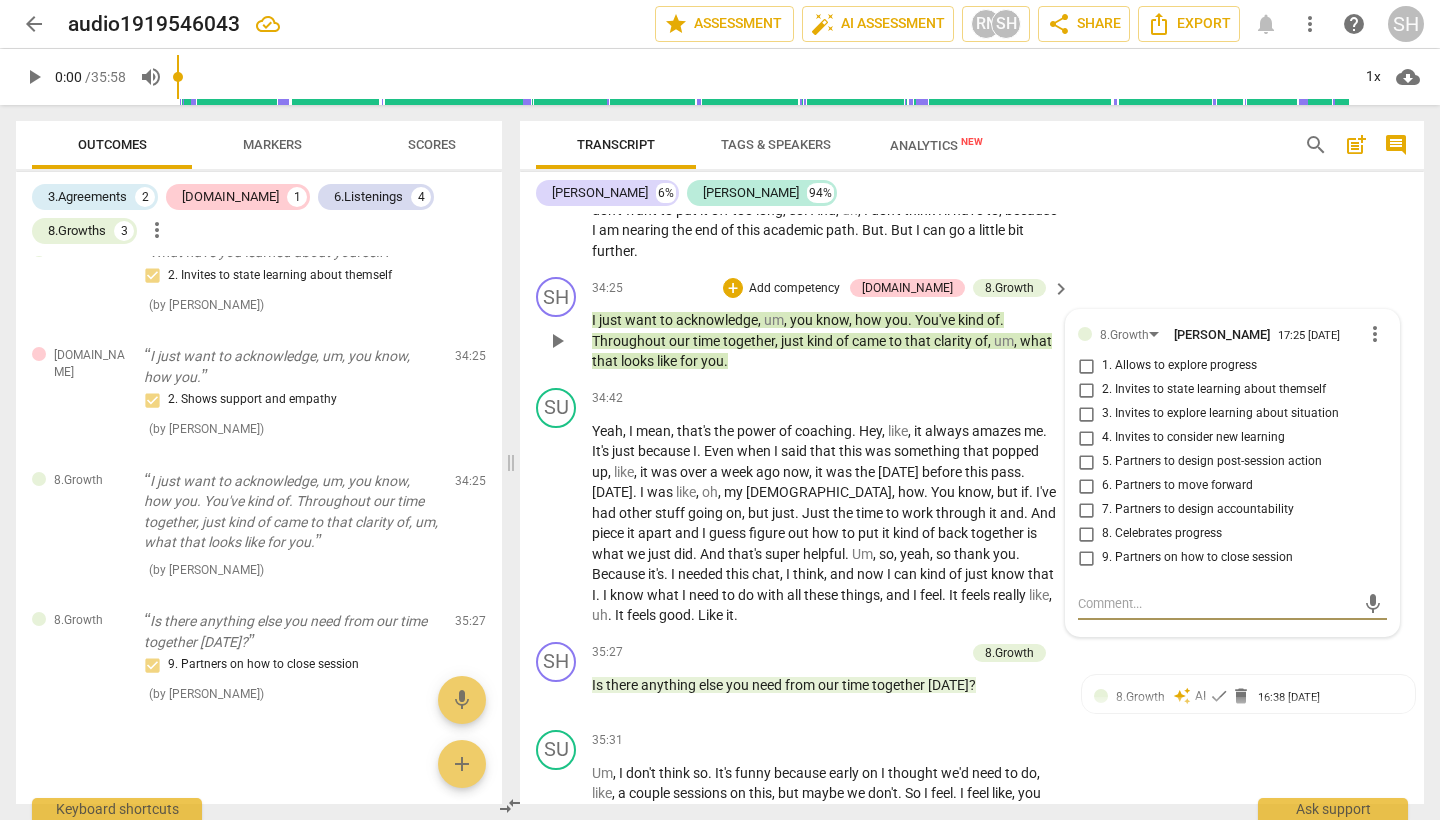 click on "8. Celebrates progress" at bounding box center [1086, 534] 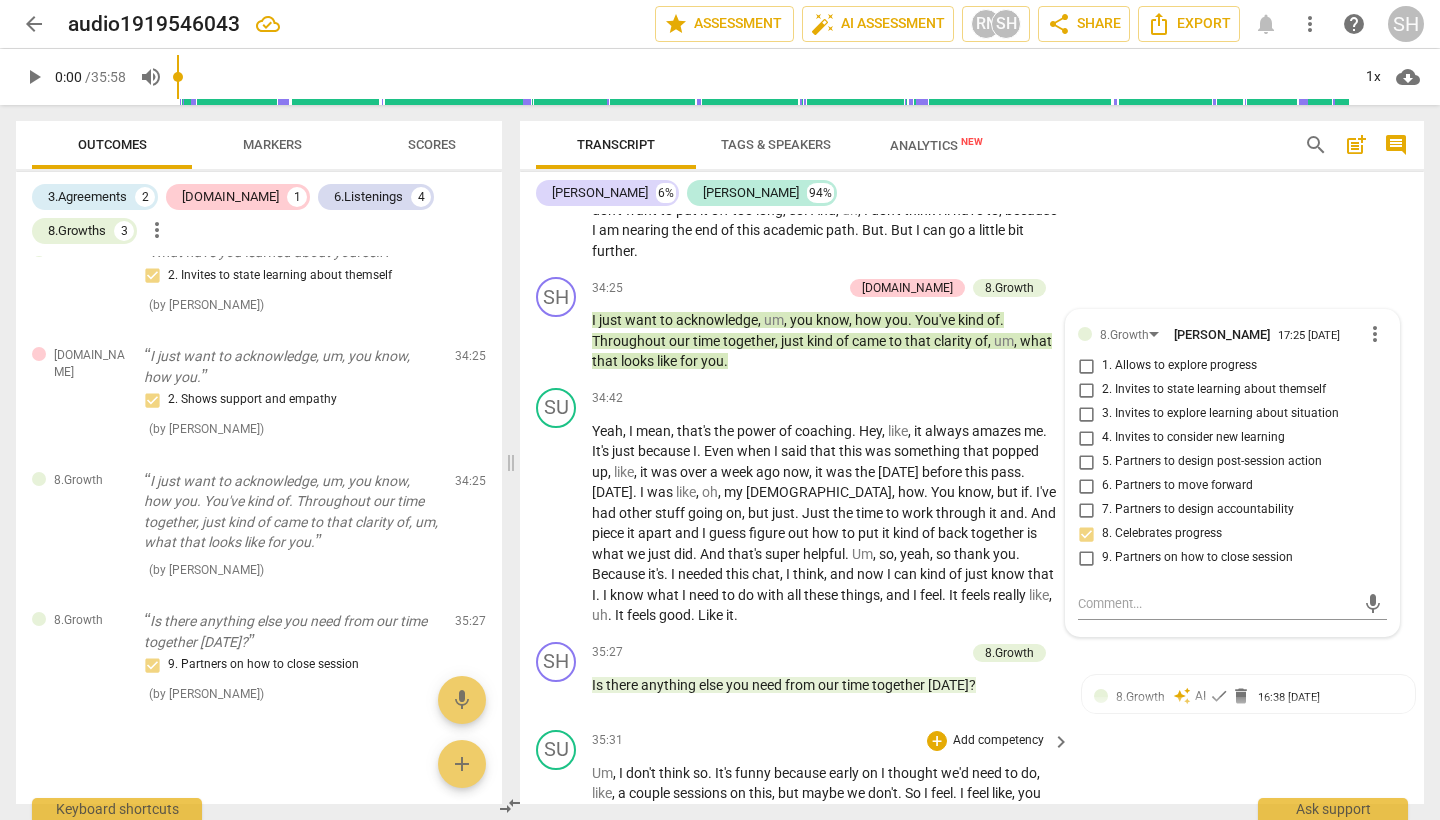 click on "SU play_arrow pause 35:31 + Add competency keyboard_arrow_right Um ,   I   don't   think   so .   It's   funny   because   early   on   I   thought   we'd   need   to   do ,   like ,   a   couple   sessions   on   this ,   but   maybe   we   don't .   So   I   feel .   I   feel   like ,   you   know ,   I   mean ,   I   don't   have   the   contract   yet ,   so   I   don't   know   what .   And   what   that   will   look   like ,   but ,   um .   But   no ,   this .   This   is   a   lot   more   clarity   than   I   expected   by   this   point .   So ,   uh .   Thank   you .   Now   I   feel   this   is   good .   This   was   time   well   spent ." at bounding box center [972, 808] 